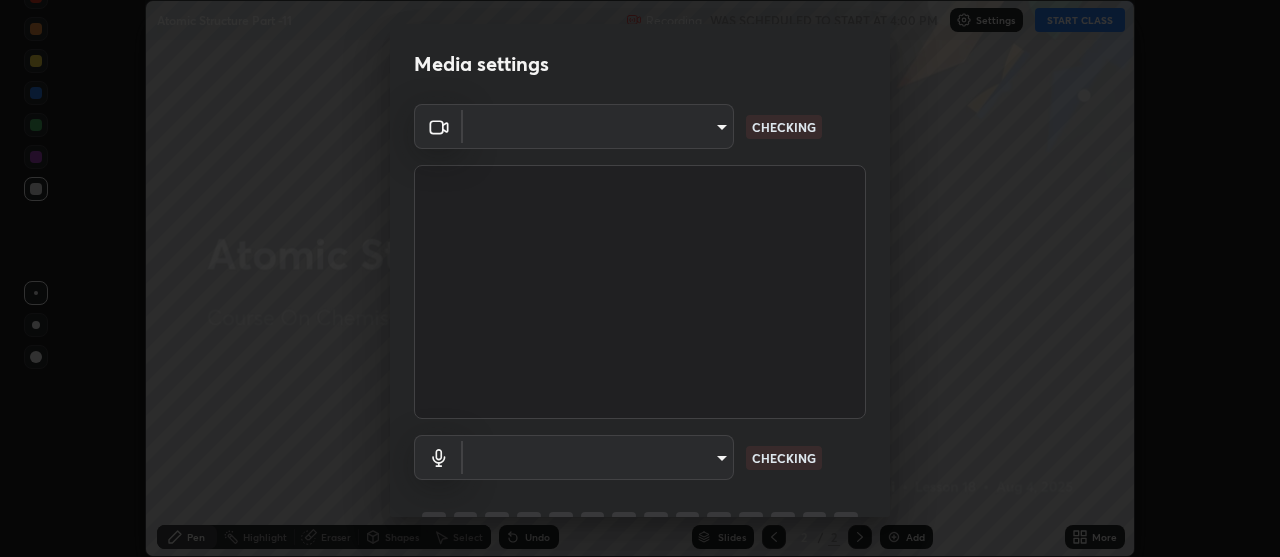 scroll, scrollTop: 0, scrollLeft: 0, axis: both 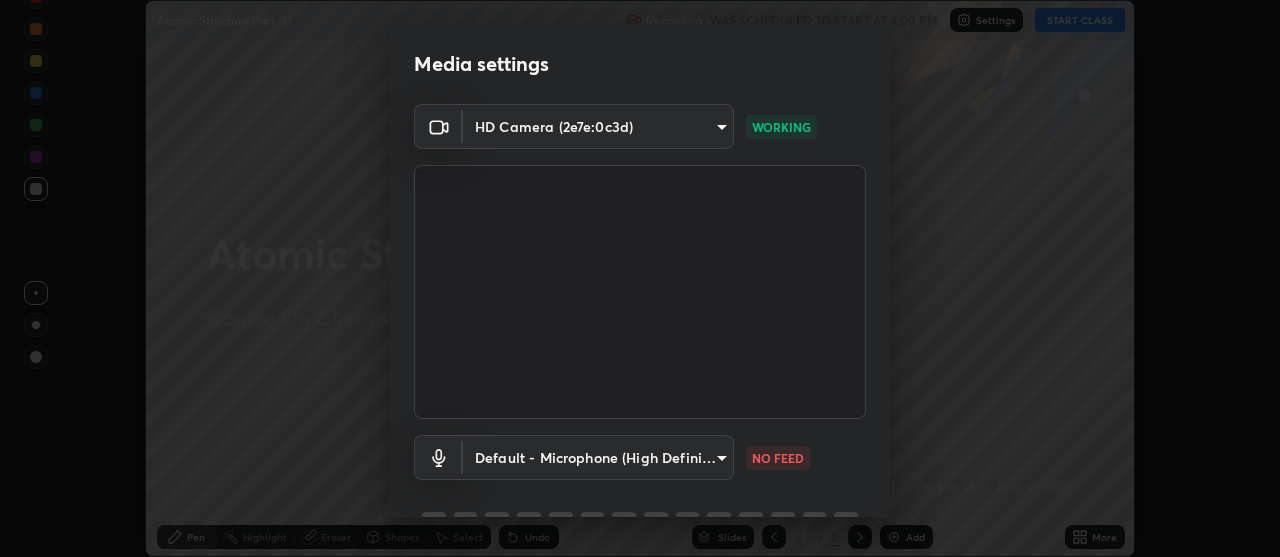 click on "Erase all Atomic Structure Part -11 Recording WAS SCHEDULED TO START AT  4:00 PM Settings START CLASS Setting up your live class Atomic Structure Part -11 • L18 of Course On Chemistry for NEET Conquer 1 2026 [FIRST] [LAST] Pen Highlight Eraser Shapes Select Undo Slides 2 / 2 Add More No doubts shared Encourage your learners to ask a doubt for better clarity Report an issue Reason for reporting Buffering Chat not working Audio - Video sync issue Educator video quality low ​ Attach an image Report Media settings HD Camera (2e7e:0c3d) 4eebad9fb2b760257747d3faba0537f77ebfd590b97cb0ff6e10e17389be776b WORKING Default - Microphone (High Definition Audio Device) default NO FEED 1 / 5 Next" at bounding box center (640, 278) 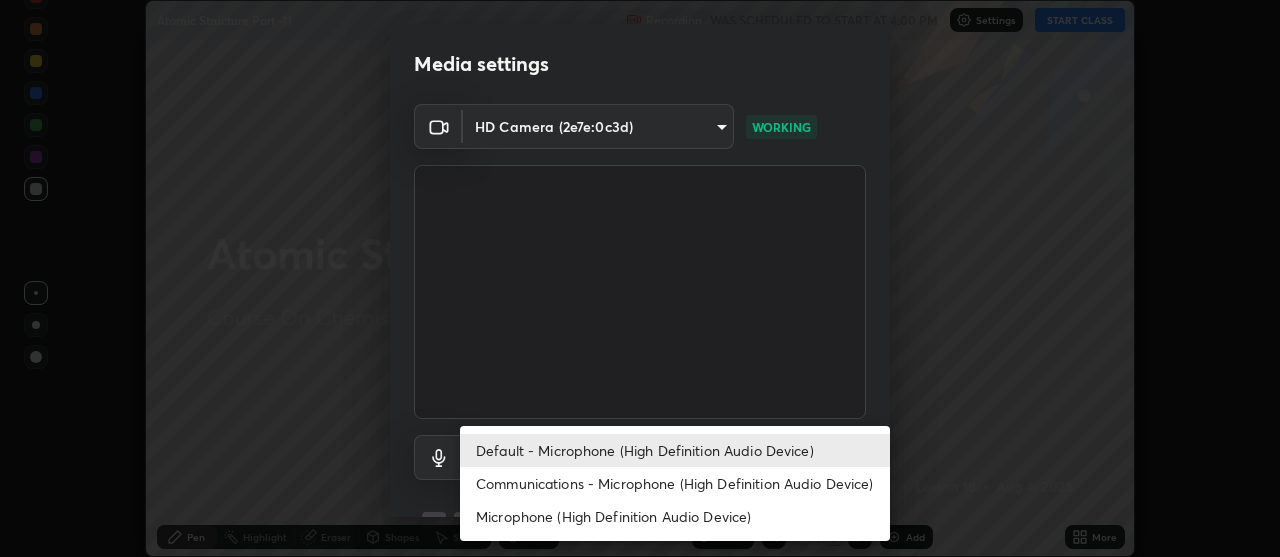 click on "Communications - Microphone (High Definition Audio Device)" at bounding box center [675, 483] 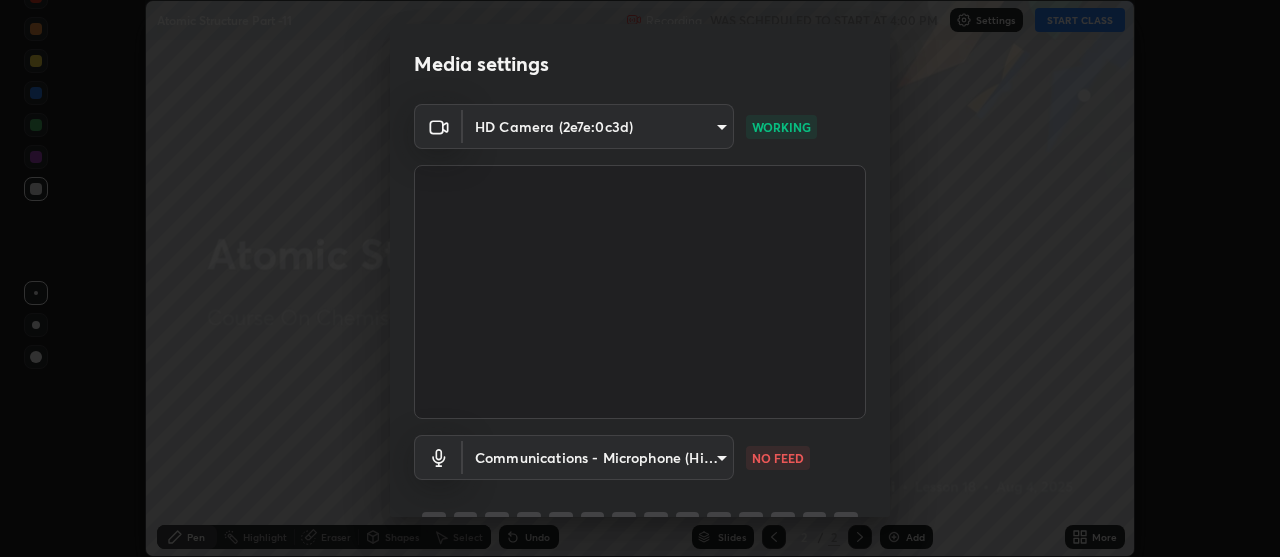 click on "Erase all Atomic Structure Part -11 Recording WAS SCHEDULED TO START AT  4:00 PM Settings START CLASS Setting up your live class Atomic Structure Part -11 • L18 of Course On Chemistry for NEET Conquer 1 2026 [FIRST] [LAST] Pen Highlight Eraser Shapes Select Undo Slides 2 / 2 Add More No doubts shared Encourage your learners to ask a doubt for better clarity Report an issue Reason for reporting Buffering Chat not working Audio - Video sync issue Educator video quality low ​ Attach an image Report Media settings HD Camera (2e7e:0c3d) 4eebad9fb2b760257747d3faba0537f77ebfd590b97cb0ff6e10e17389be776b WORKING Communications - Microphone (High Definition Audio Device) communications NO FEED 1 / 5 Next Default - Microphone (High Definition Audio Device) Communications - Microphone (High Definition Device) Microphone (High Definition Audio Device)" at bounding box center (640, 278) 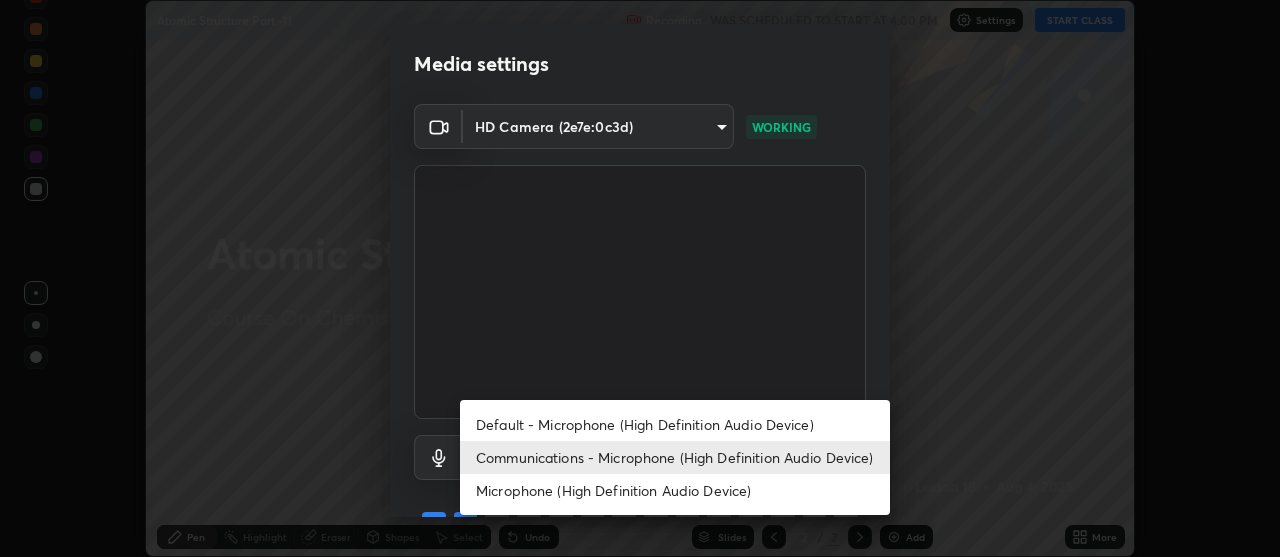 click on "Default - Microphone (High Definition Audio Device)" at bounding box center [675, 424] 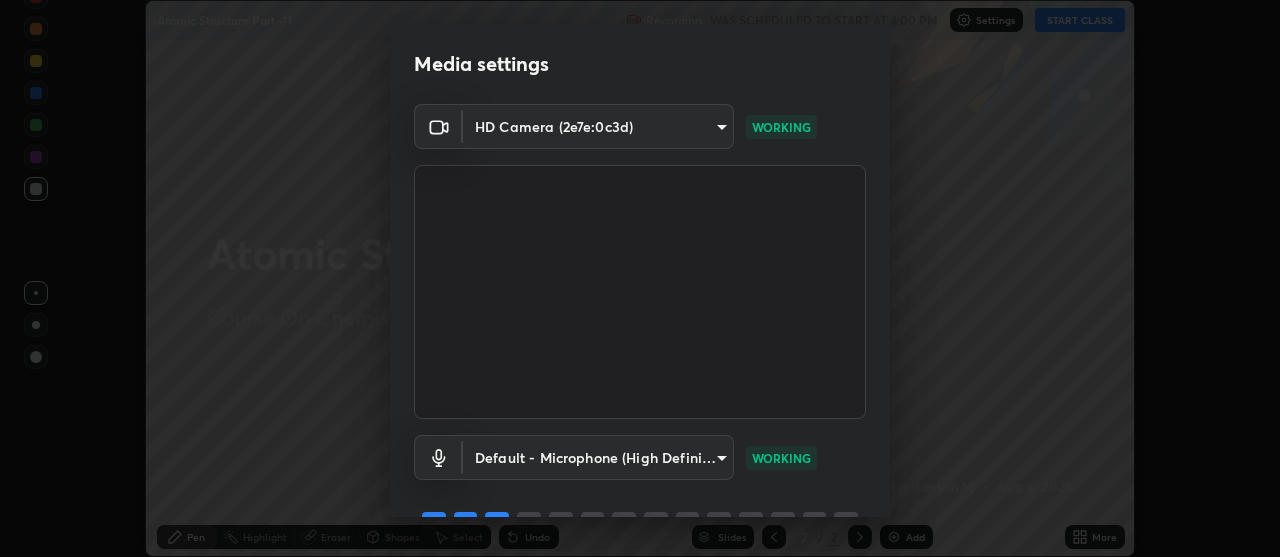scroll, scrollTop: 99, scrollLeft: 0, axis: vertical 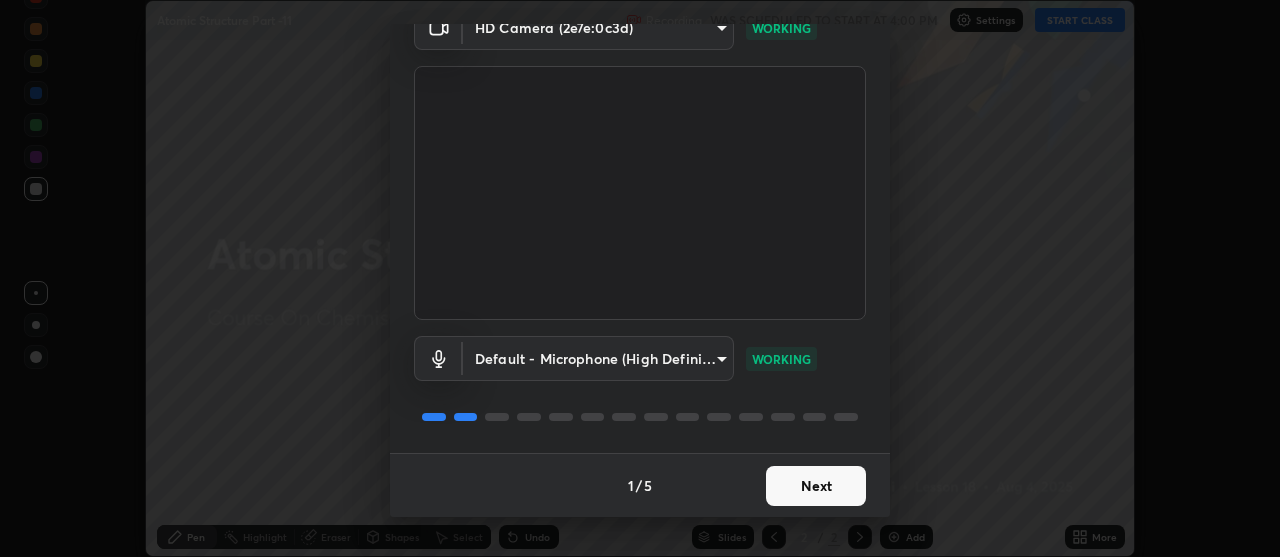 click on "Next" at bounding box center (816, 486) 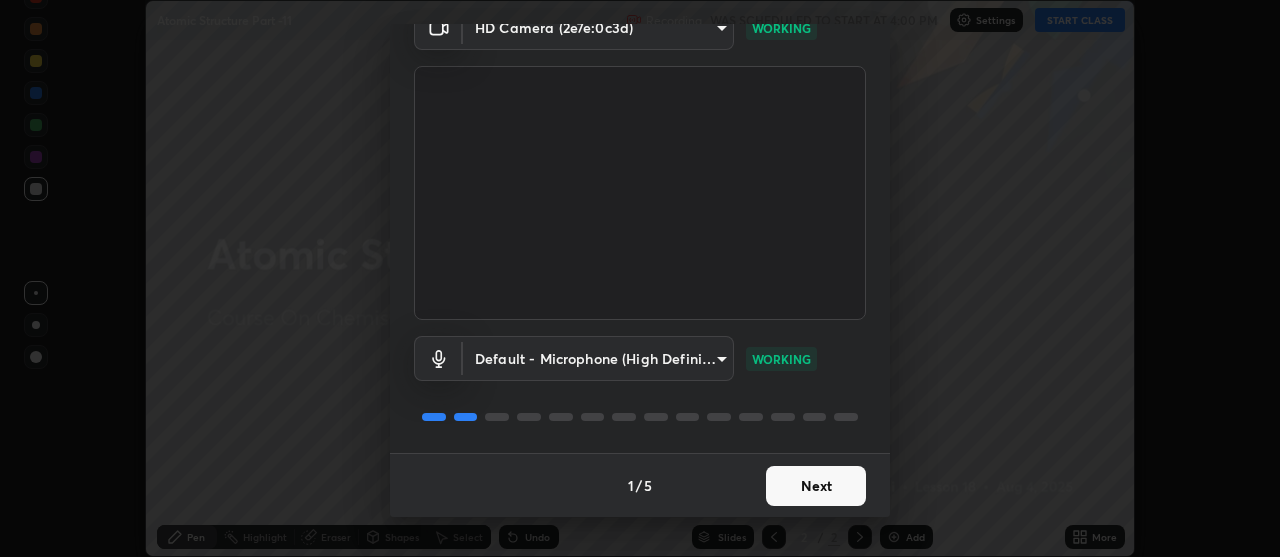 scroll, scrollTop: 0, scrollLeft: 0, axis: both 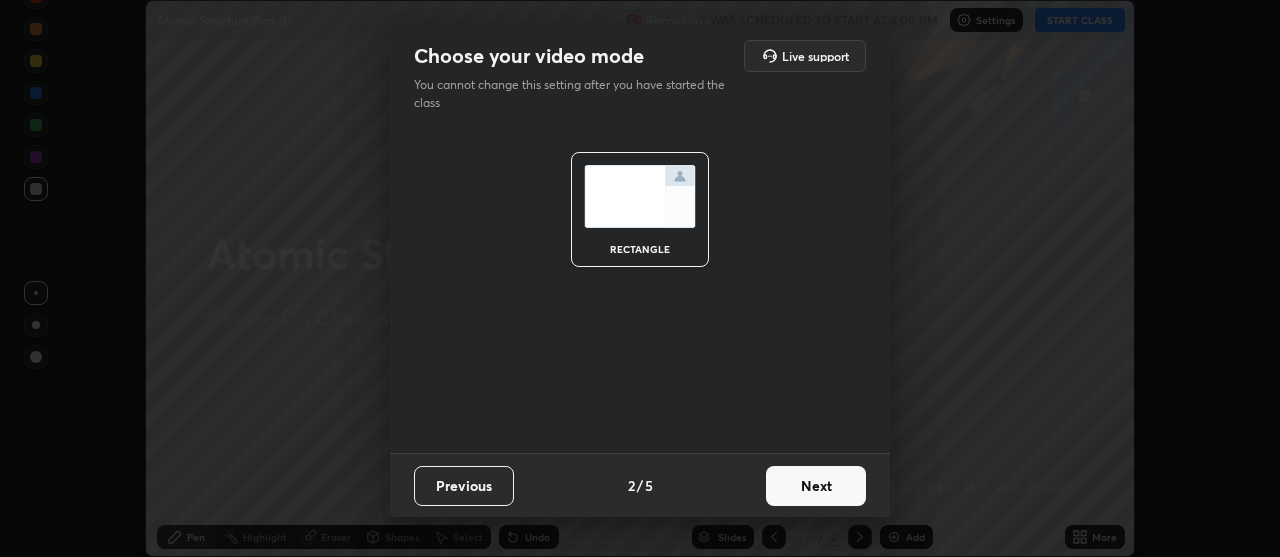 click on "Next" at bounding box center [816, 486] 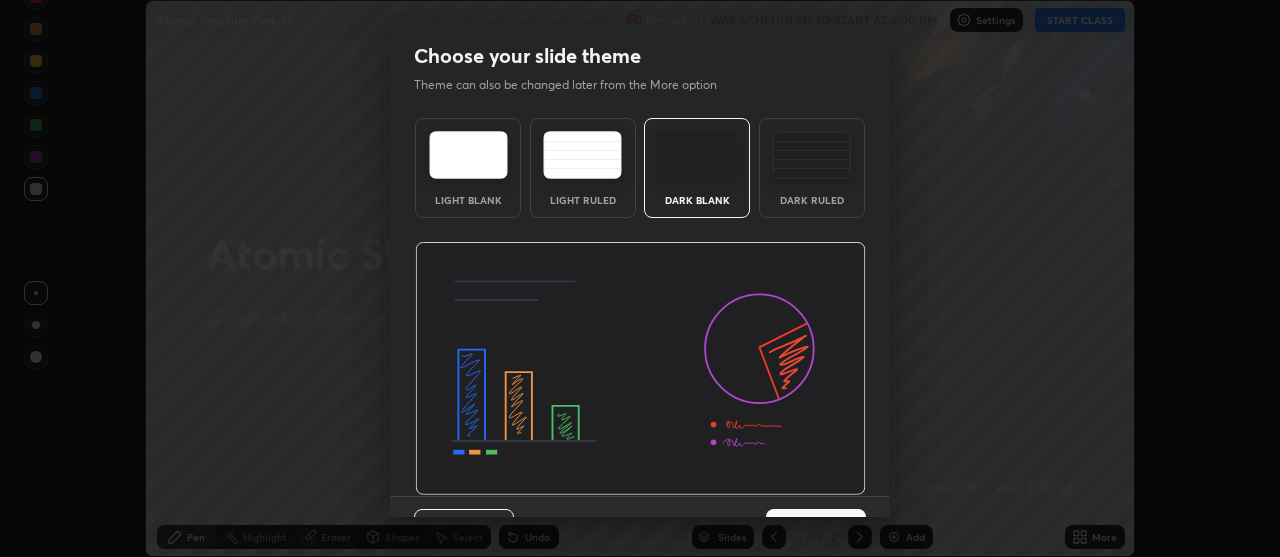 scroll, scrollTop: 43, scrollLeft: 0, axis: vertical 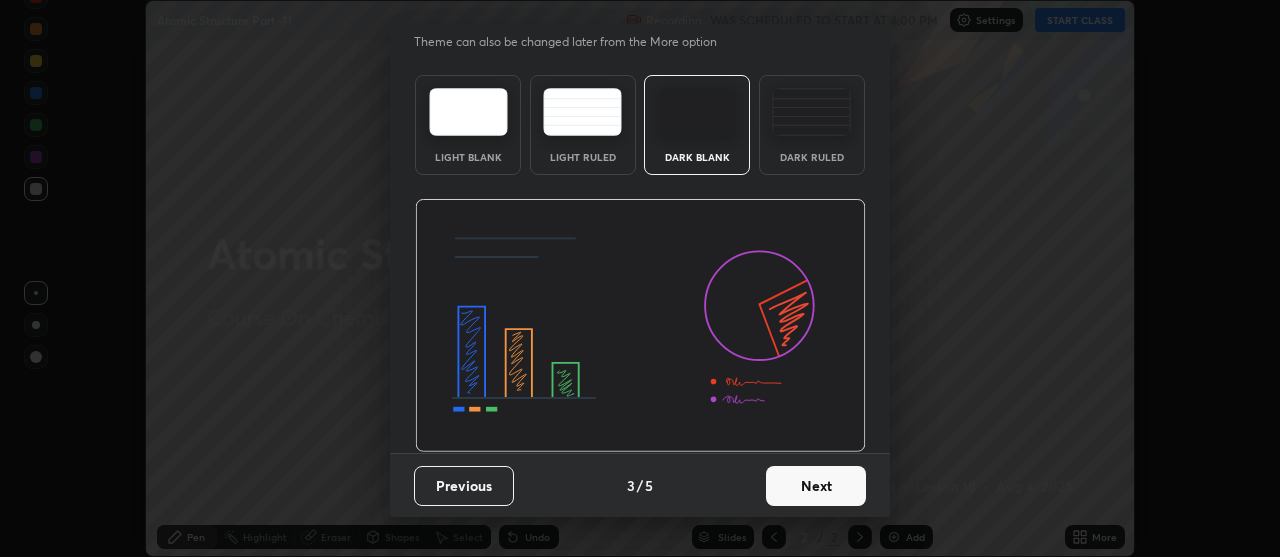click on "Next" at bounding box center (816, 486) 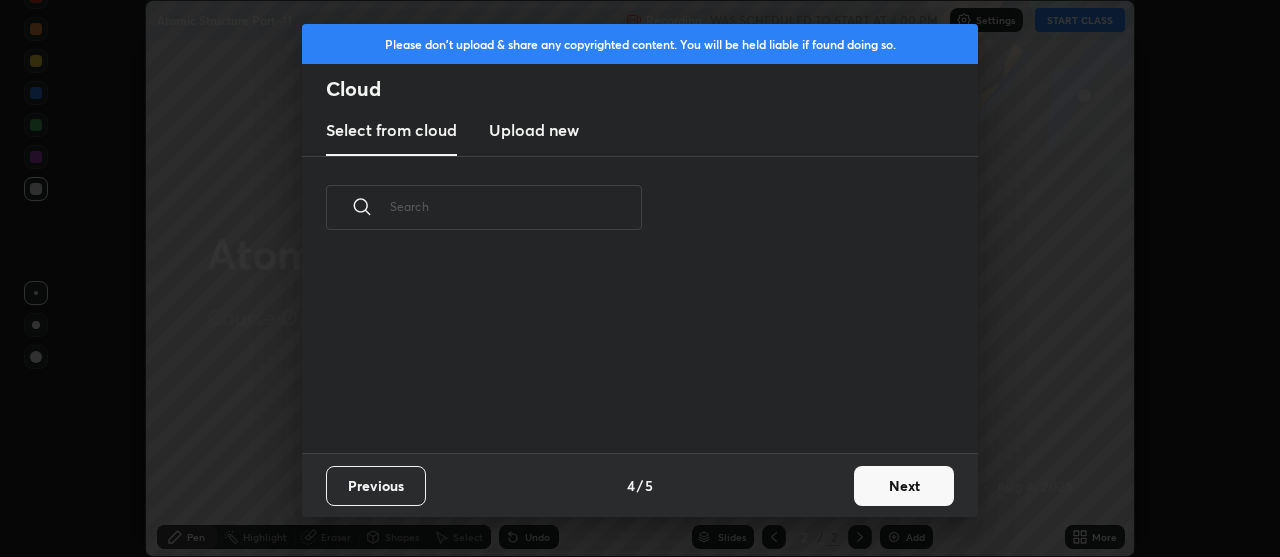 click on "Previous 4 / 5 Next" at bounding box center [640, 485] 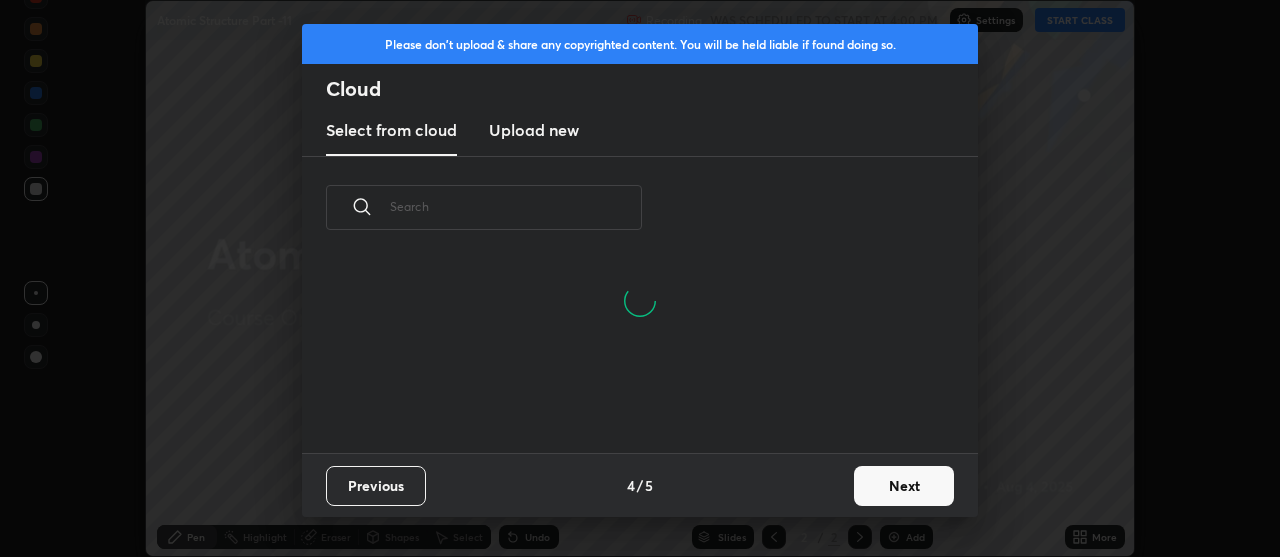 click on "Next" at bounding box center (904, 486) 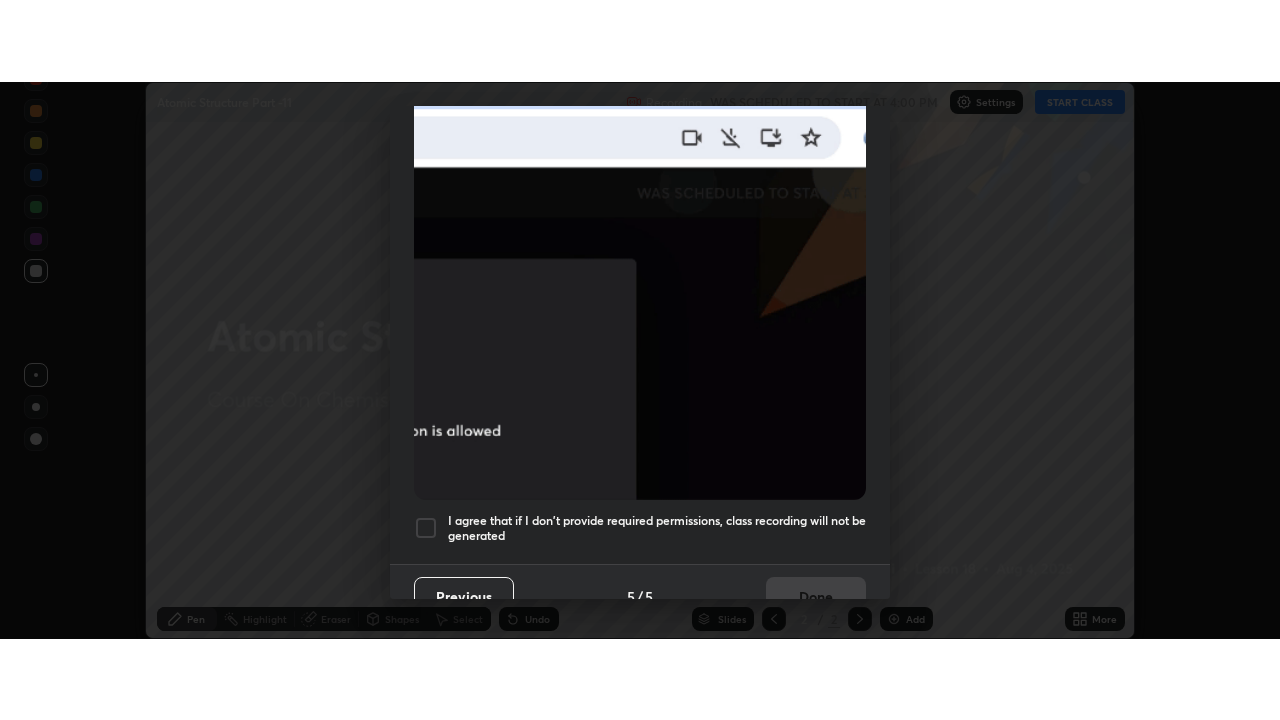 scroll, scrollTop: 507, scrollLeft: 0, axis: vertical 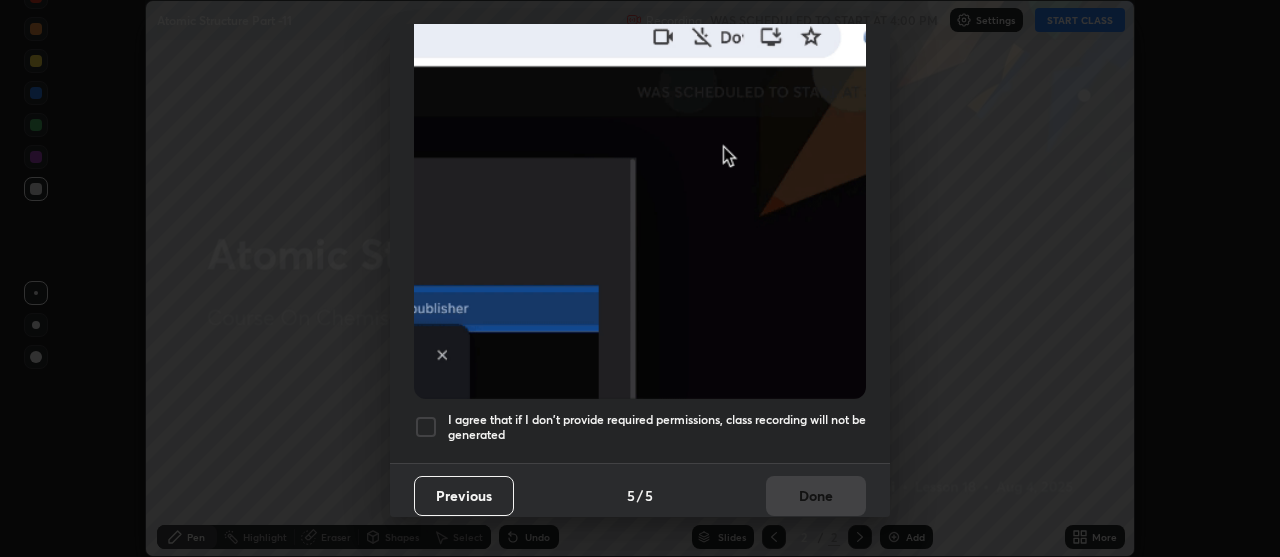 click at bounding box center [426, 427] 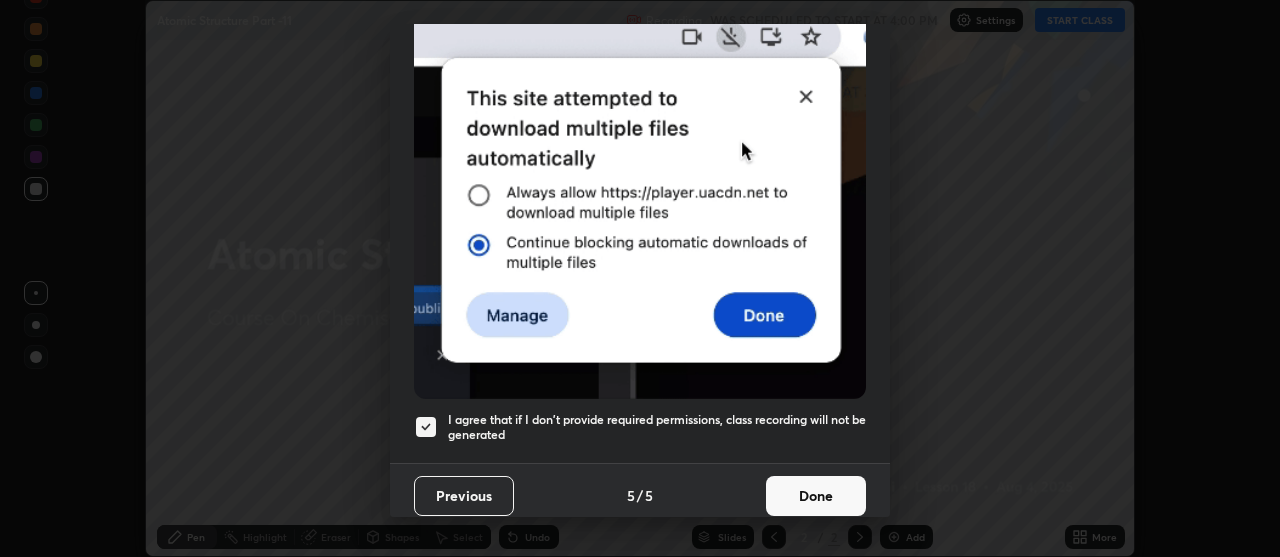 click on "Done" at bounding box center (816, 496) 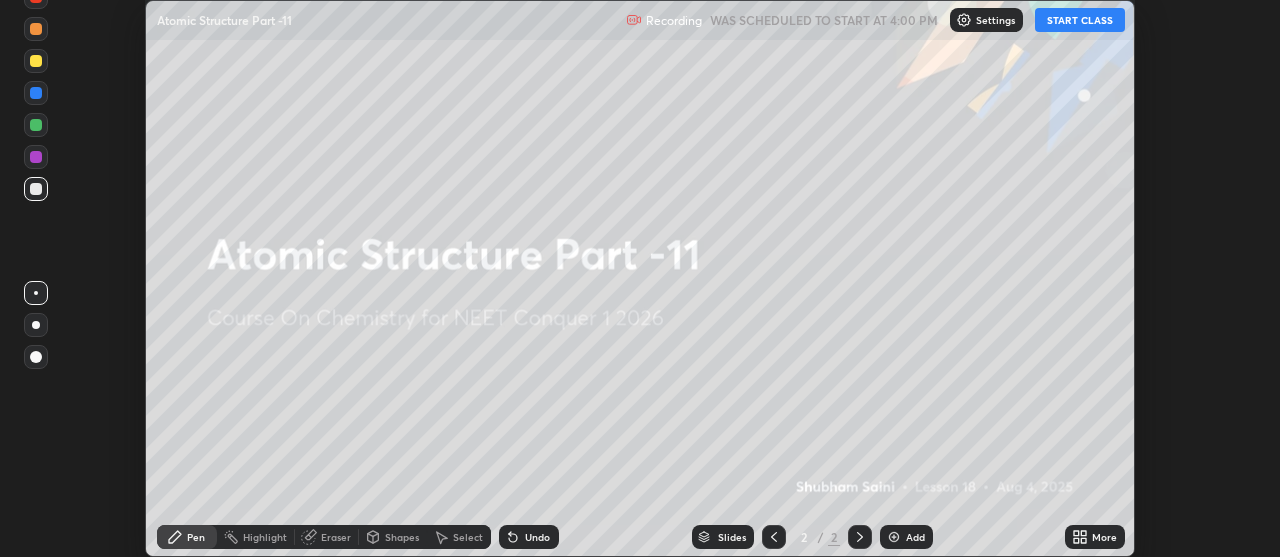 click 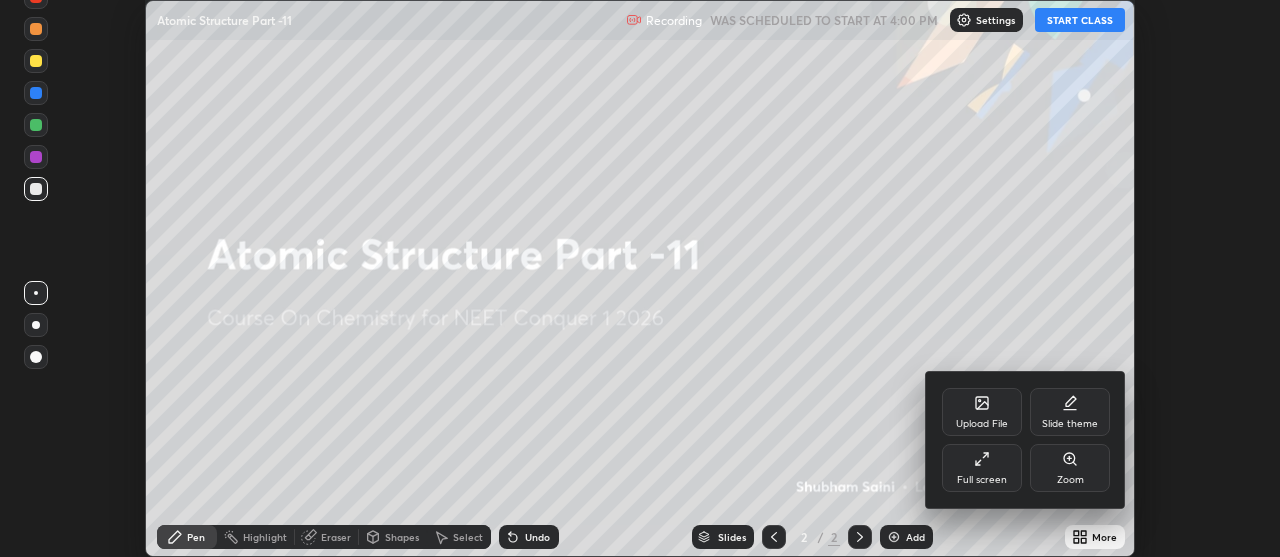 click on "Full screen" at bounding box center [982, 468] 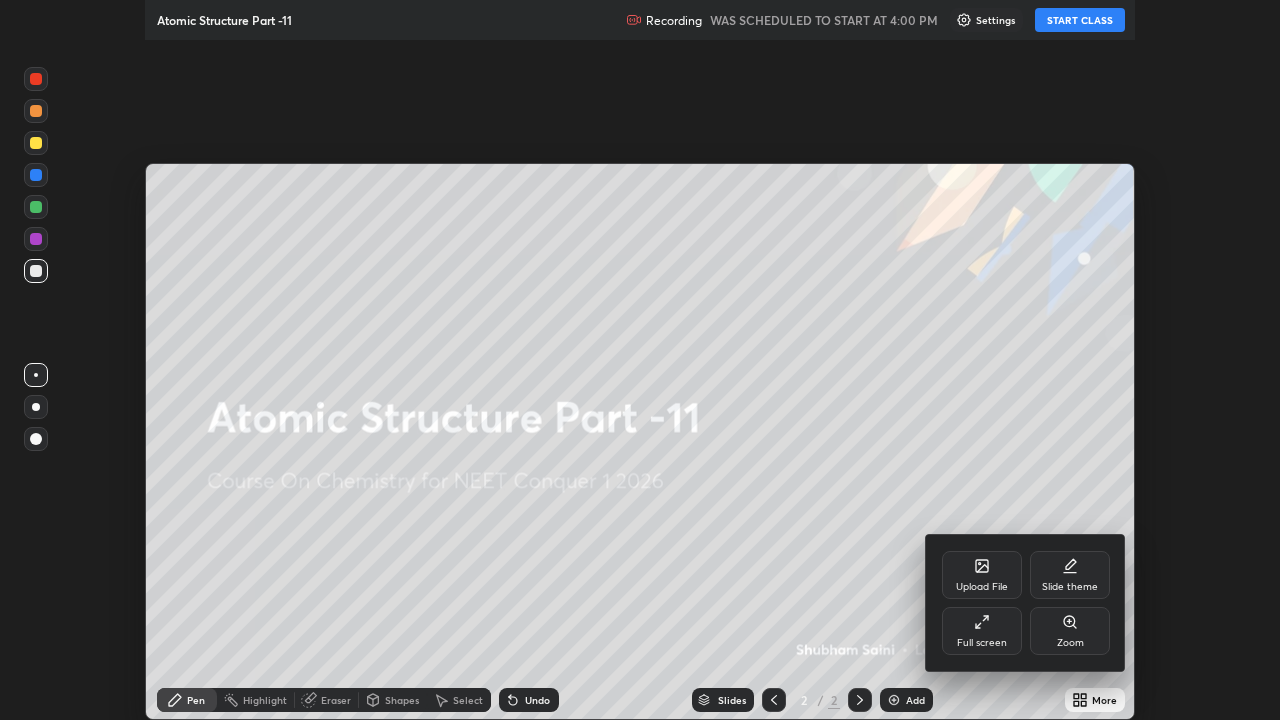scroll, scrollTop: 99280, scrollLeft: 98720, axis: both 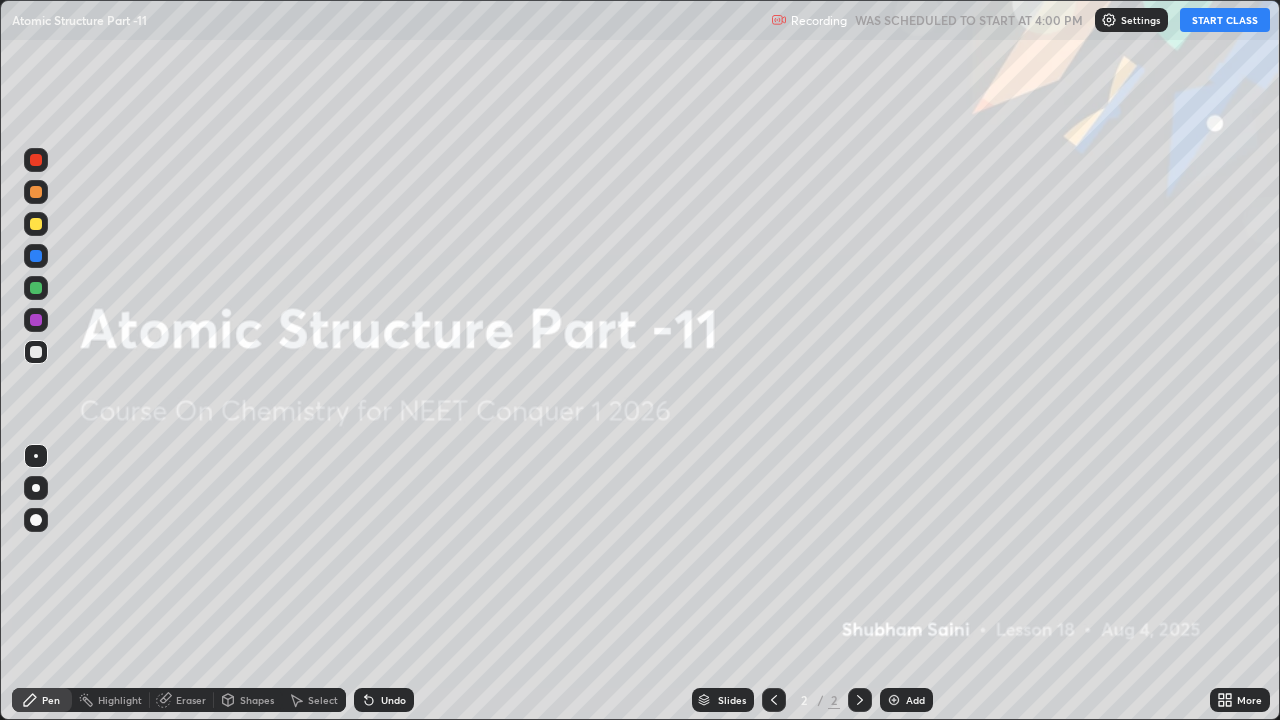 click on "START CLASS" at bounding box center (1225, 20) 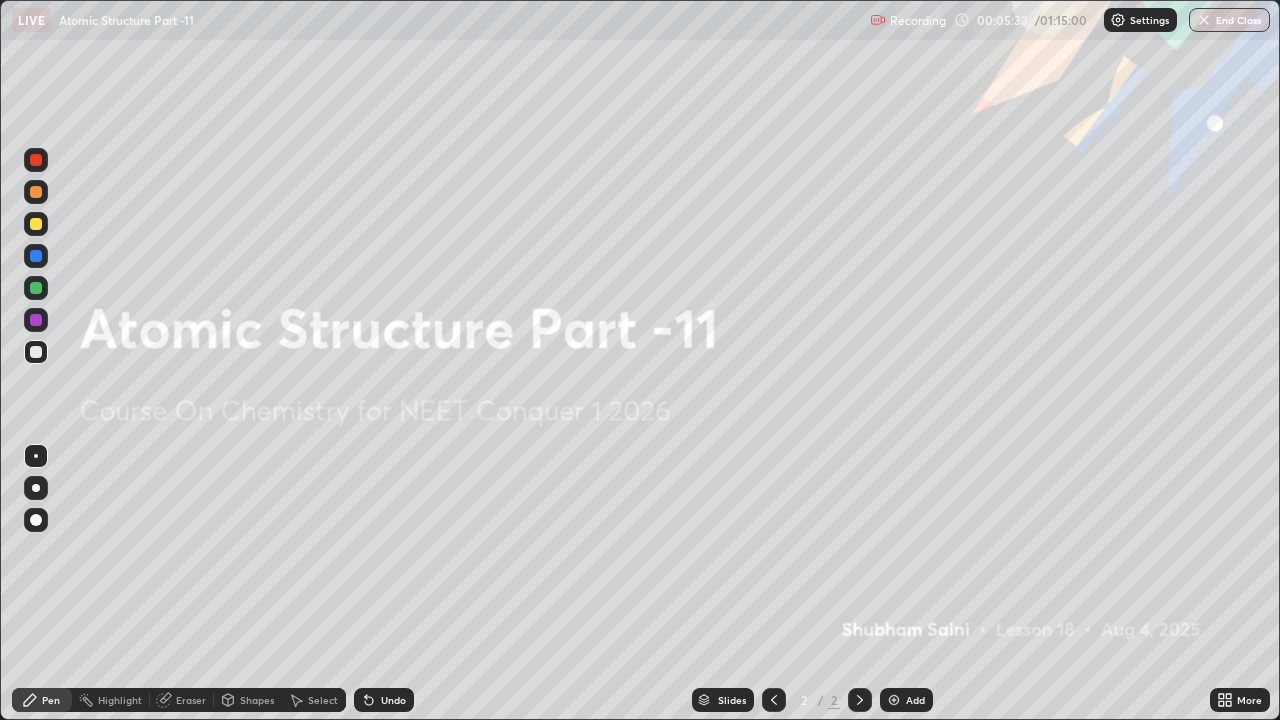 click on "Add" at bounding box center (906, 700) 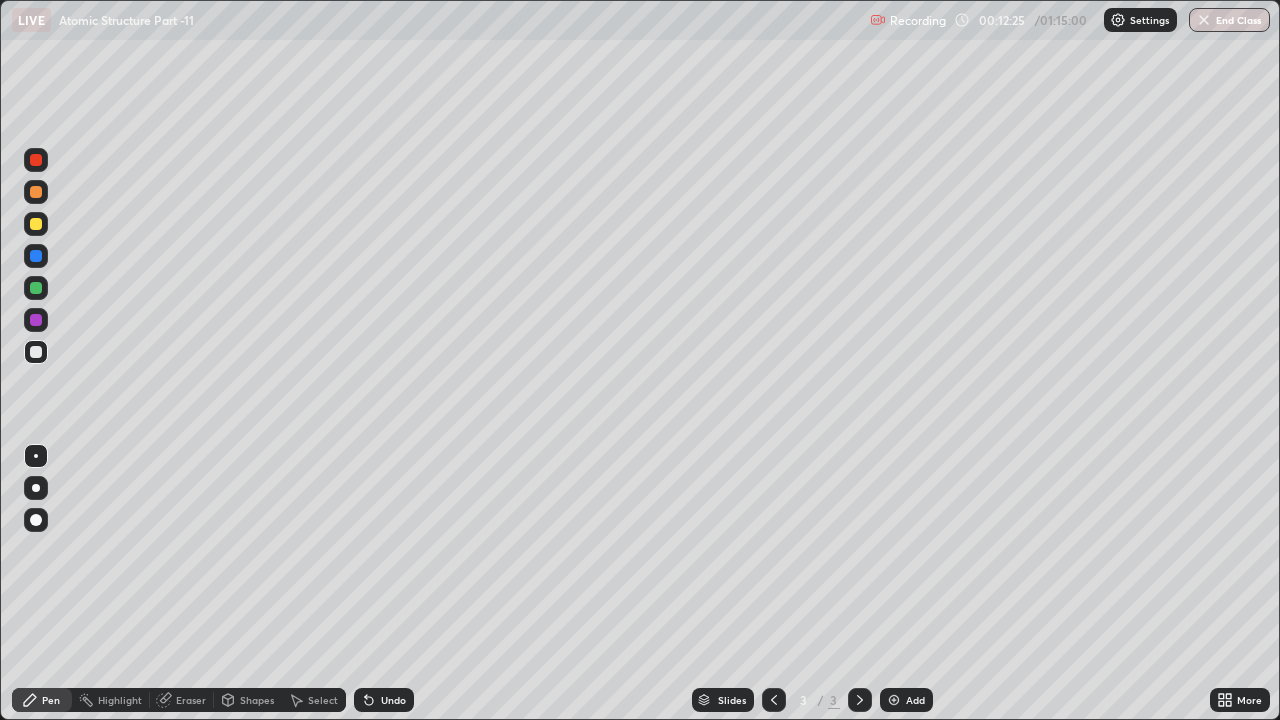 click at bounding box center (36, 224) 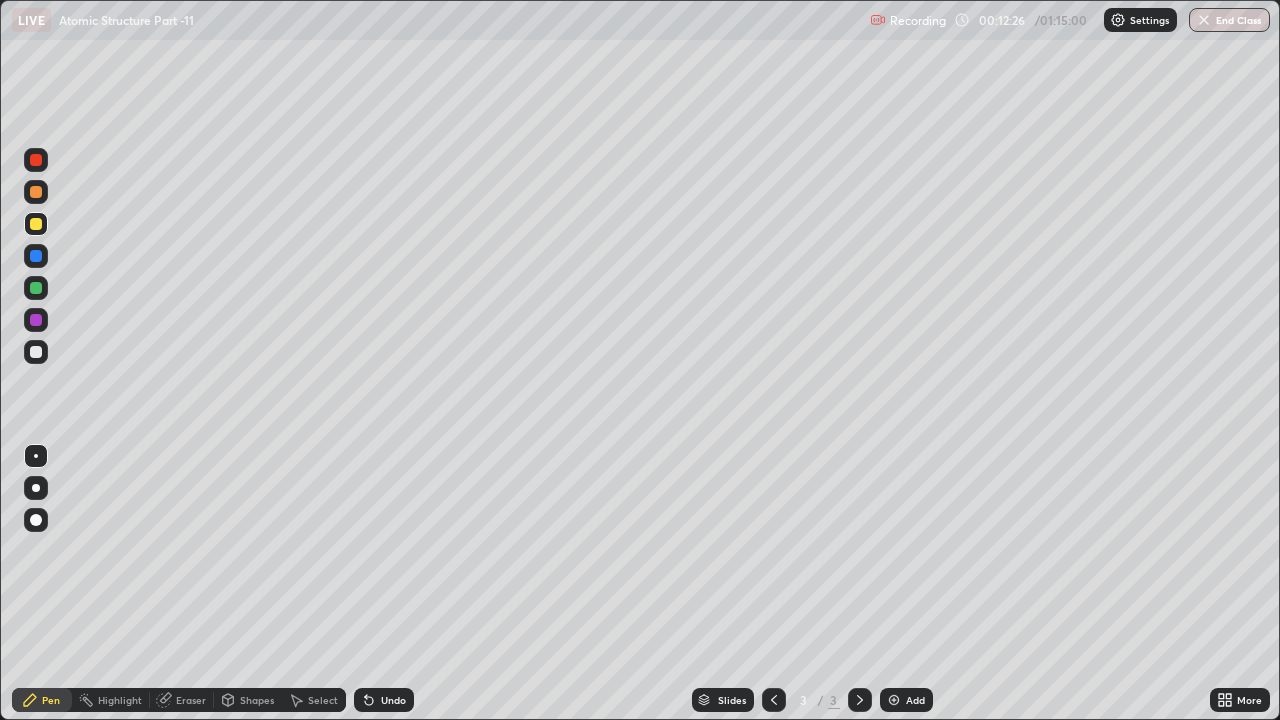 click at bounding box center [36, 488] 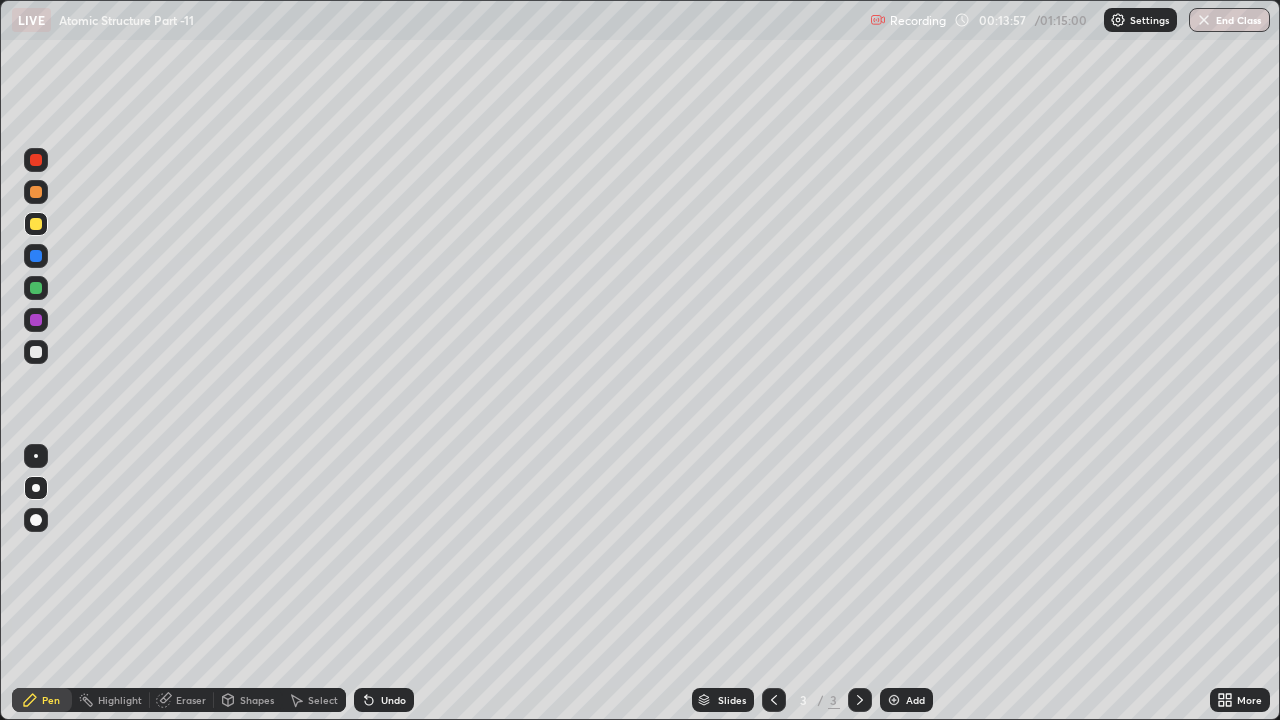 click on "Undo" at bounding box center [393, 700] 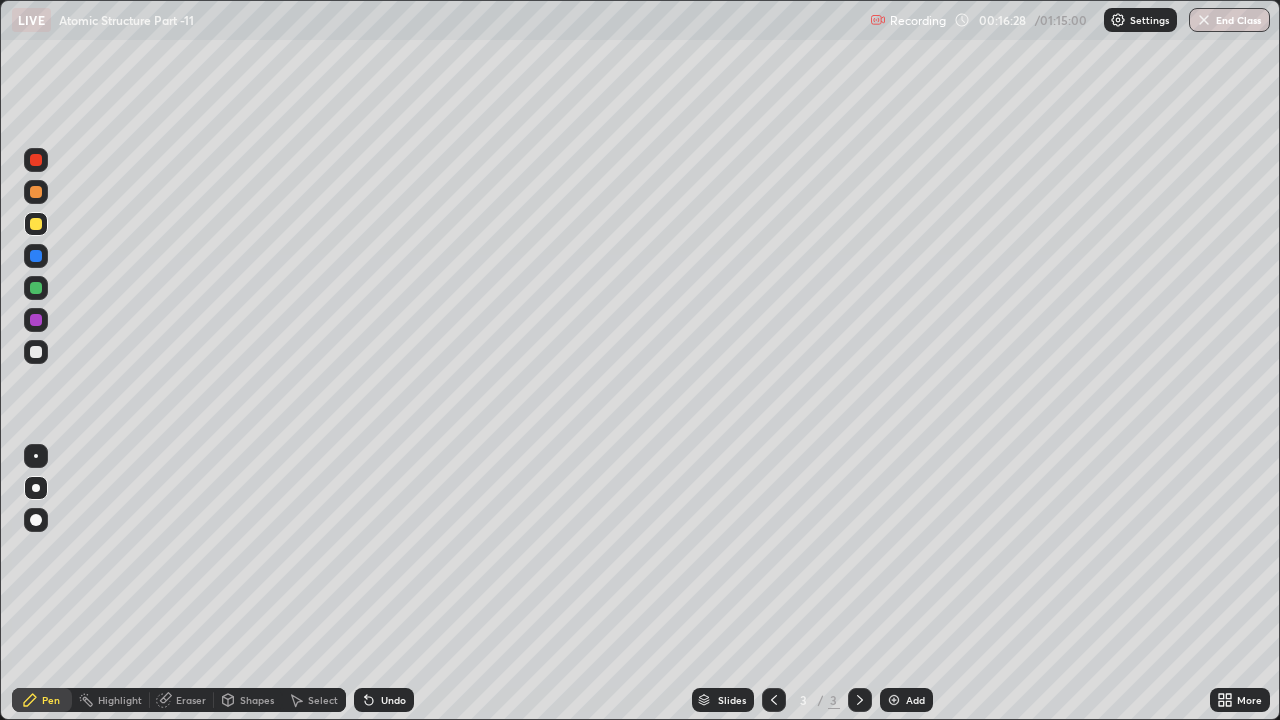 click at bounding box center [36, 352] 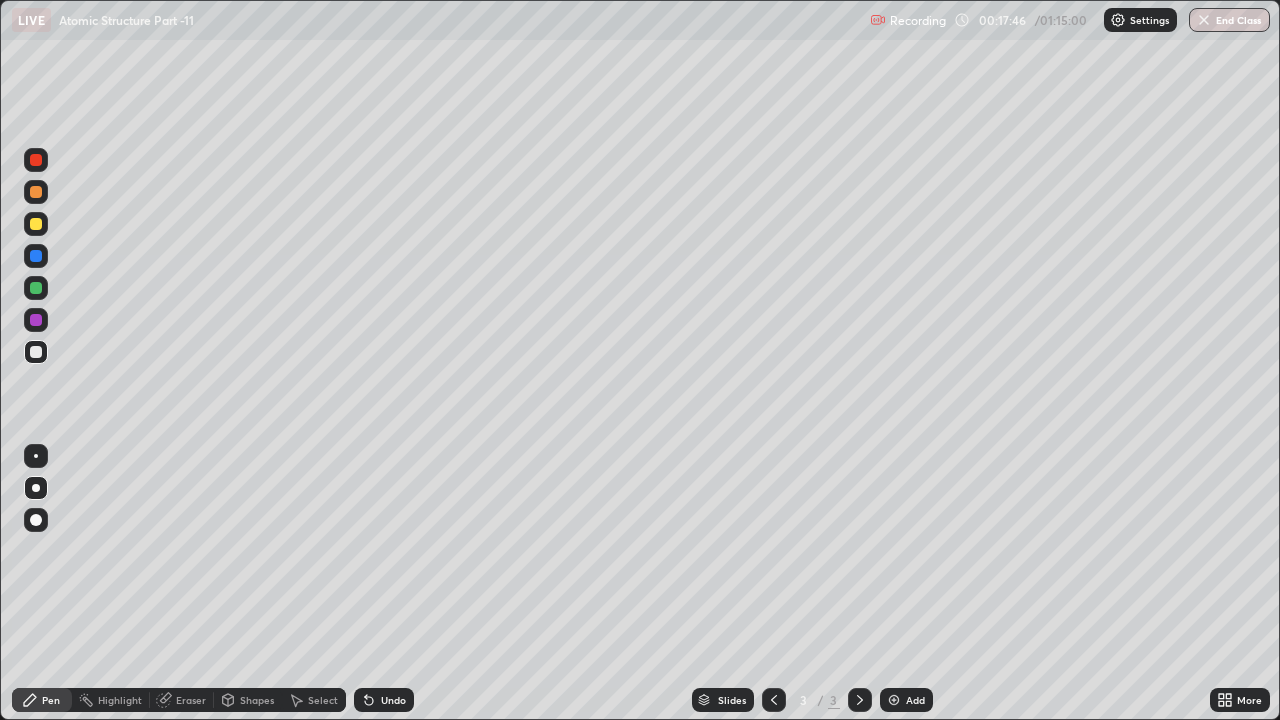click on "Eraser" at bounding box center [191, 700] 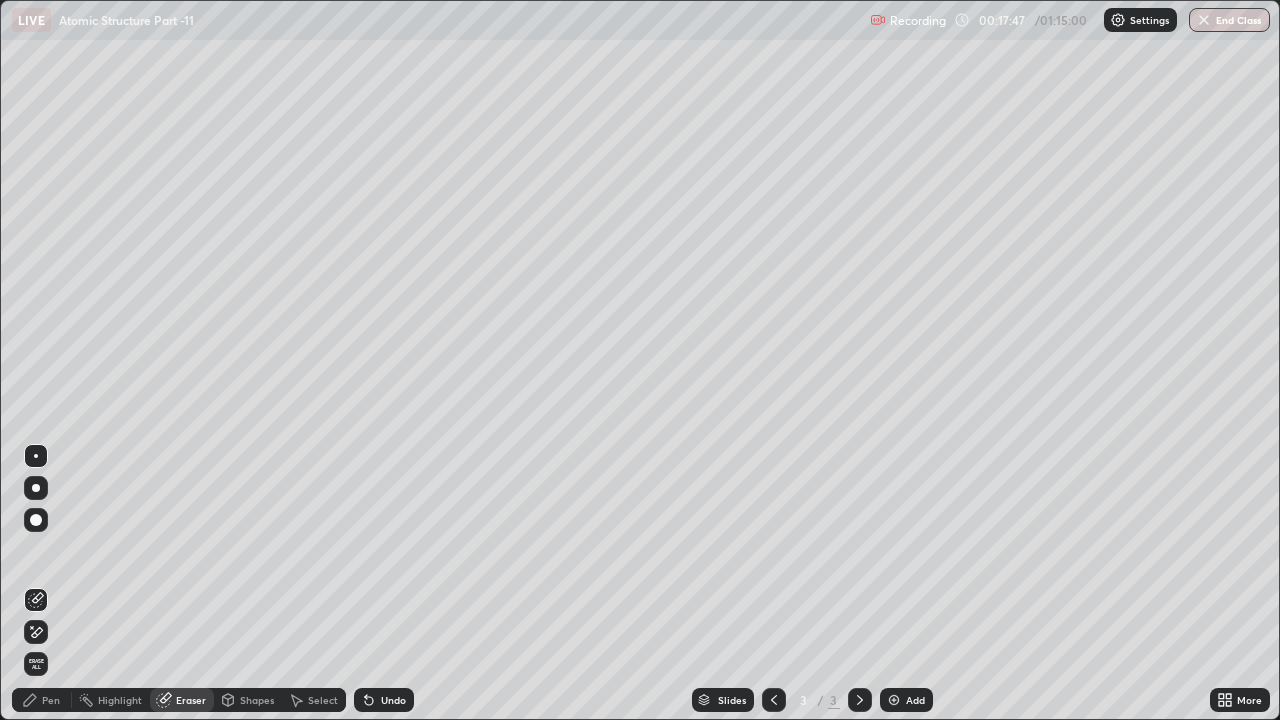 click at bounding box center [36, 632] 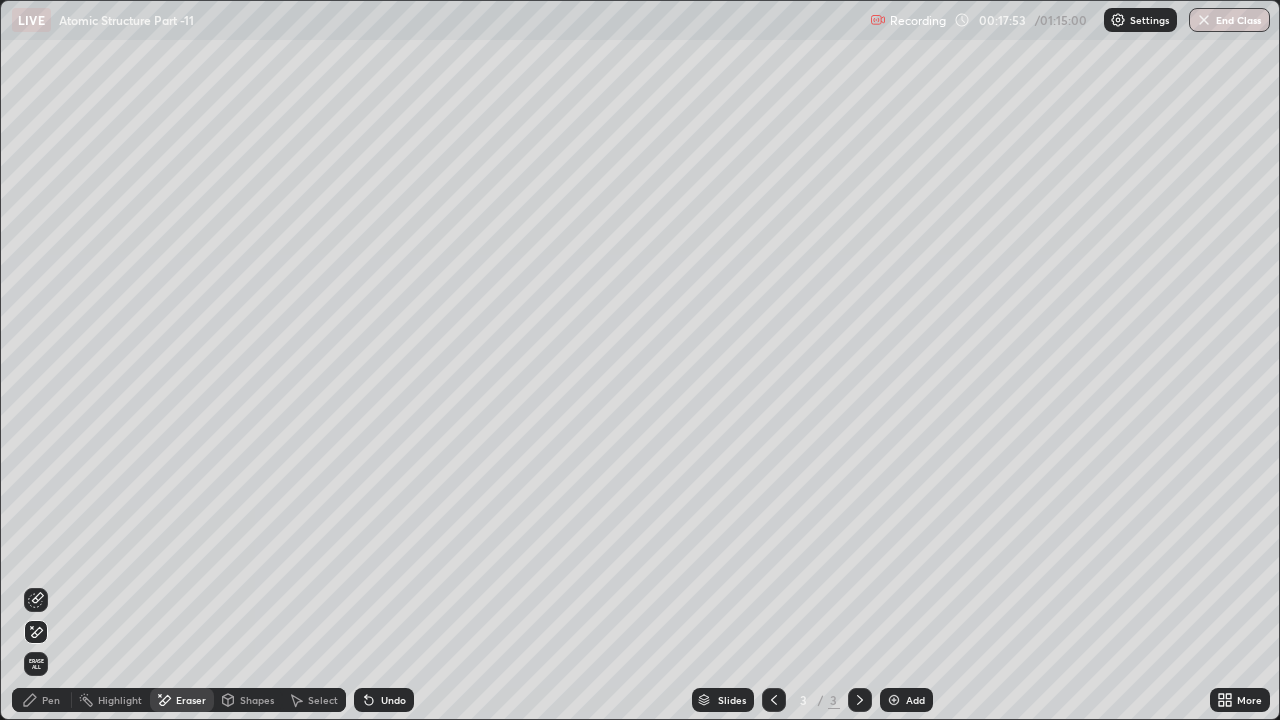 click on "Pen" at bounding box center [42, 700] 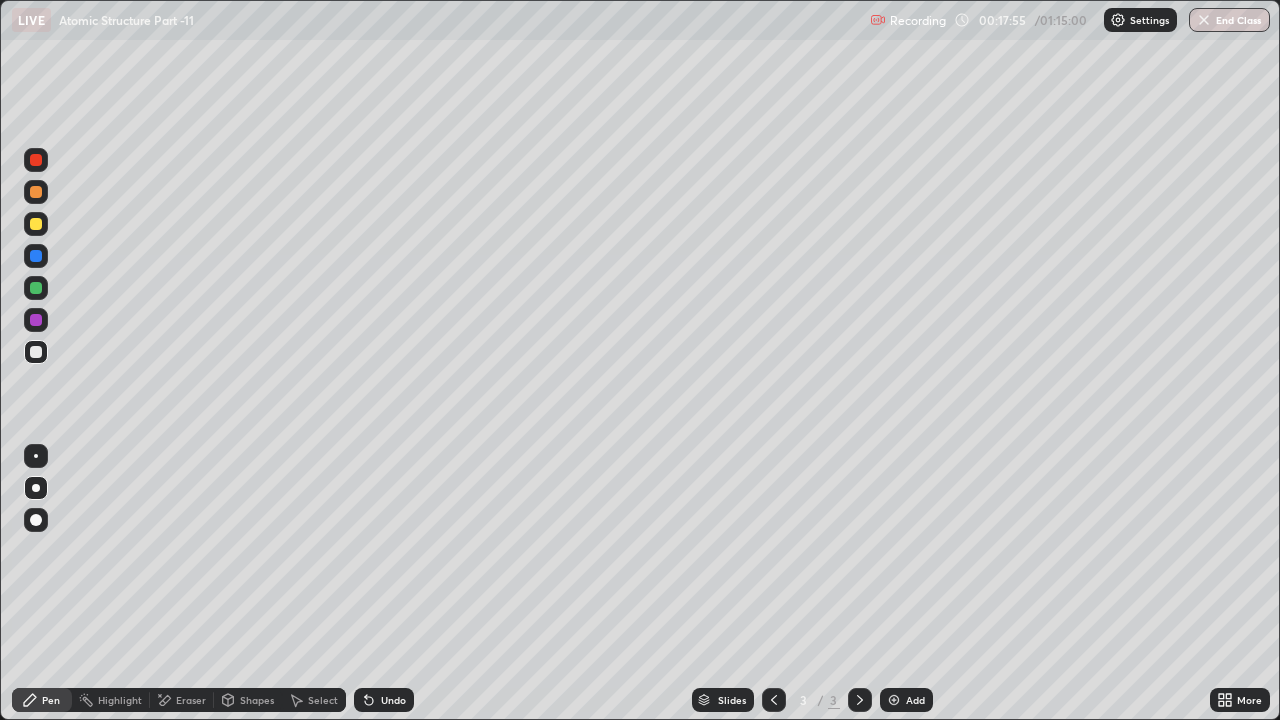 click at bounding box center [36, 192] 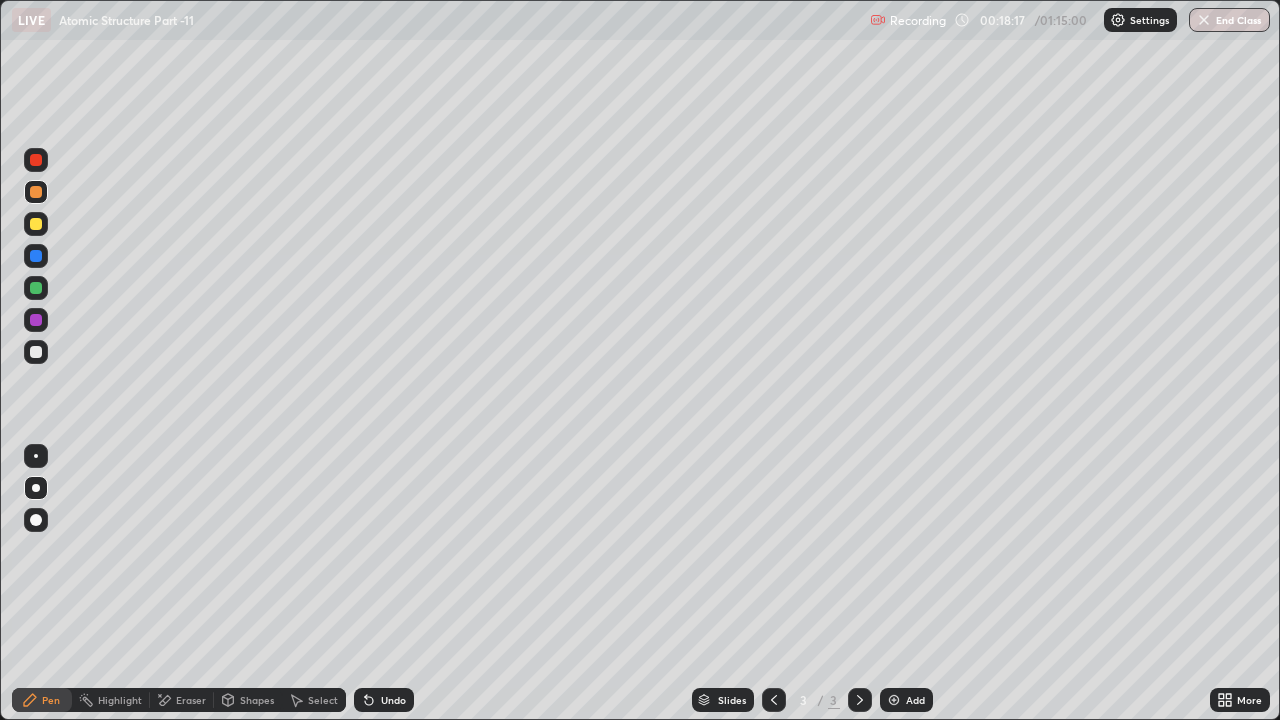 click at bounding box center (36, 288) 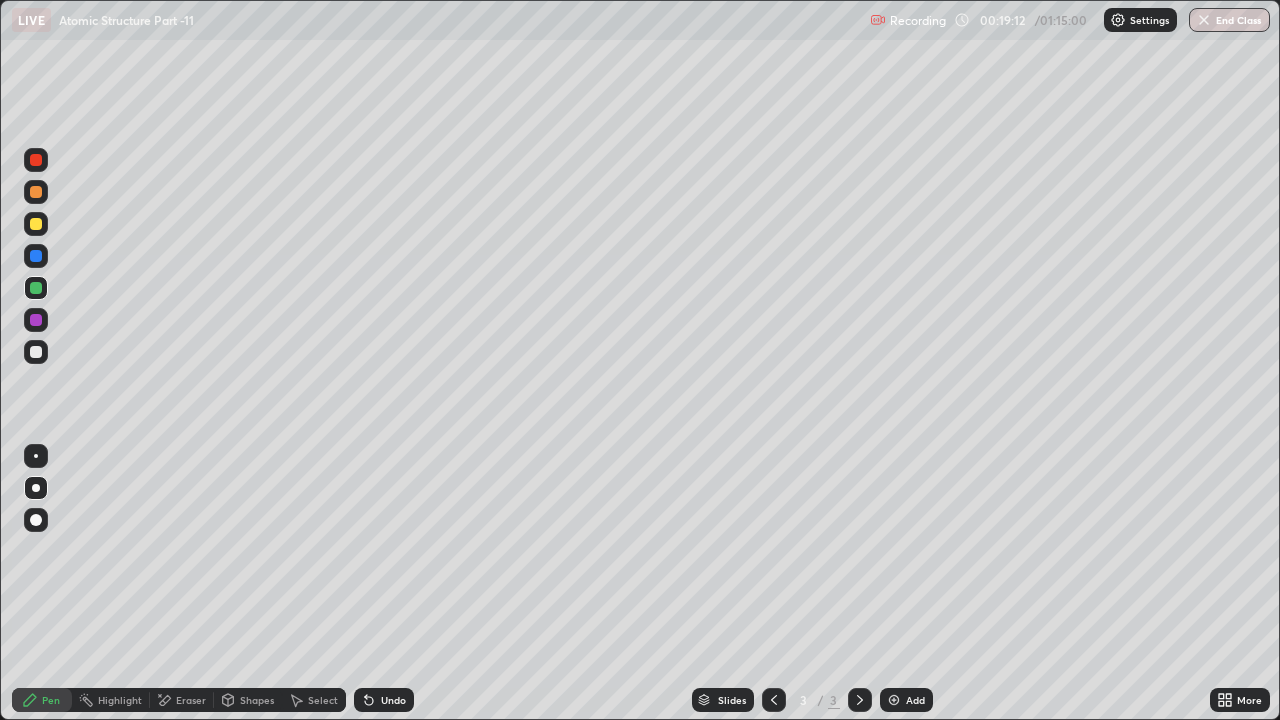 click at bounding box center (36, 352) 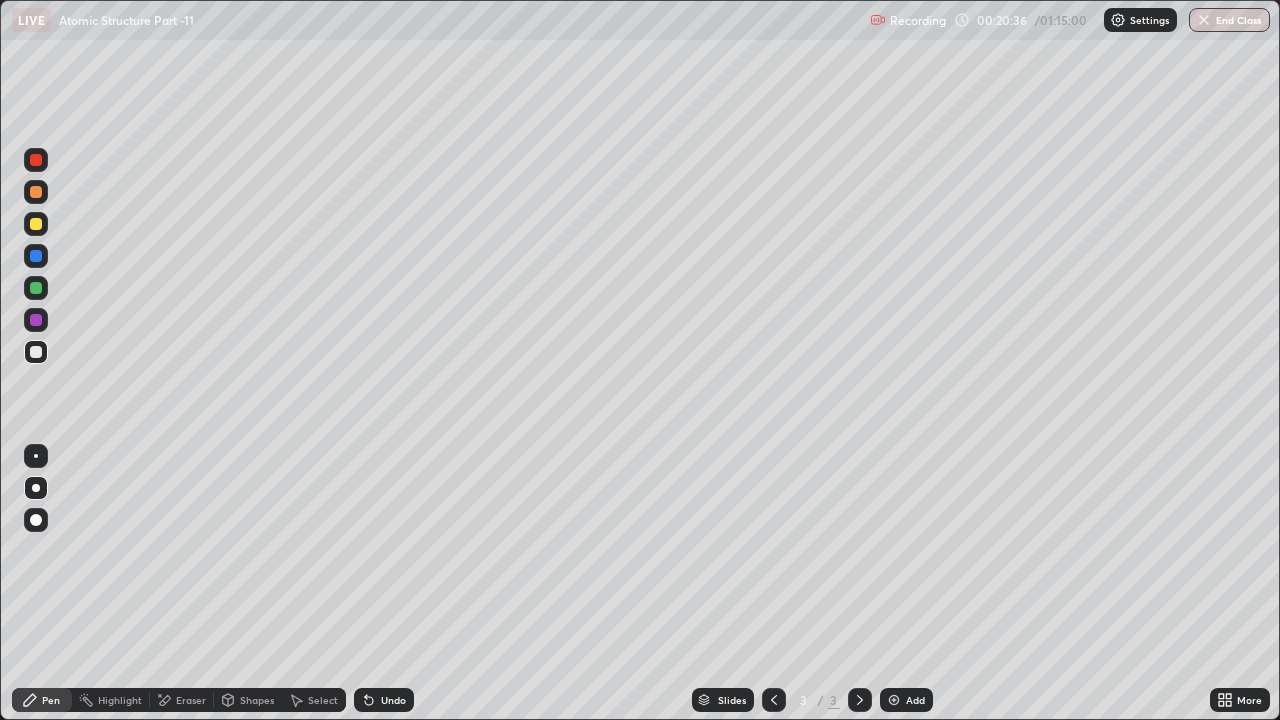 click on "Add" at bounding box center [915, 700] 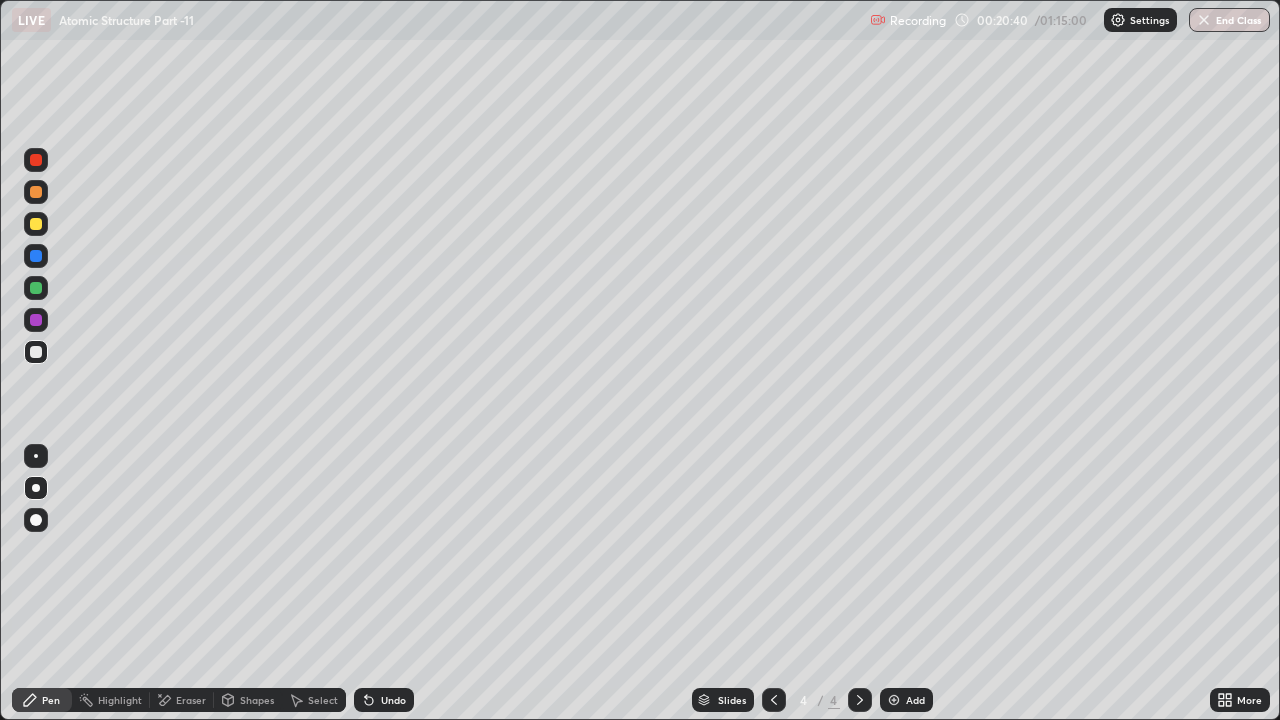 click at bounding box center [36, 288] 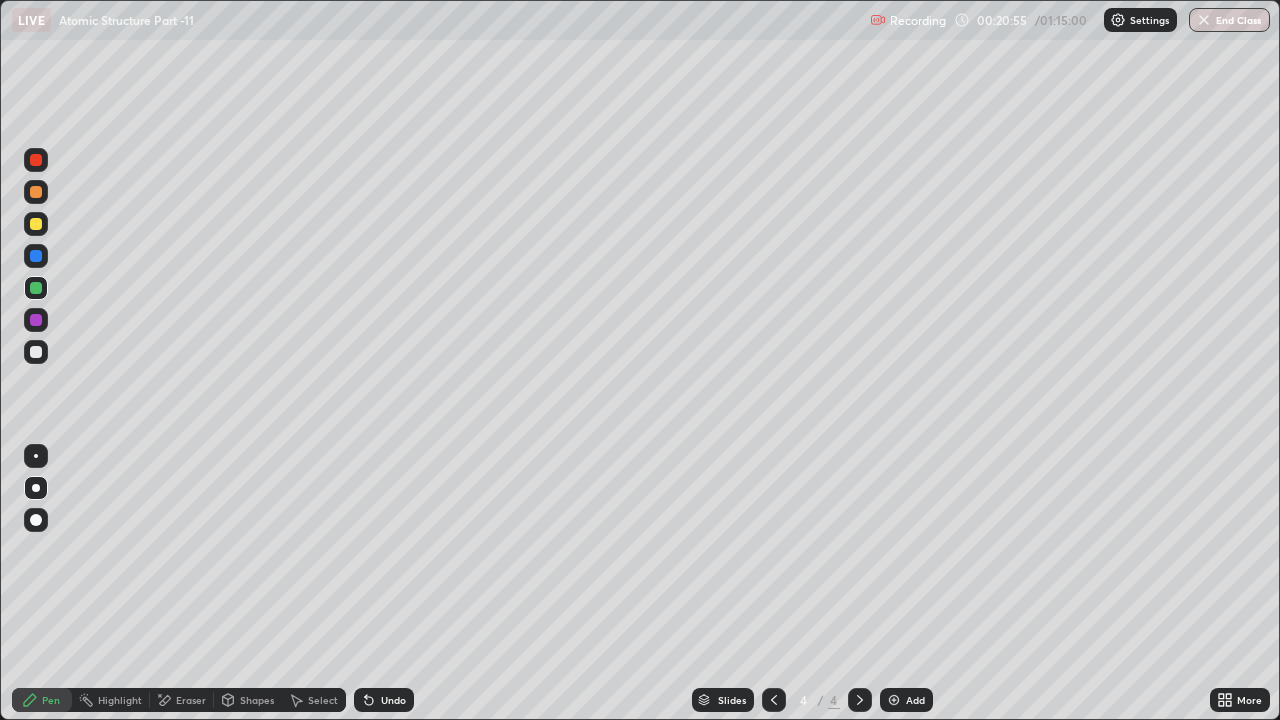 click on "Shapes" at bounding box center (248, 700) 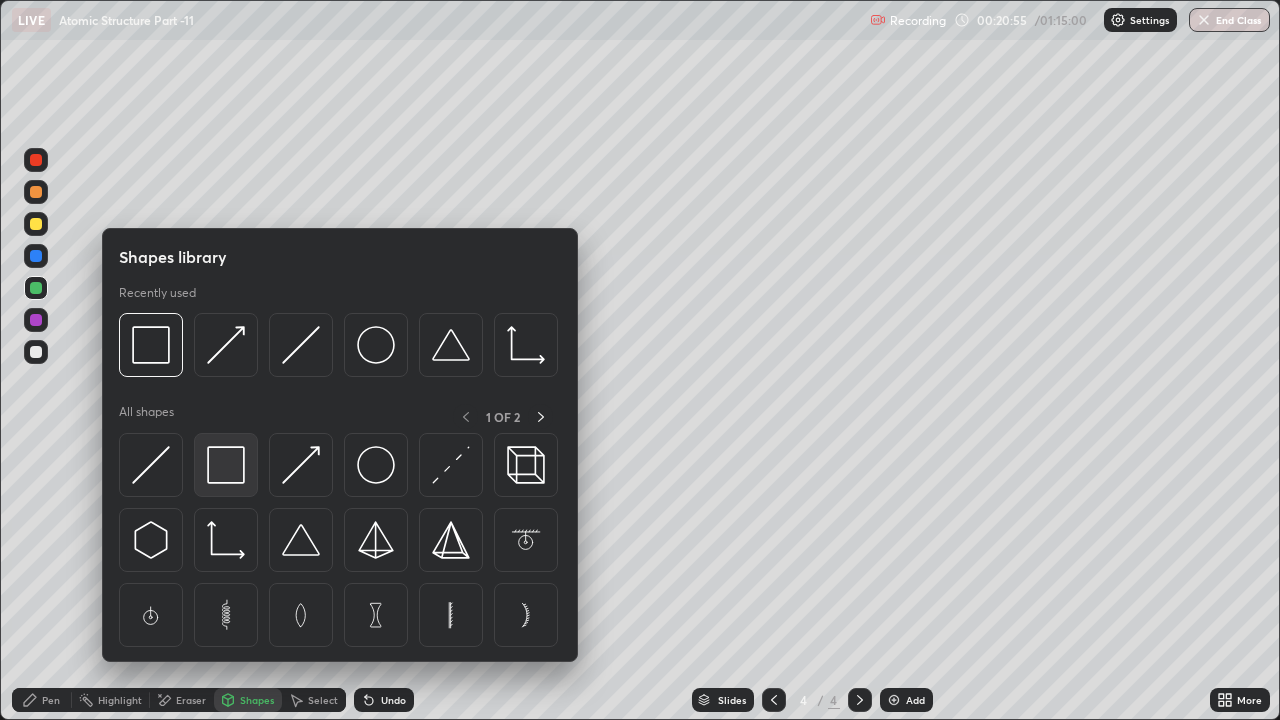 click at bounding box center (226, 465) 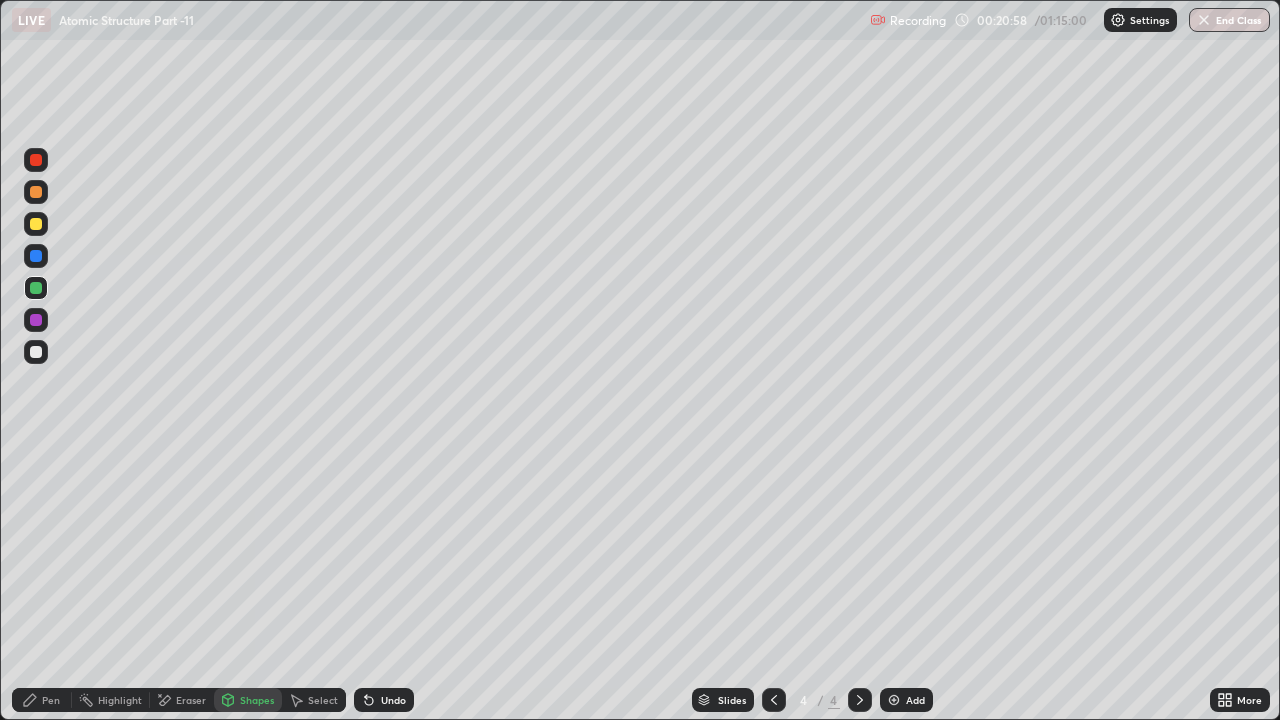 click on "Pen" at bounding box center [42, 700] 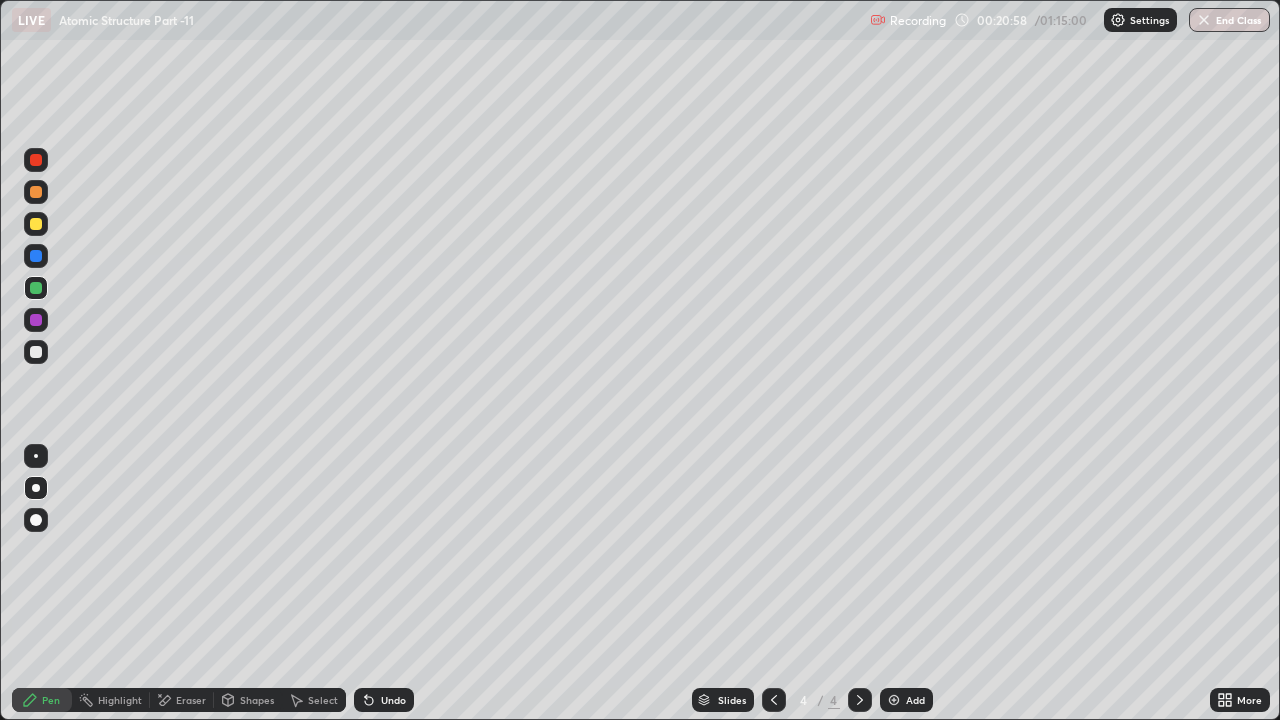 click at bounding box center (36, 352) 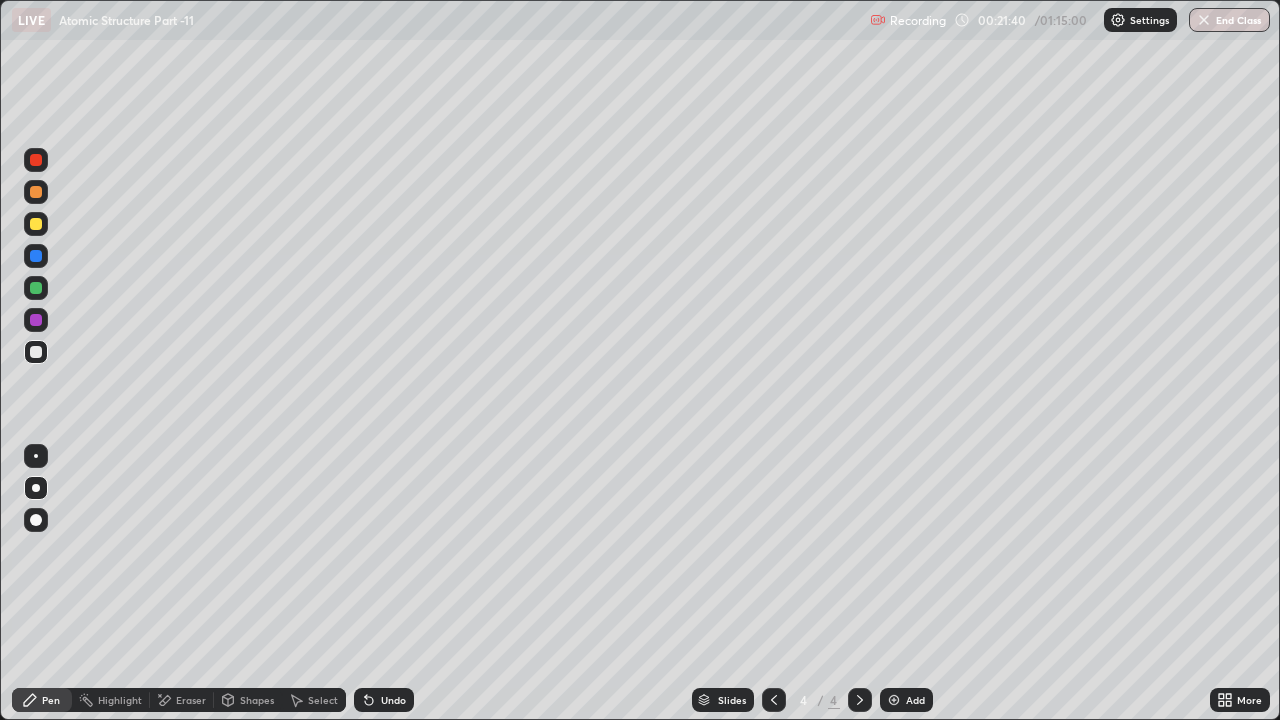 click on "Shapes" at bounding box center (257, 700) 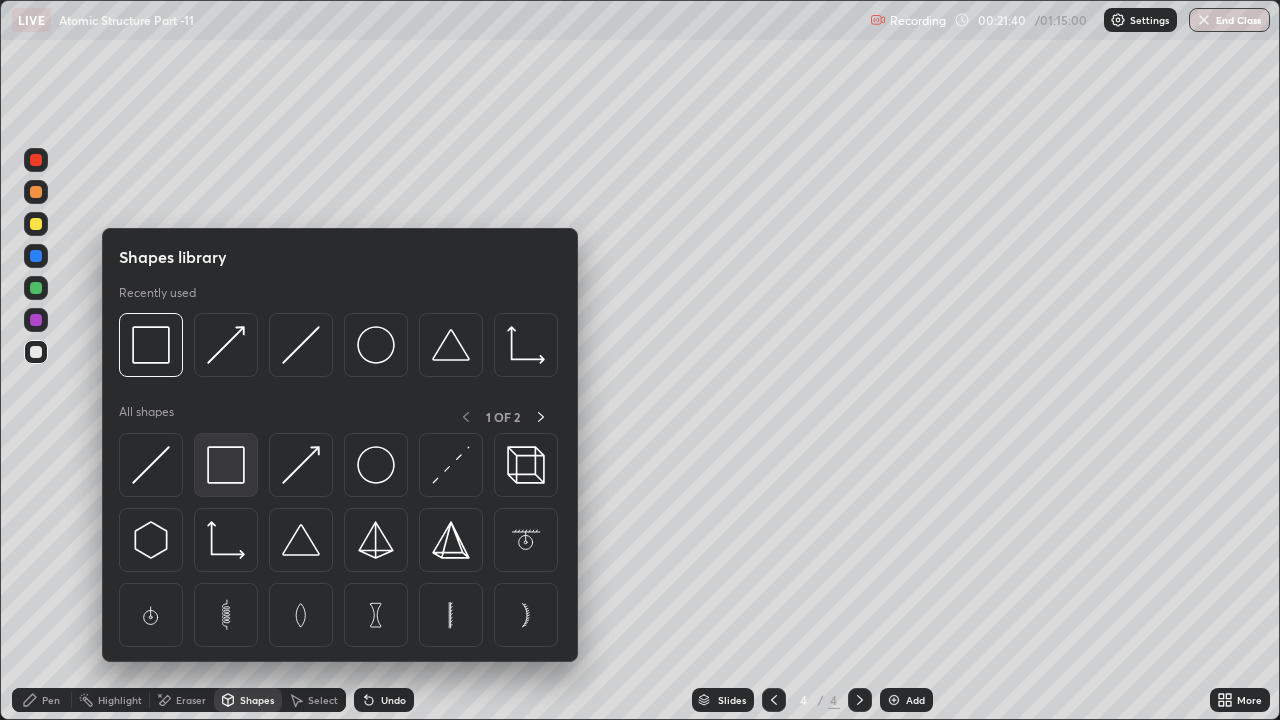 click at bounding box center (226, 465) 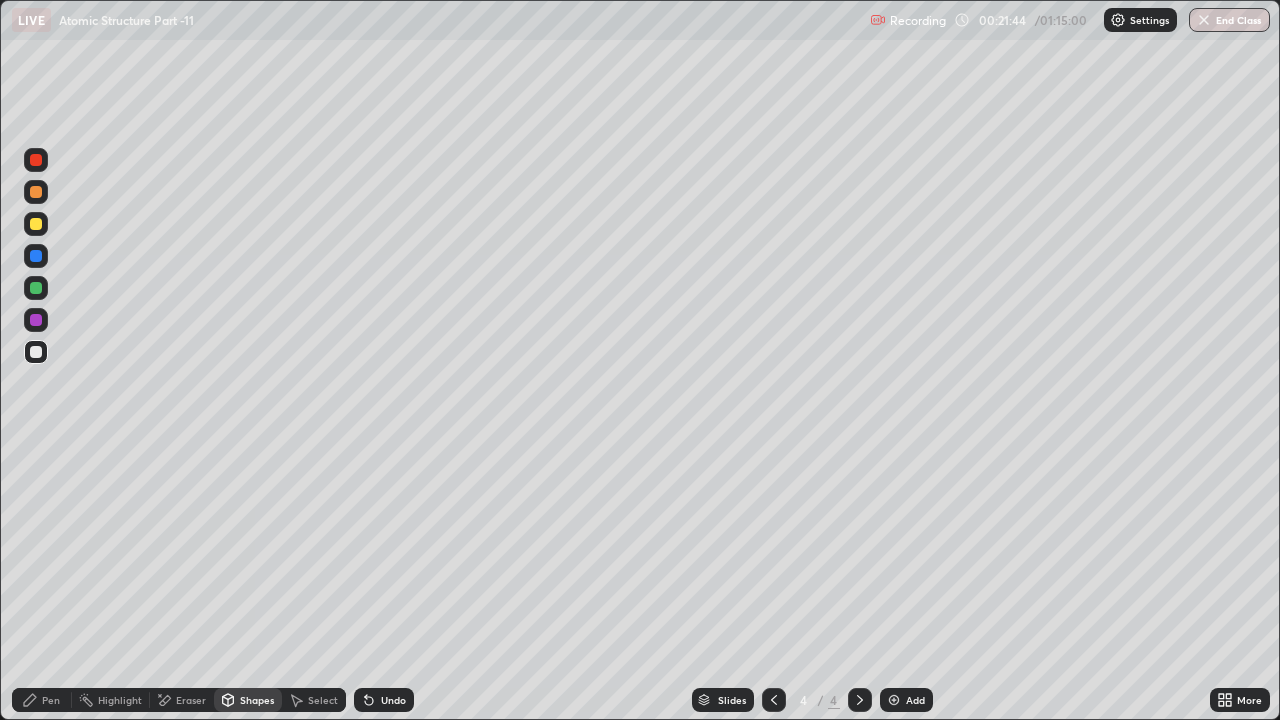 click on "Pen" at bounding box center [51, 700] 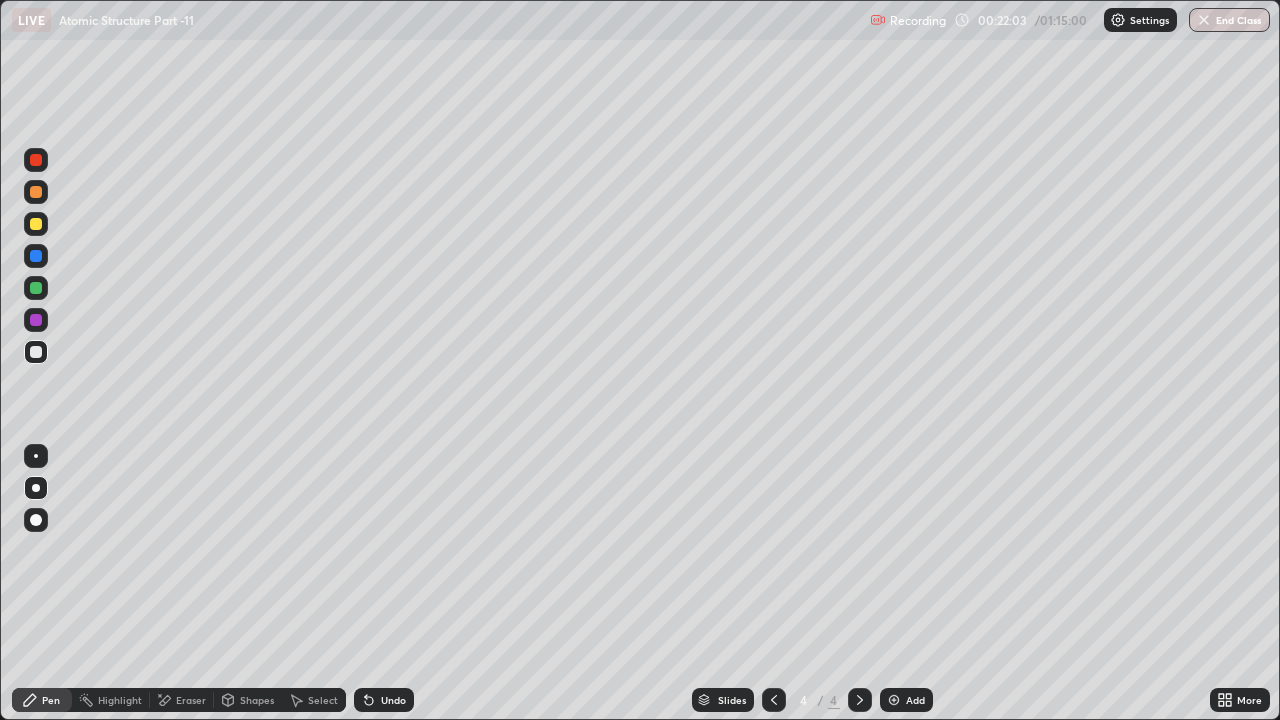 click at bounding box center (36, 320) 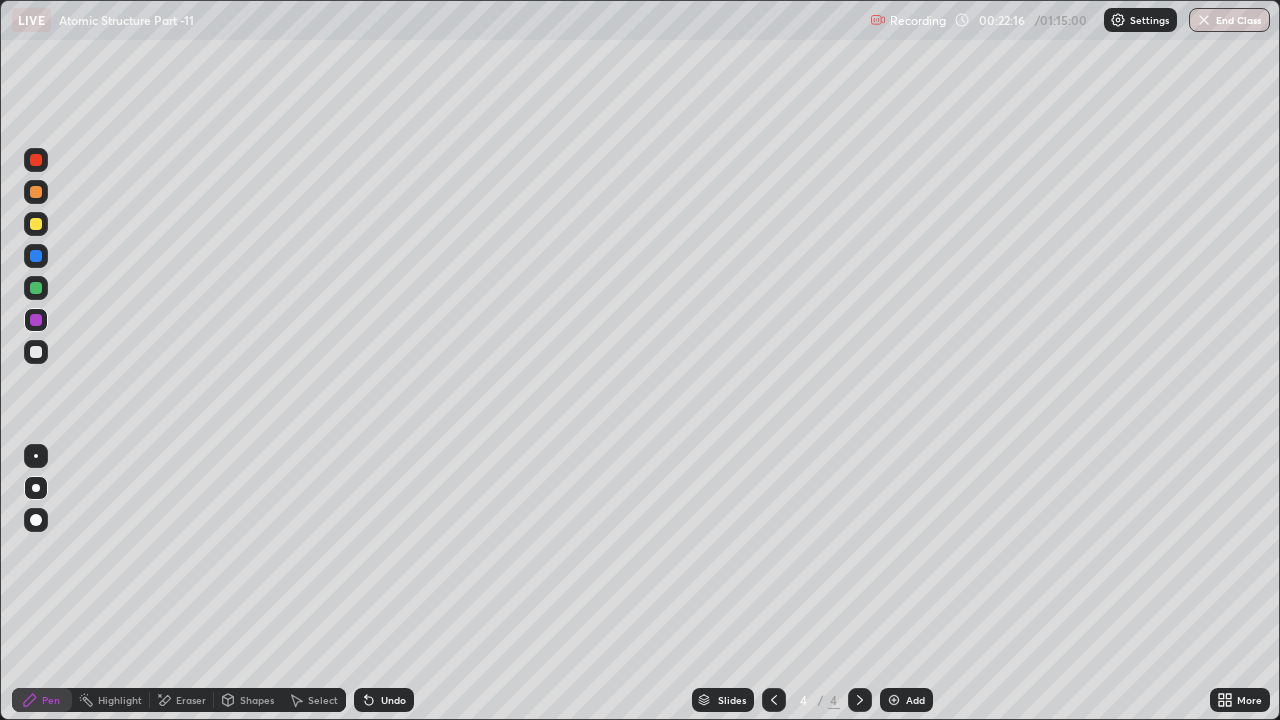 click on "Undo" at bounding box center (393, 700) 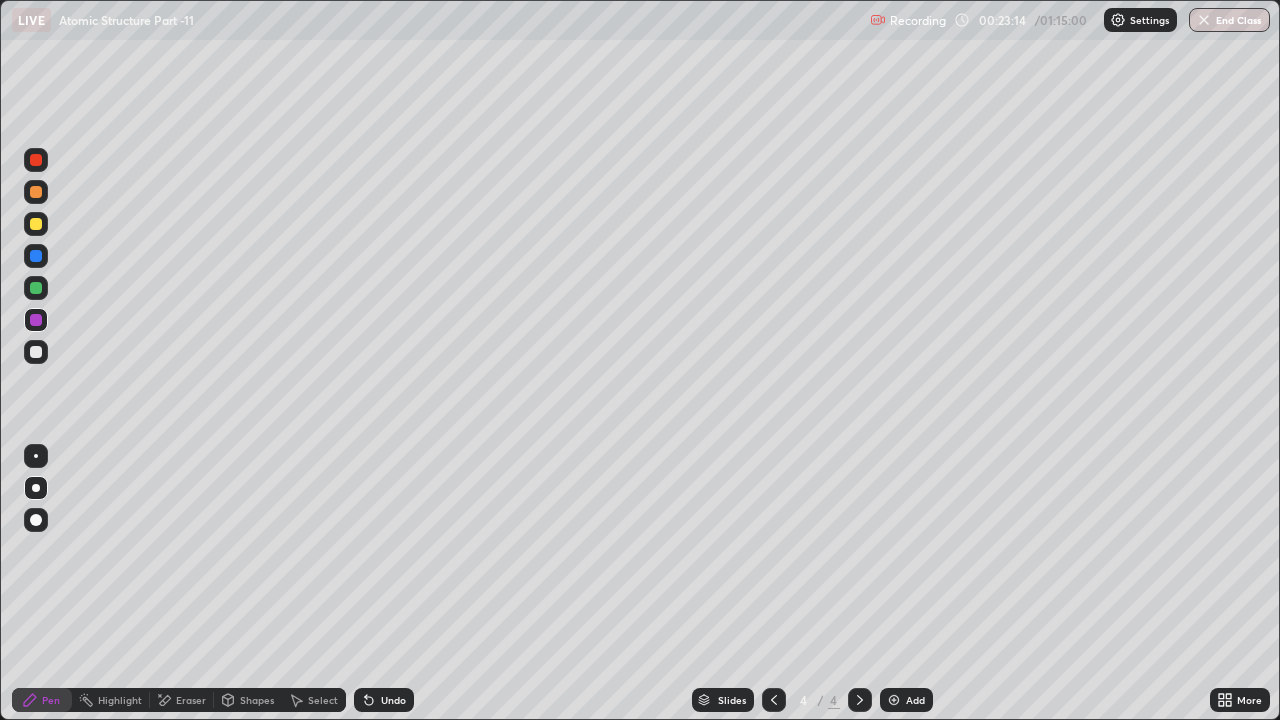 click at bounding box center [36, 352] 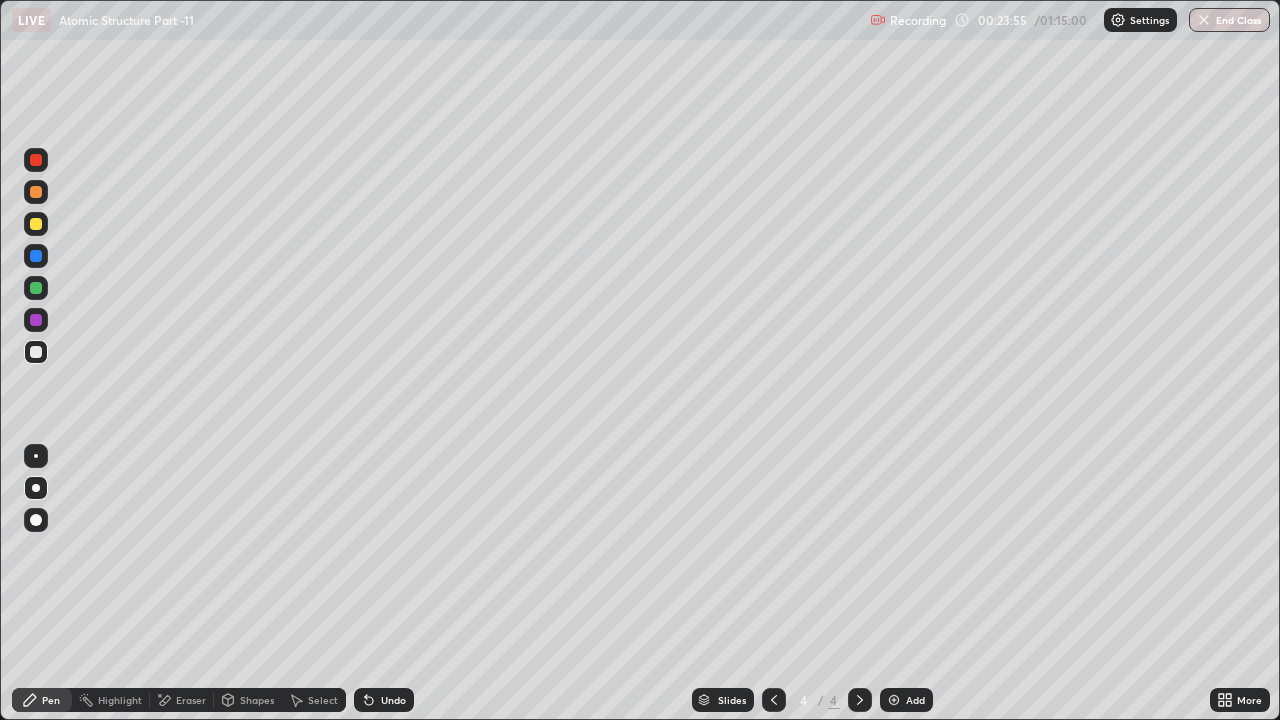 click at bounding box center (36, 320) 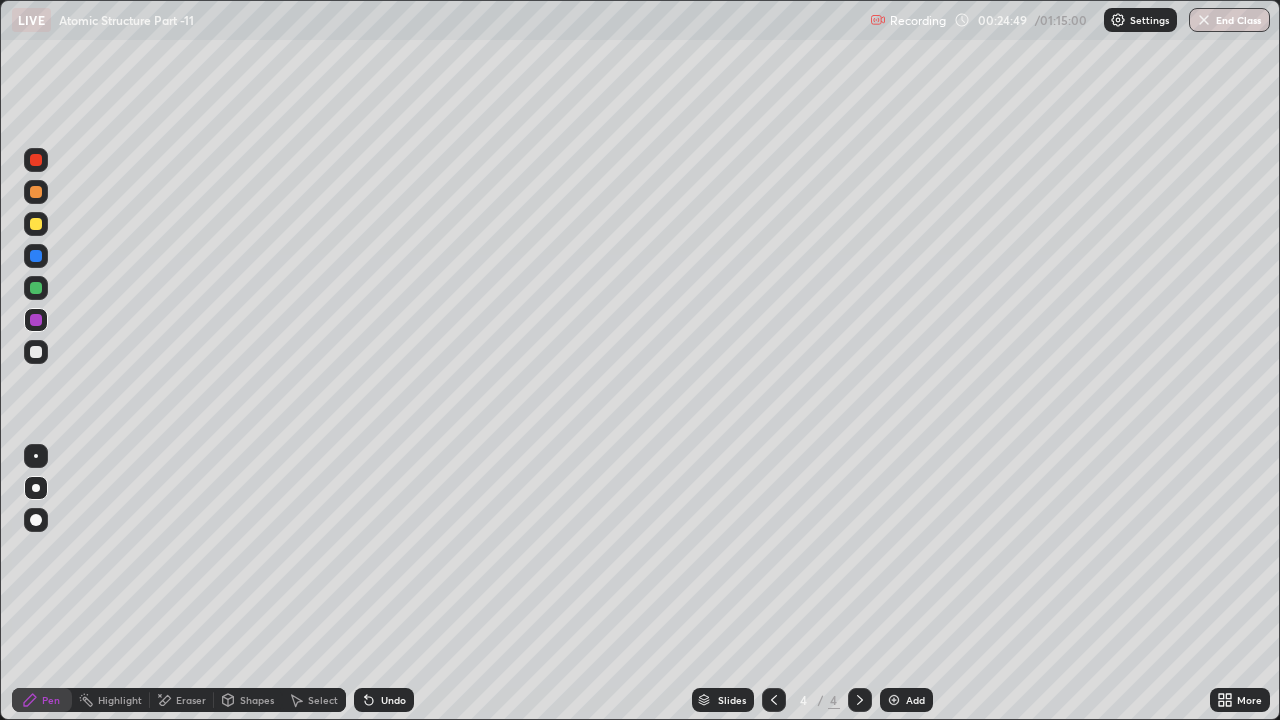 click at bounding box center (36, 192) 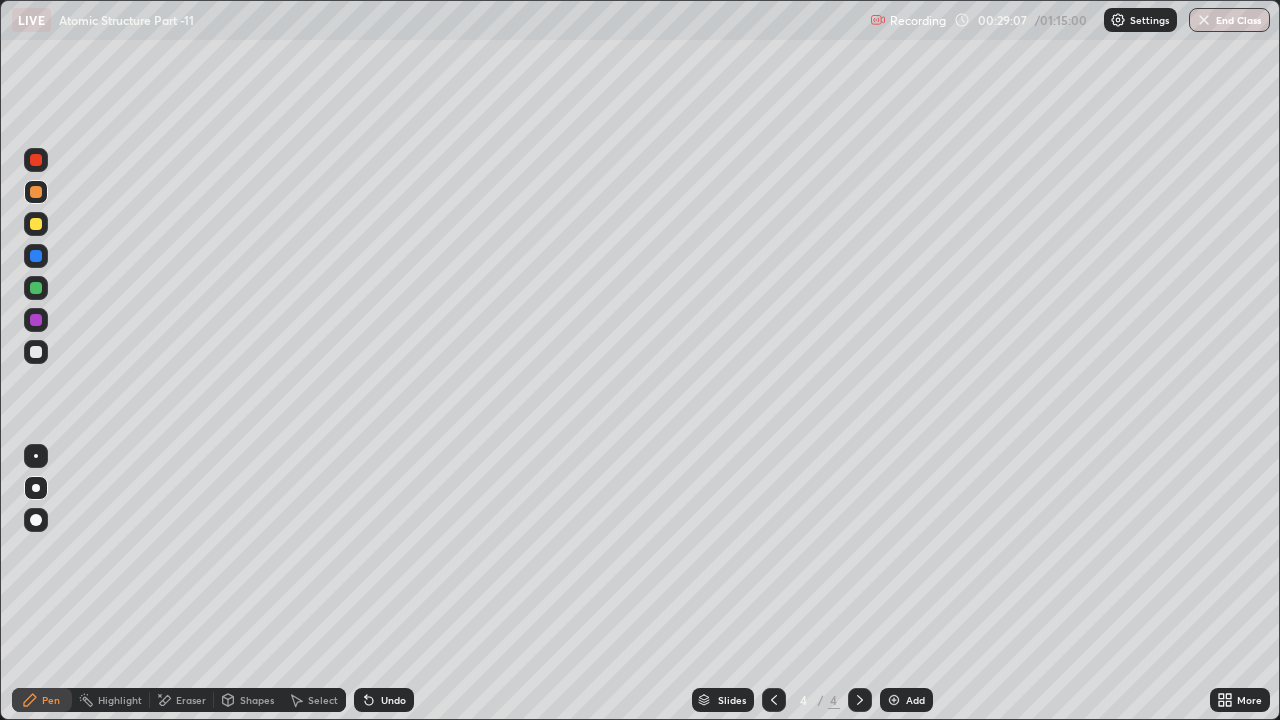 click on "Add" at bounding box center [906, 700] 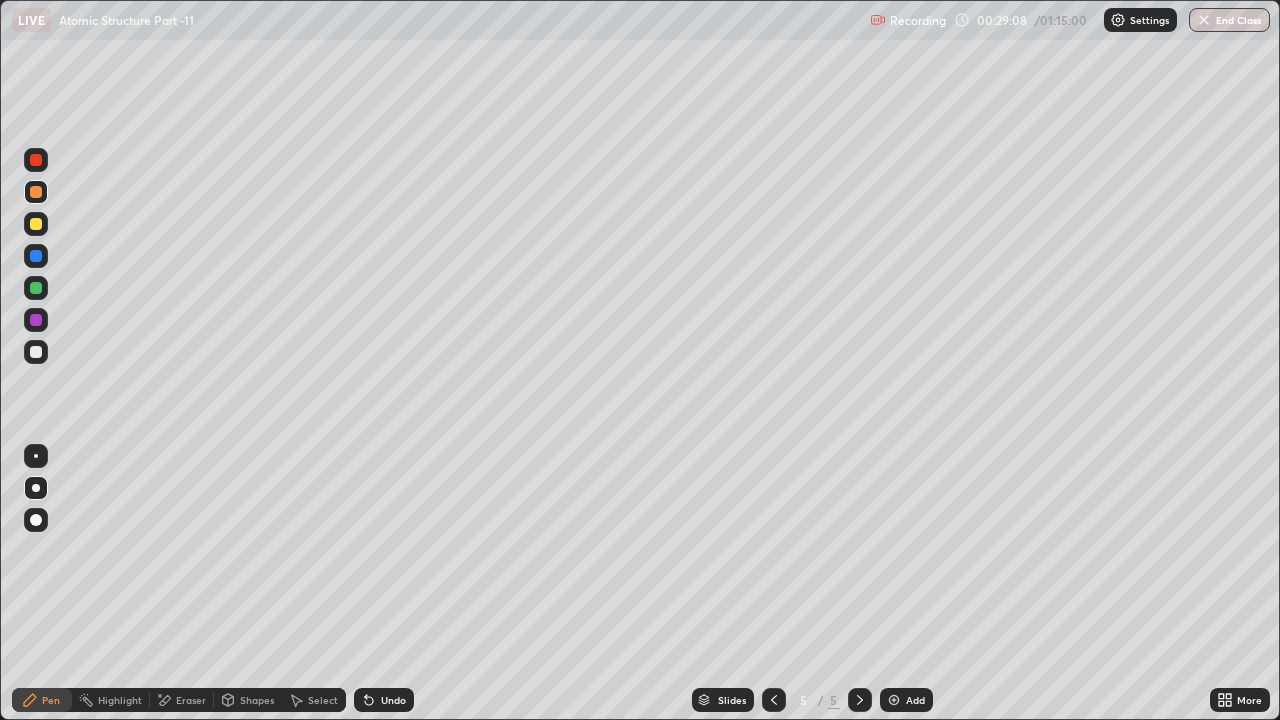 click at bounding box center [36, 224] 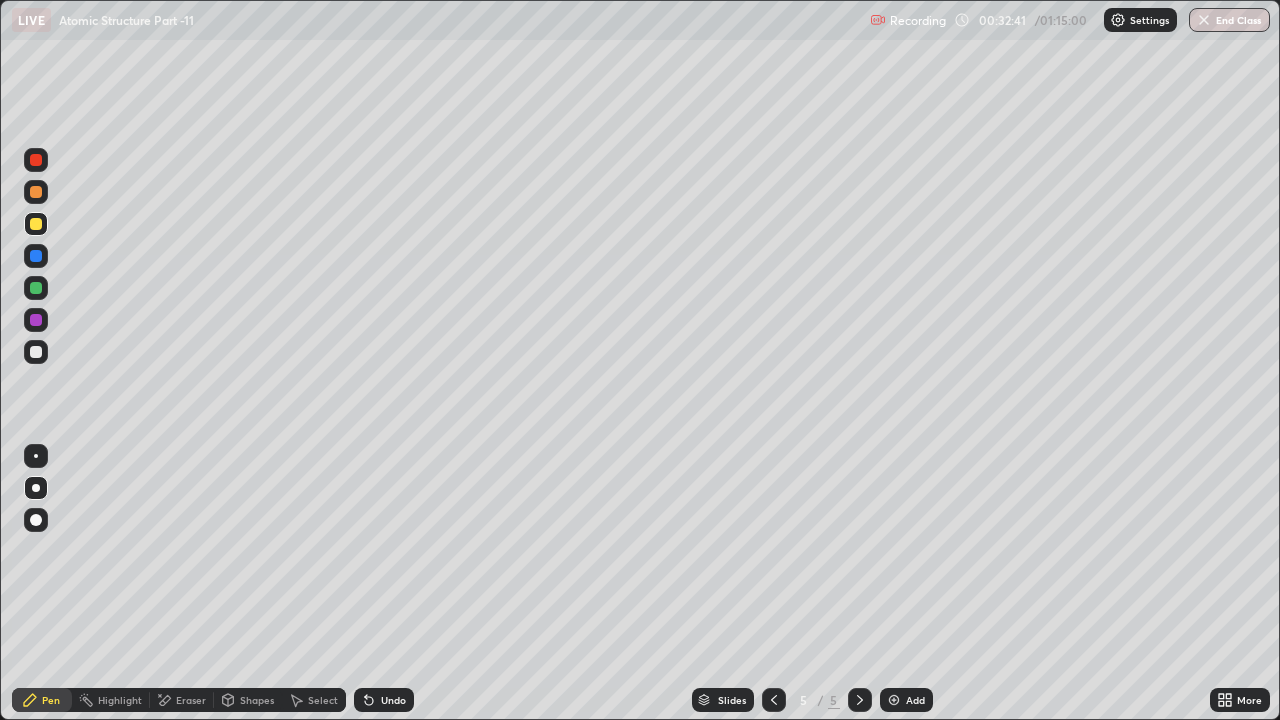 click at bounding box center (36, 224) 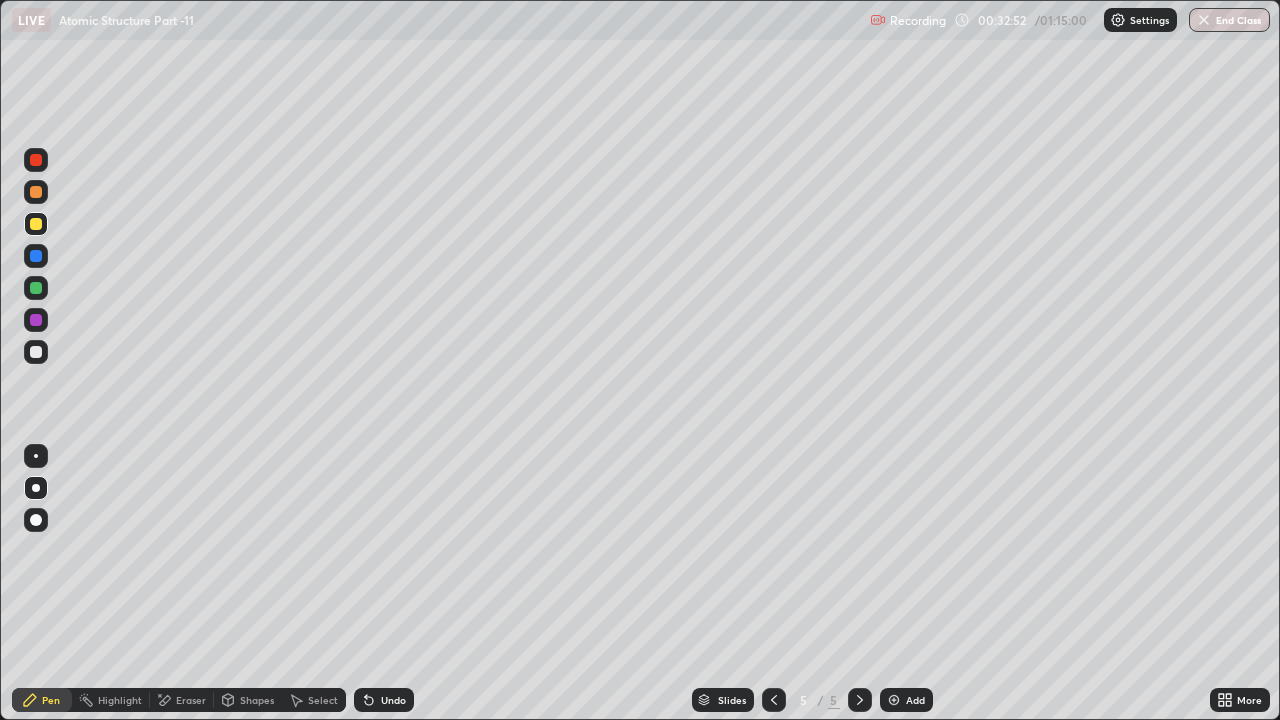click on "Undo" at bounding box center [393, 700] 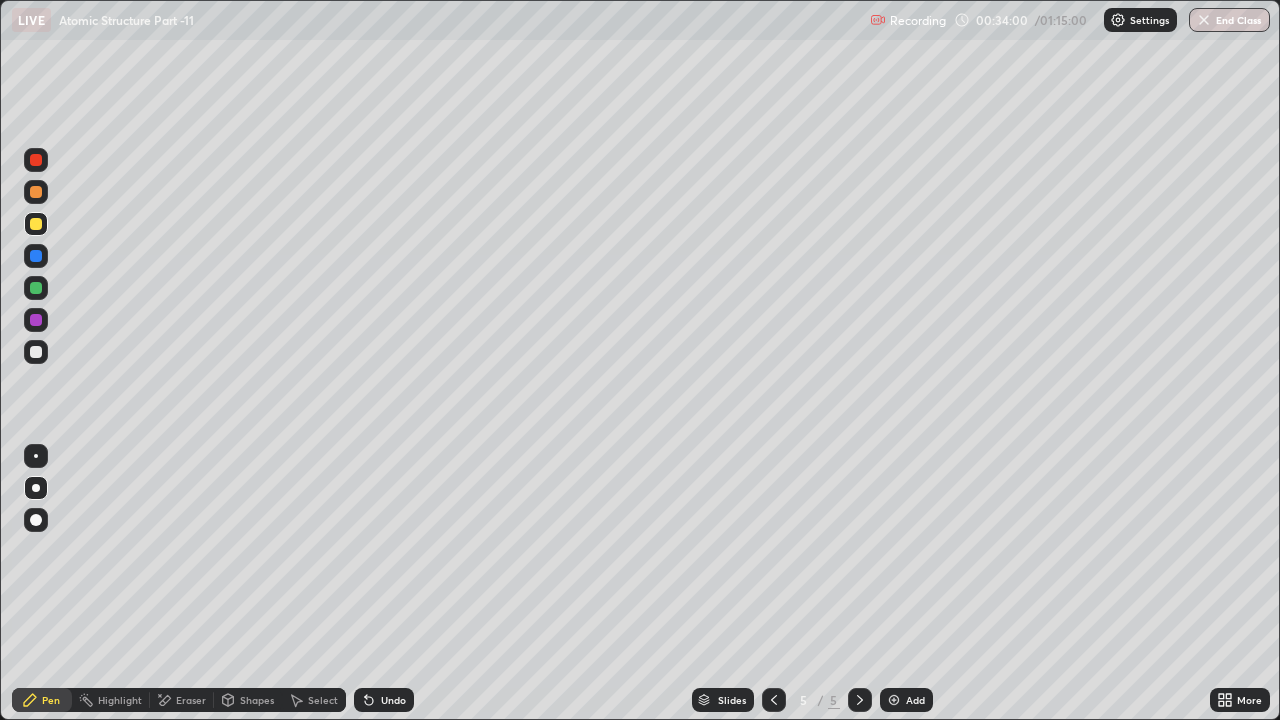 click on "Eraser" at bounding box center [182, 700] 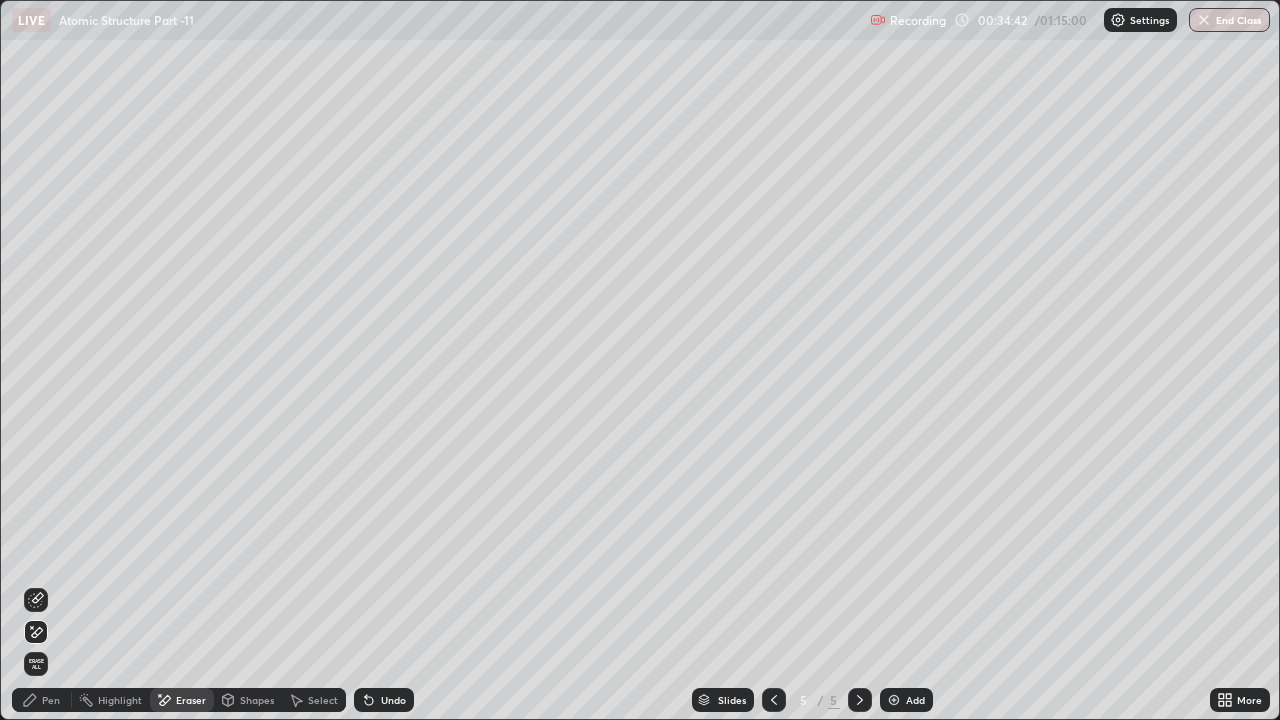 click on "Pen" at bounding box center (42, 700) 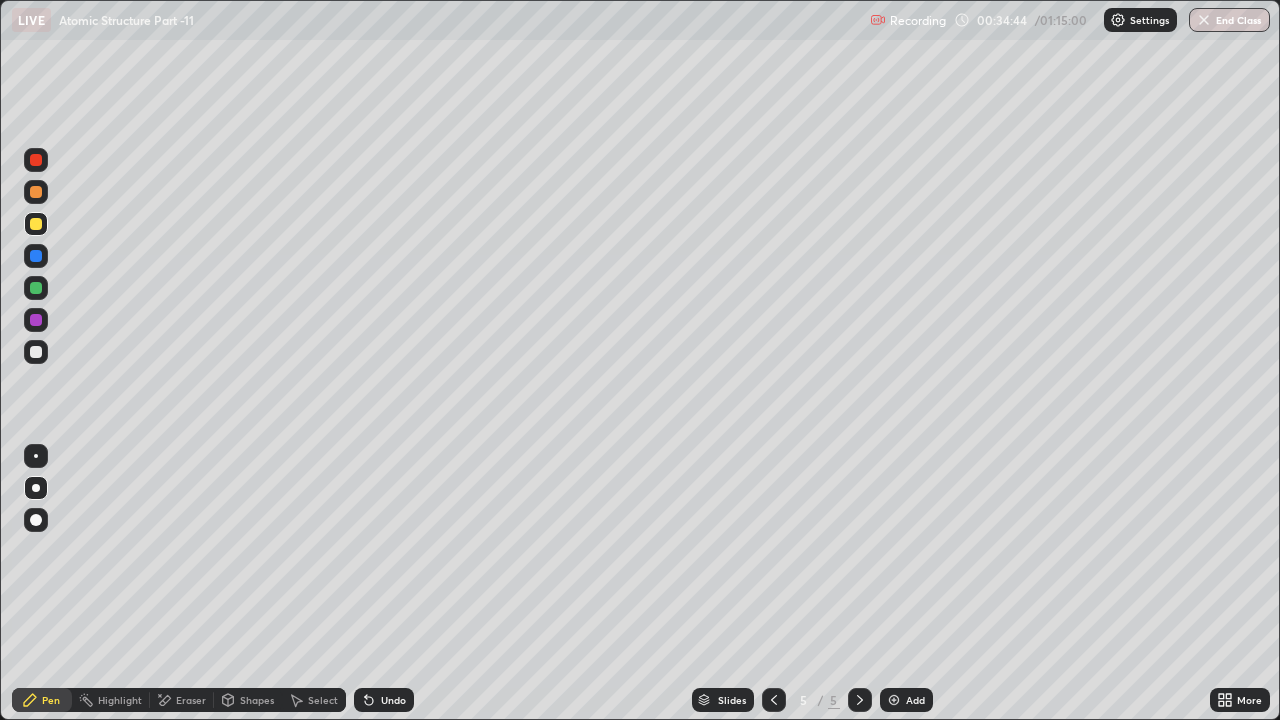 click at bounding box center (36, 192) 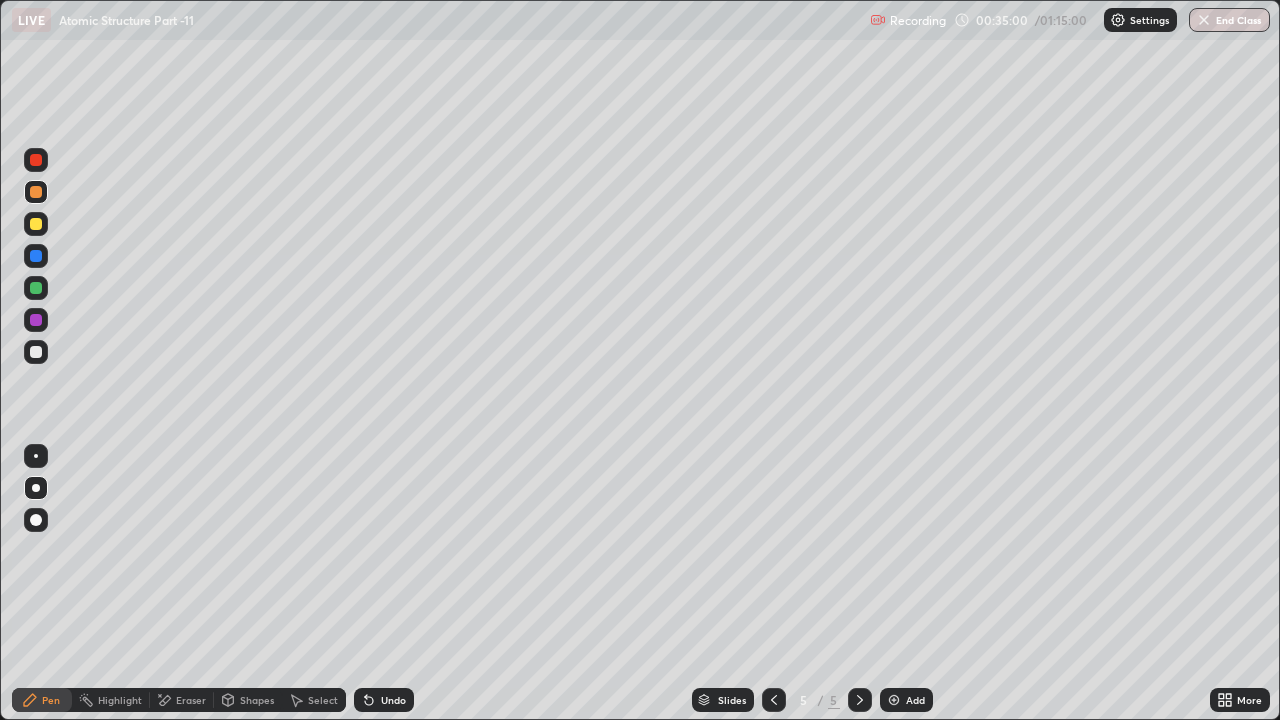click on "Undo" at bounding box center [393, 700] 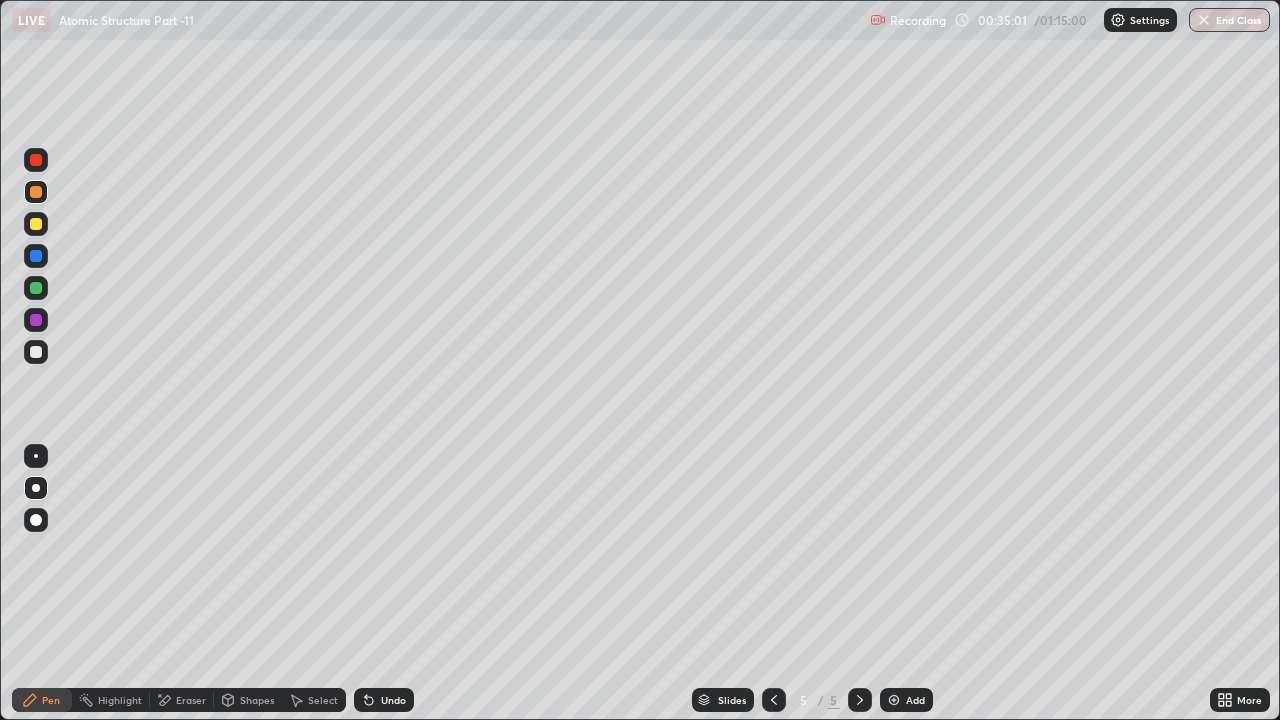 click on "Undo" at bounding box center (393, 700) 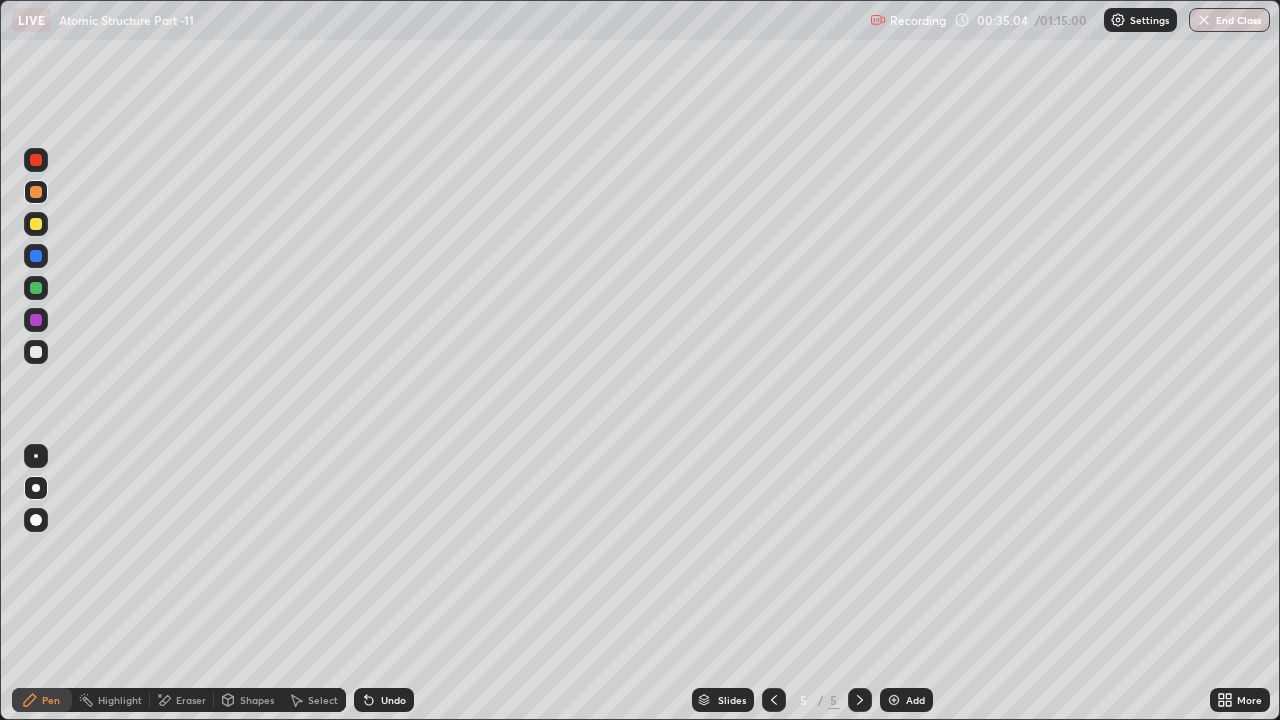 click on "Undo" at bounding box center (384, 700) 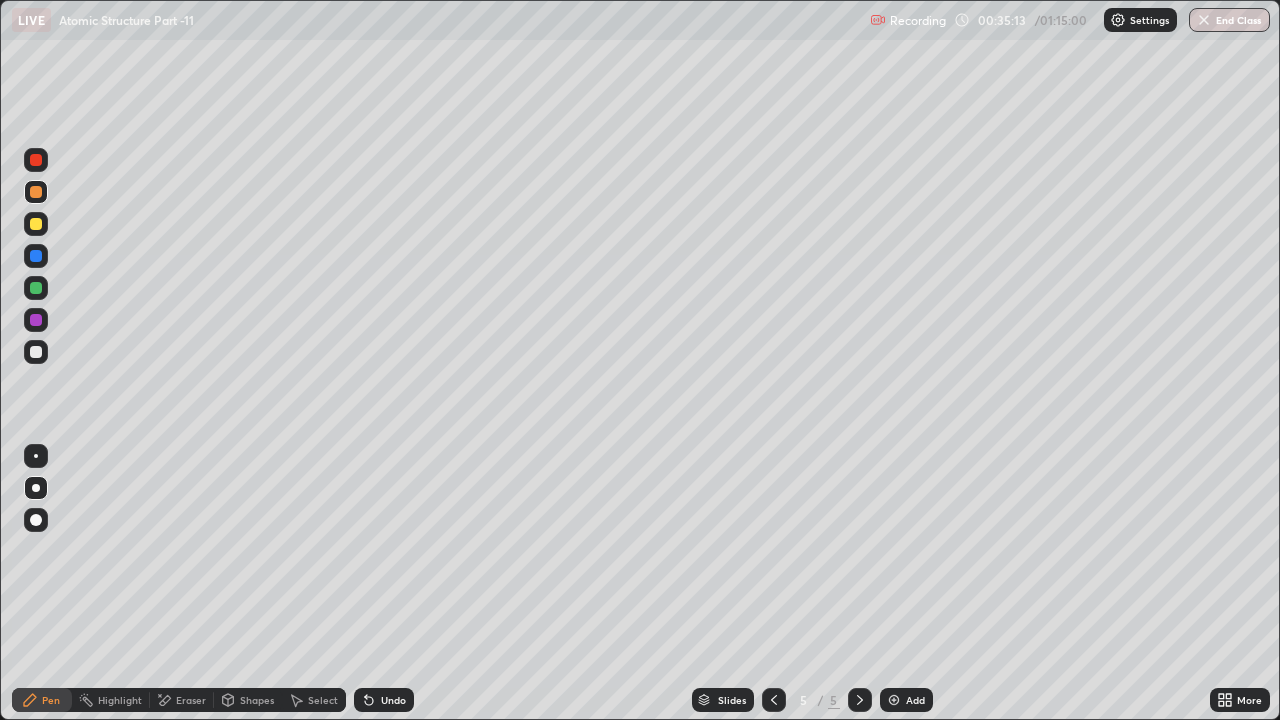 click on "Undo" at bounding box center [393, 700] 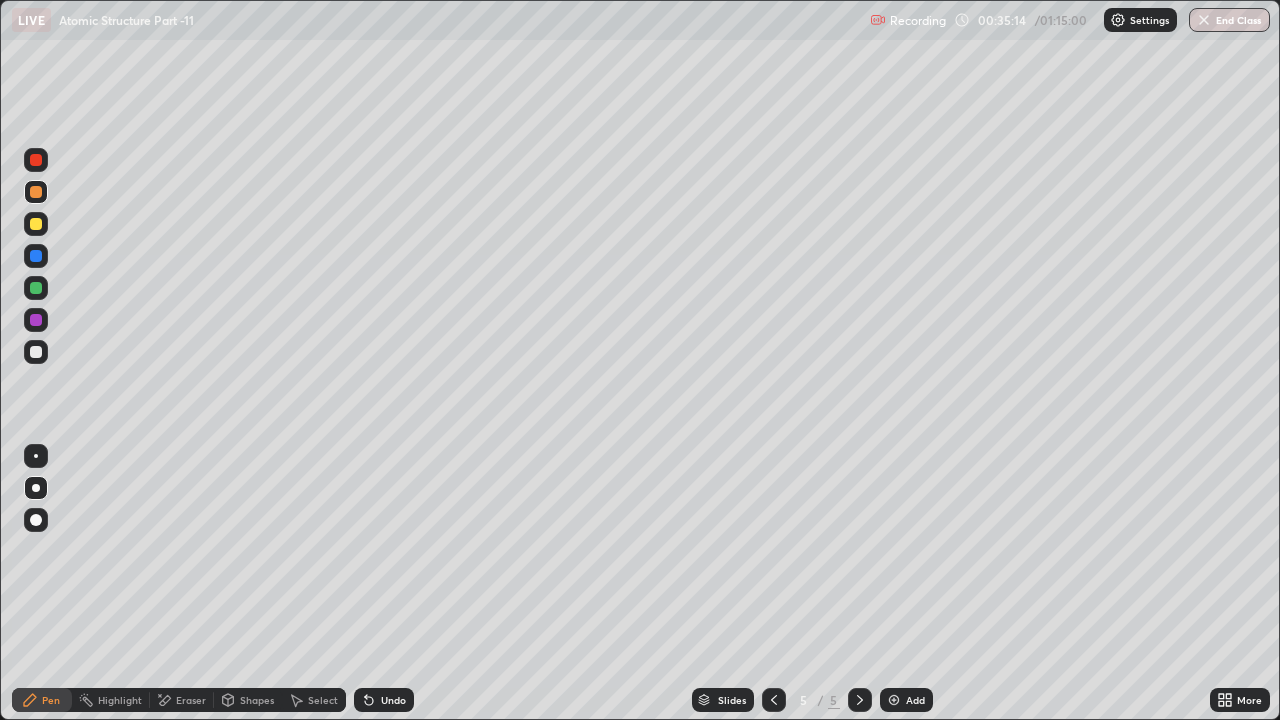 click at bounding box center [36, 288] 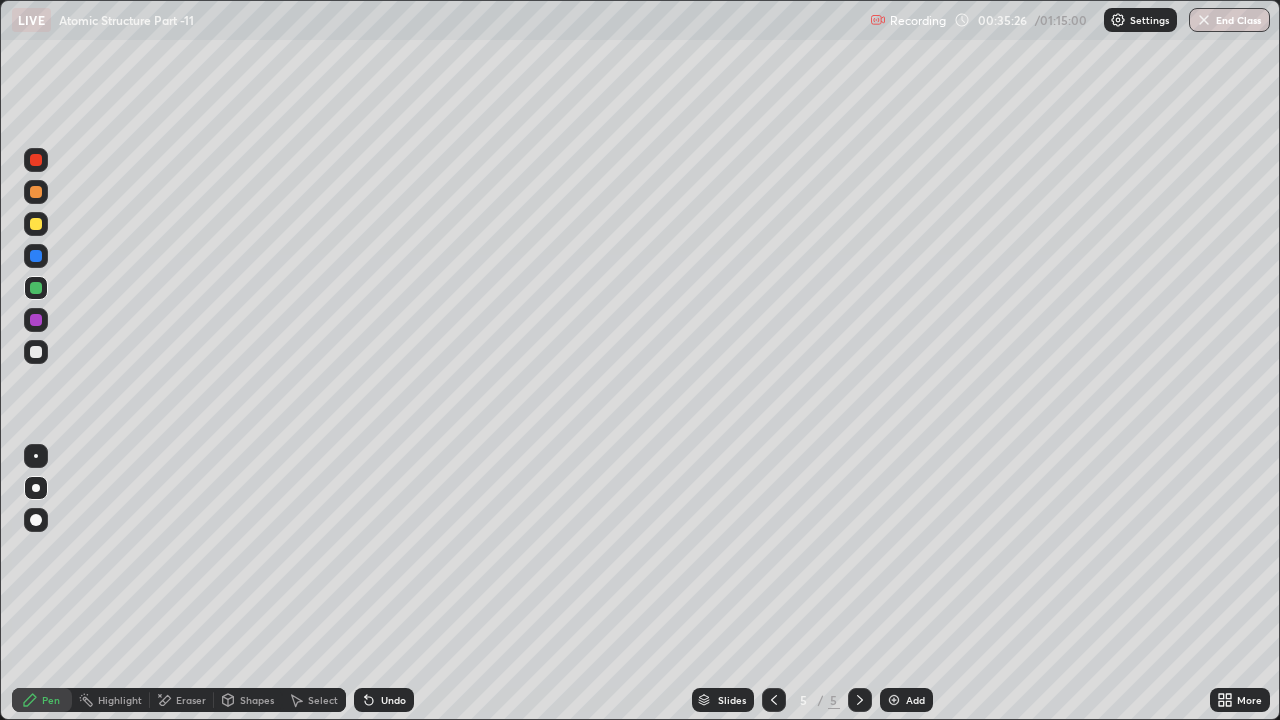click on "Undo" at bounding box center [384, 700] 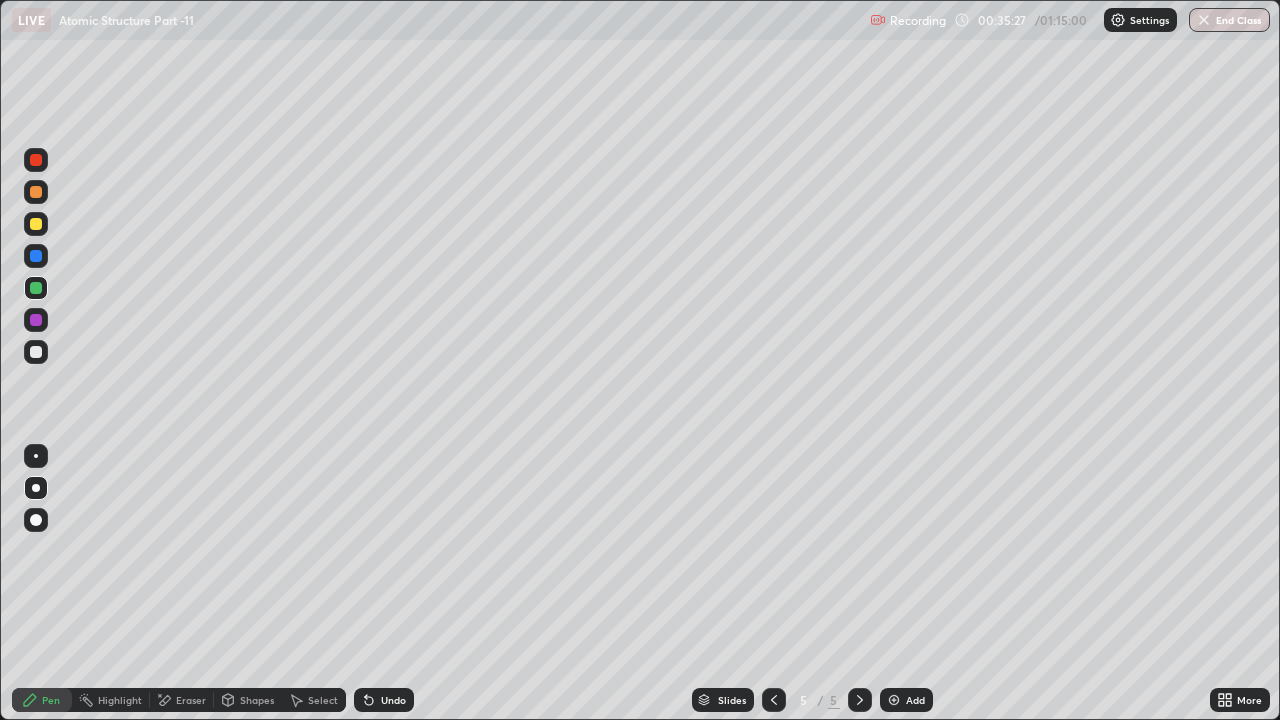 click on "Undo" at bounding box center (393, 700) 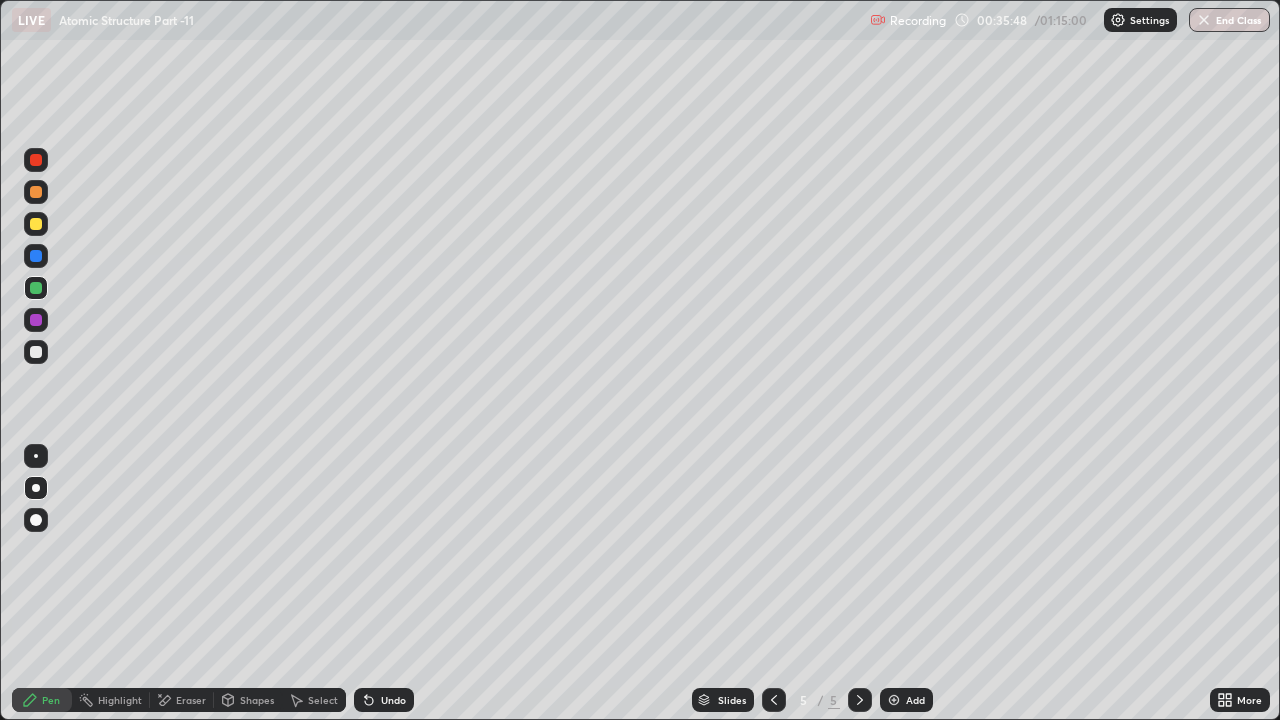 click on "Undo" at bounding box center [384, 700] 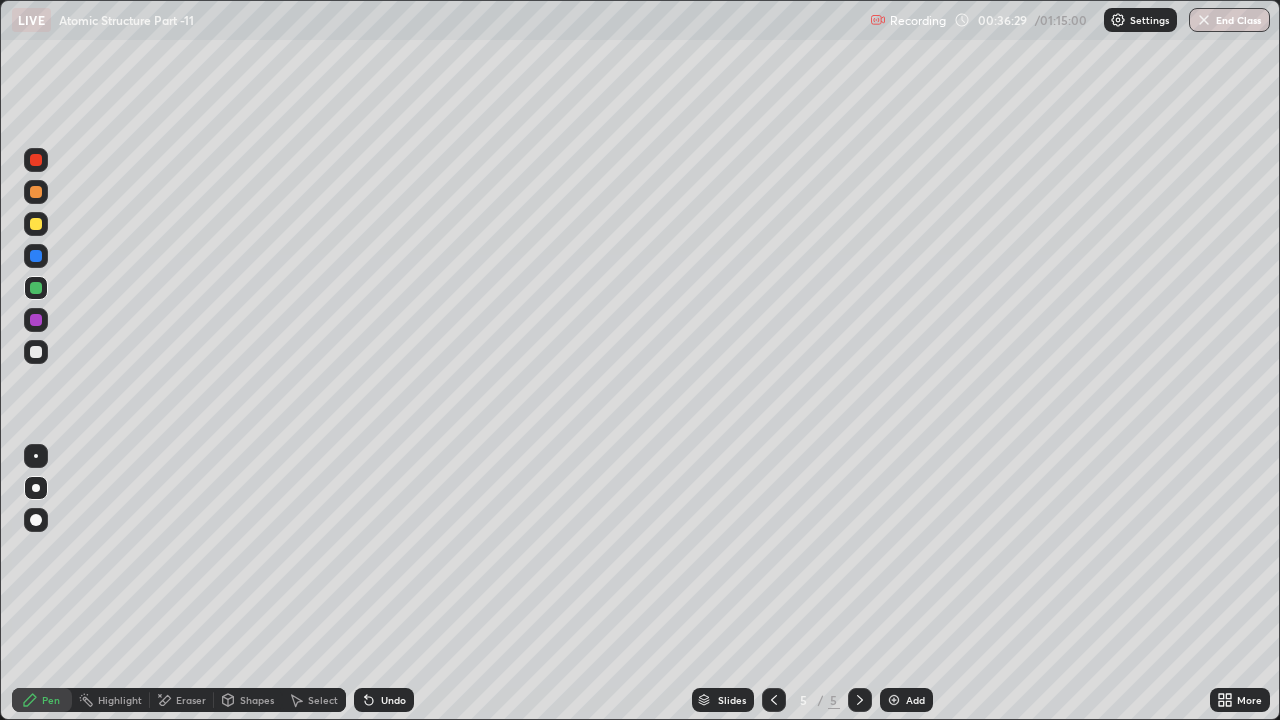 click on "Shapes" at bounding box center [248, 700] 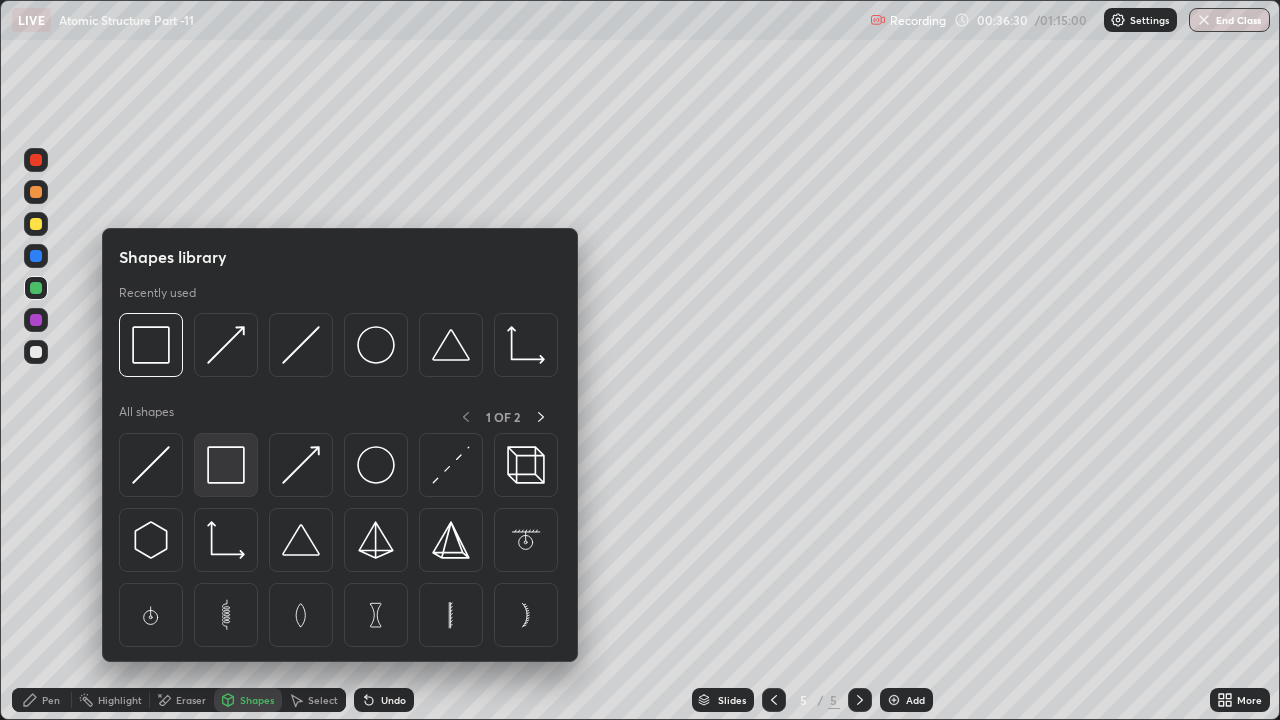click at bounding box center (226, 465) 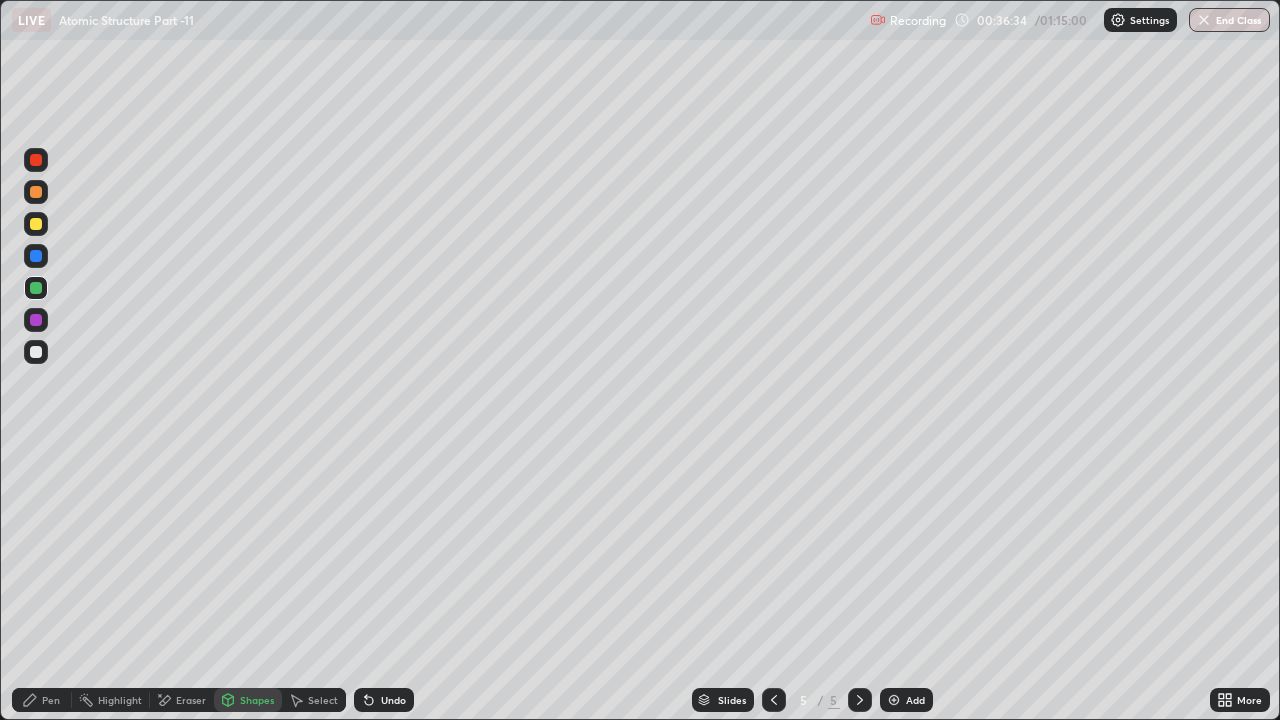 click 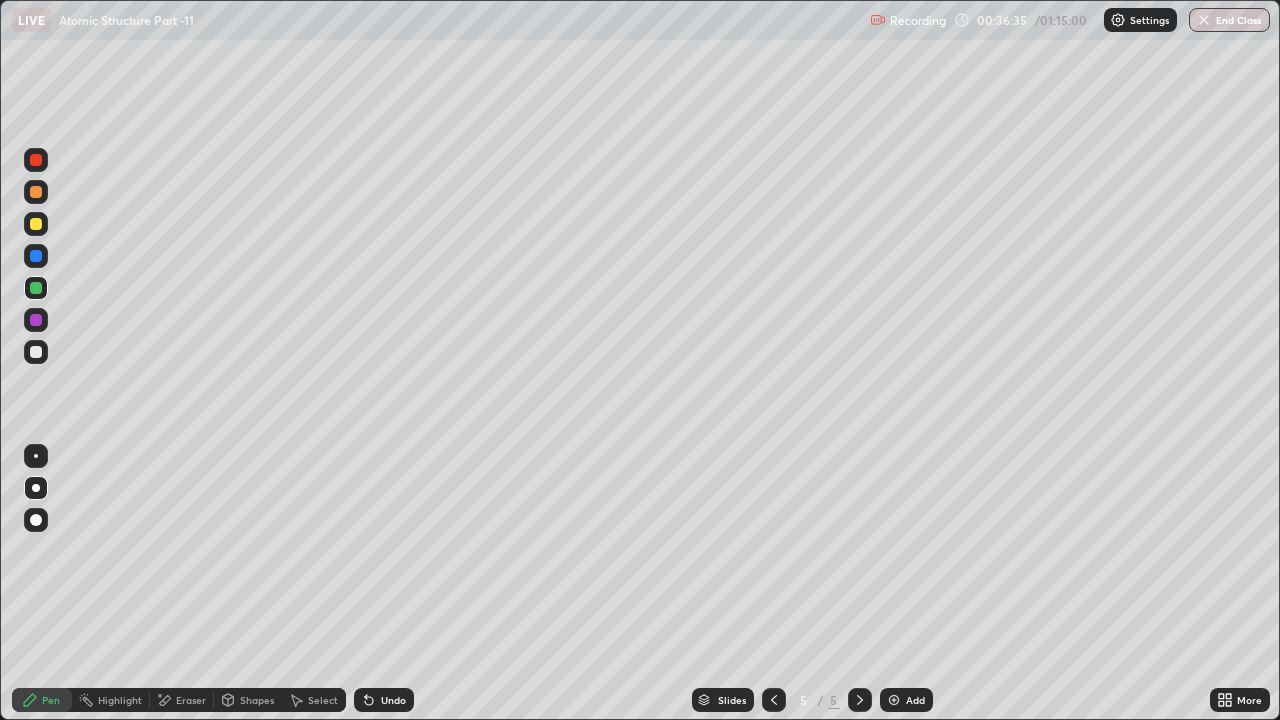 click at bounding box center (36, 352) 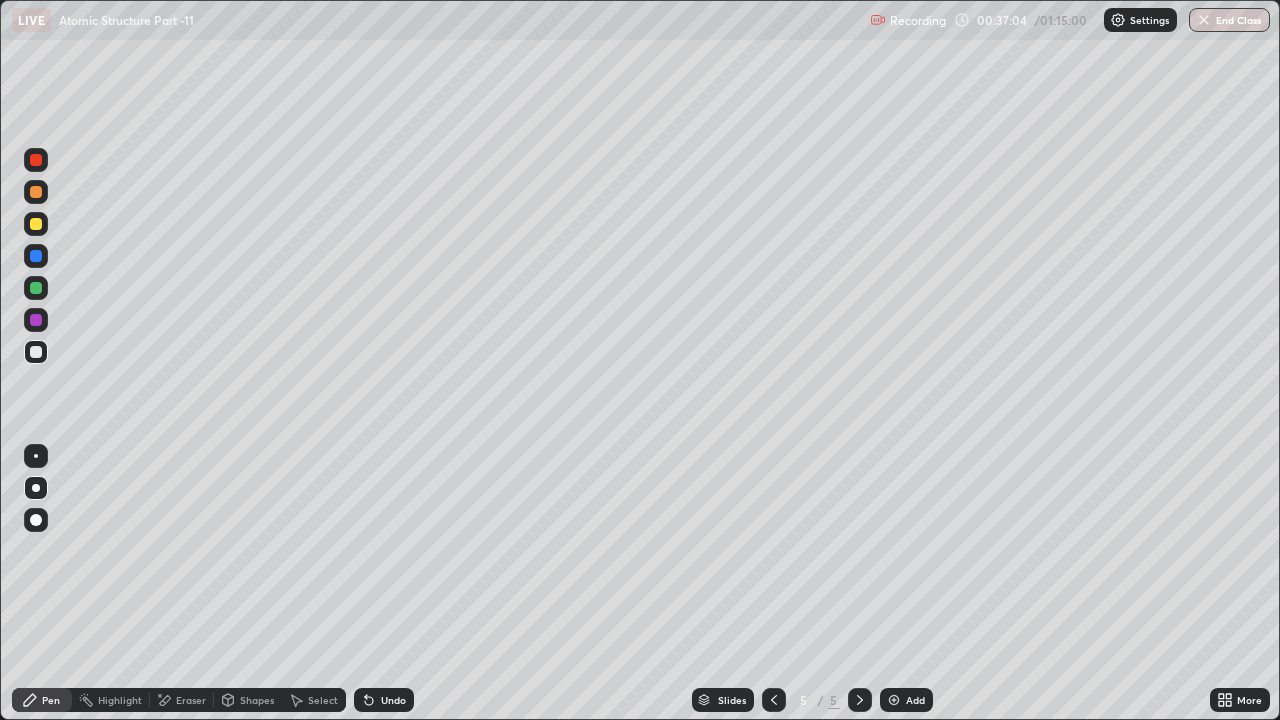 click on "Undo" at bounding box center (384, 700) 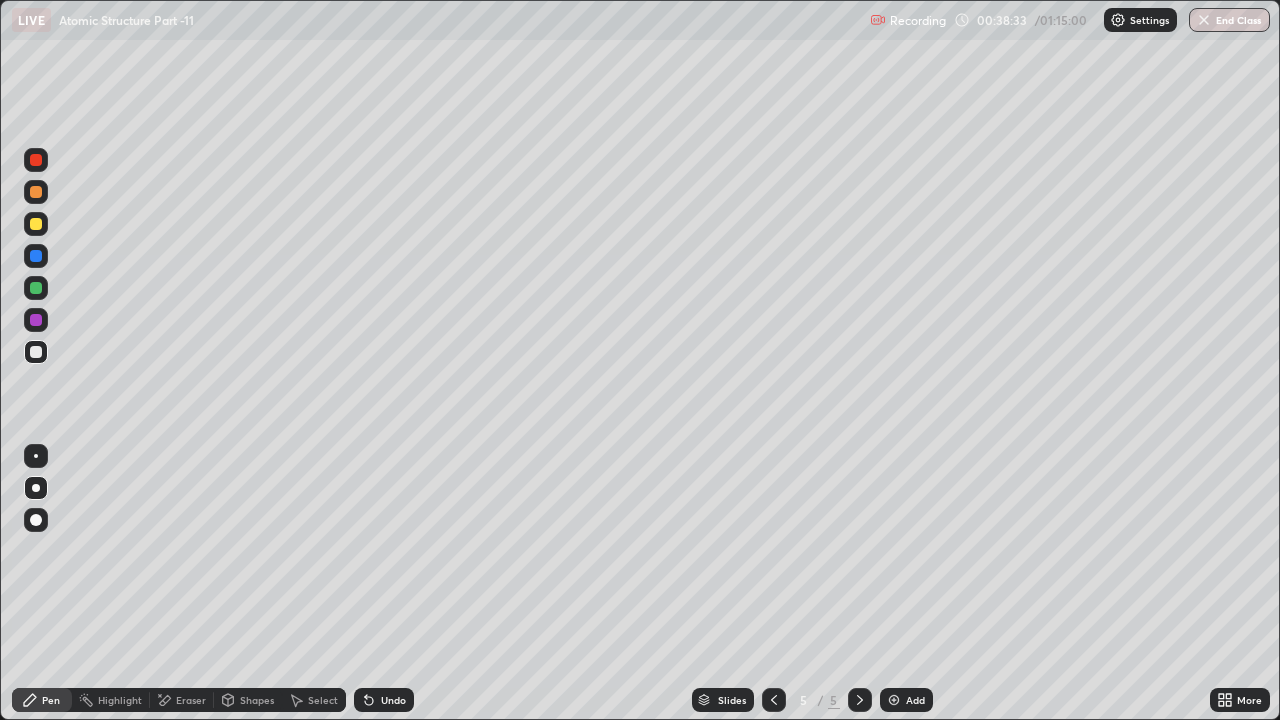 click on "Add" at bounding box center (906, 700) 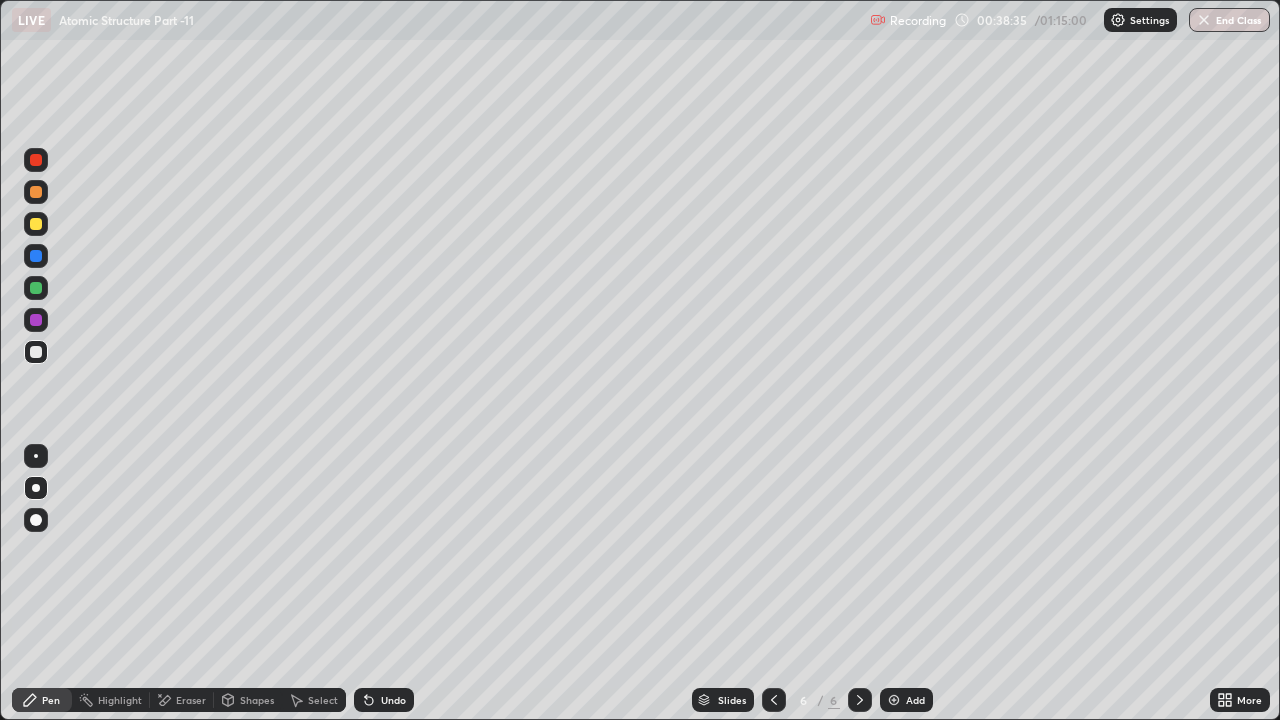 click at bounding box center (36, 352) 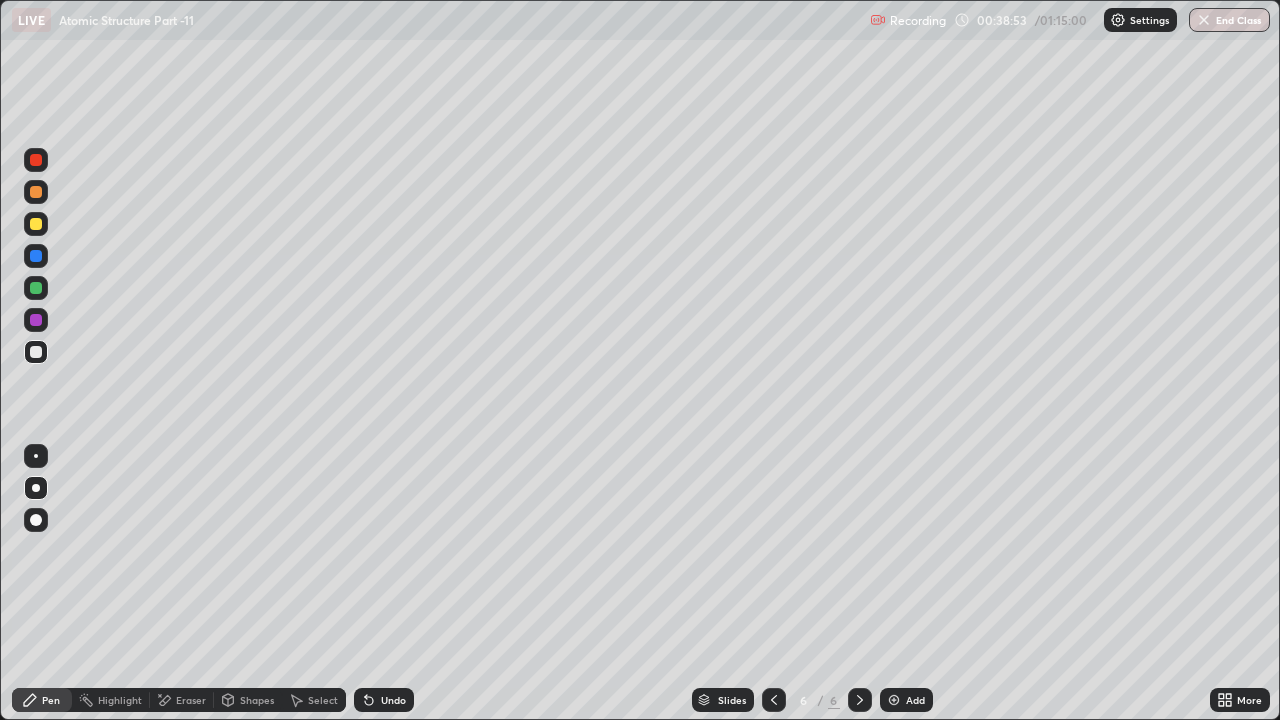 click 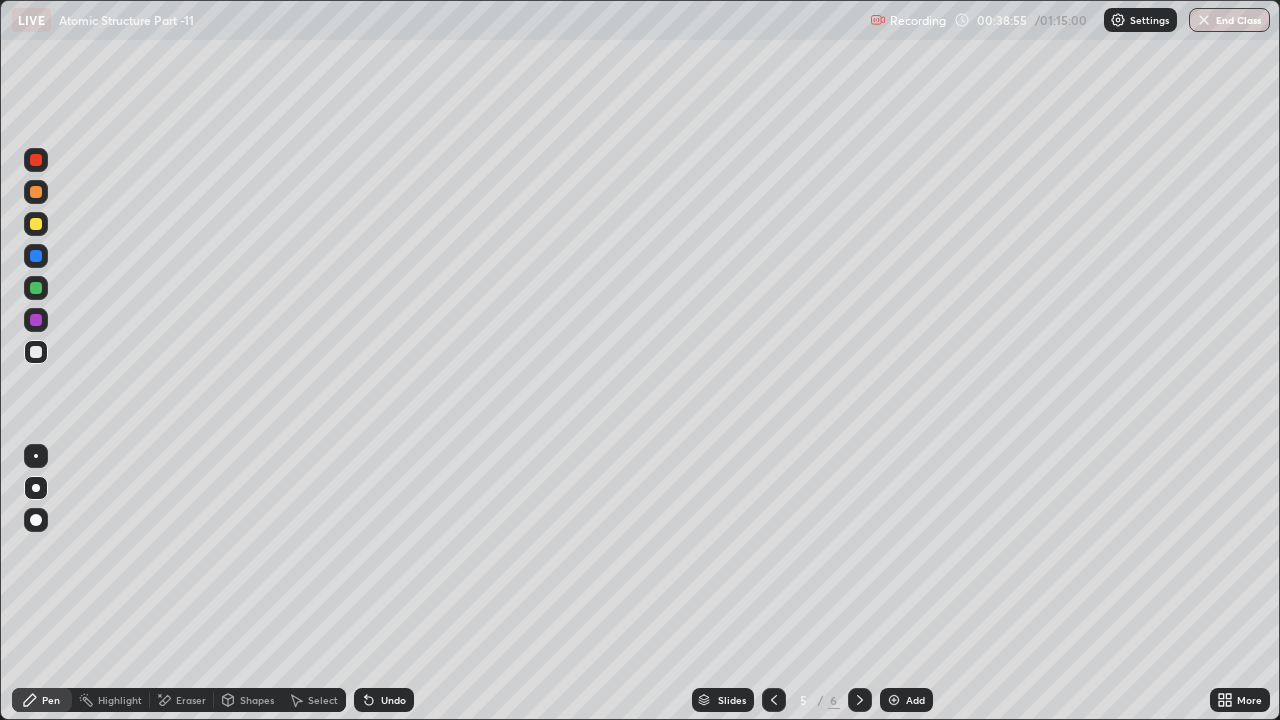 click at bounding box center (36, 320) 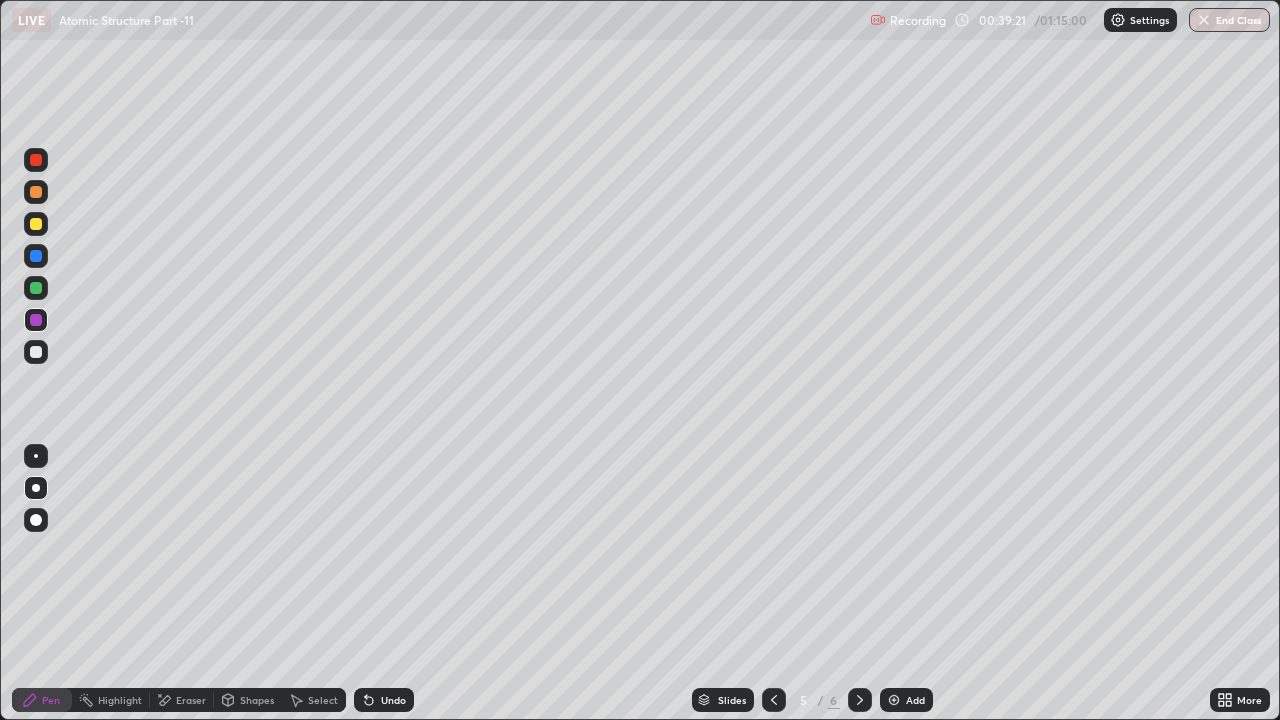 click 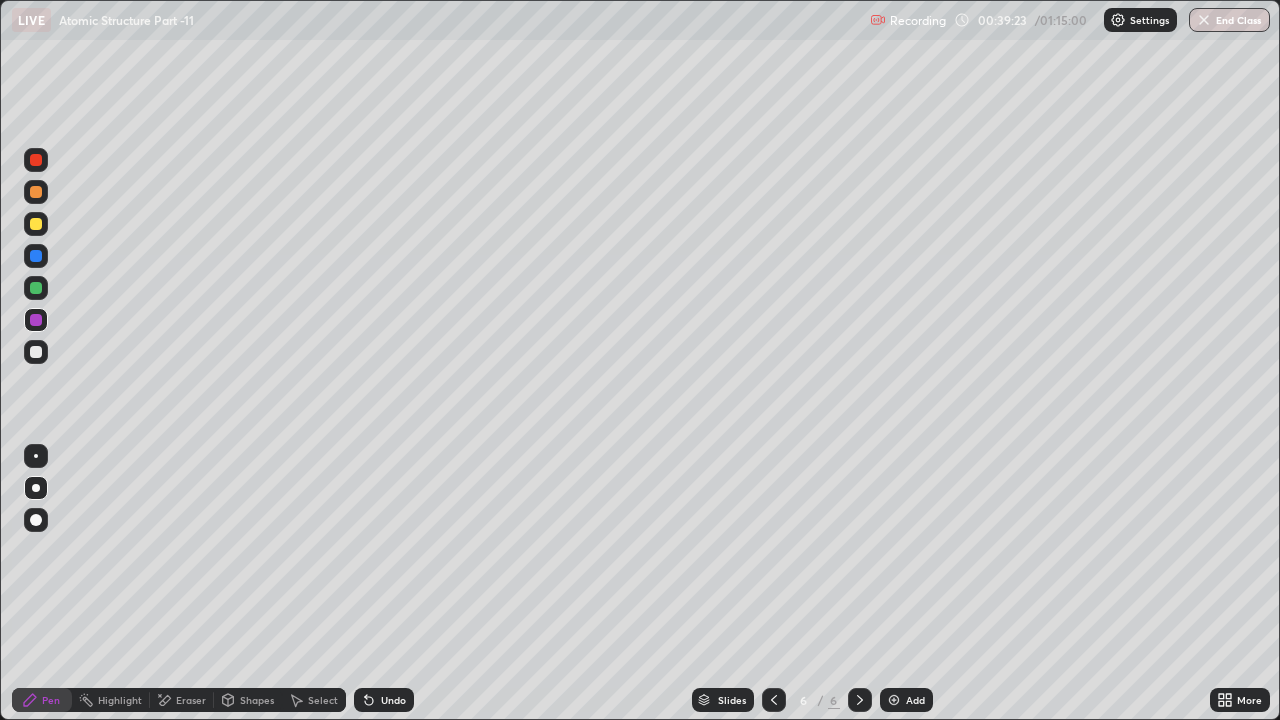 click on "Shapes" at bounding box center [257, 700] 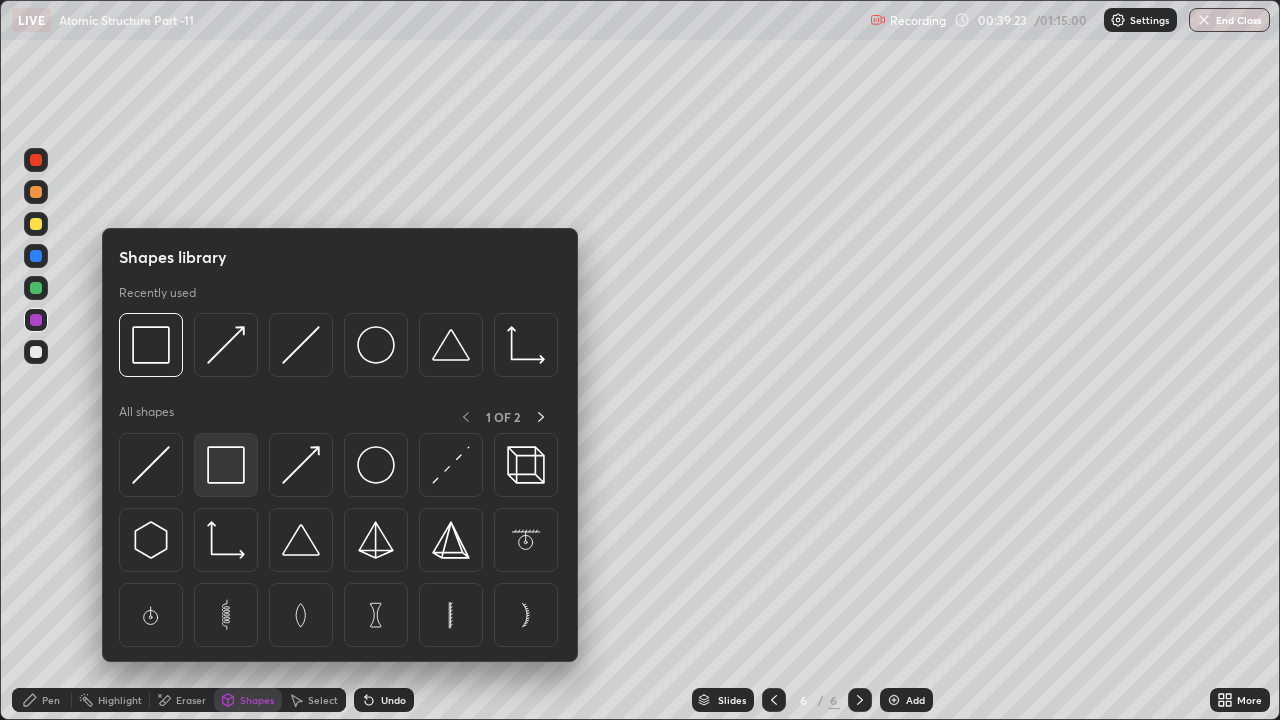 click at bounding box center [226, 465] 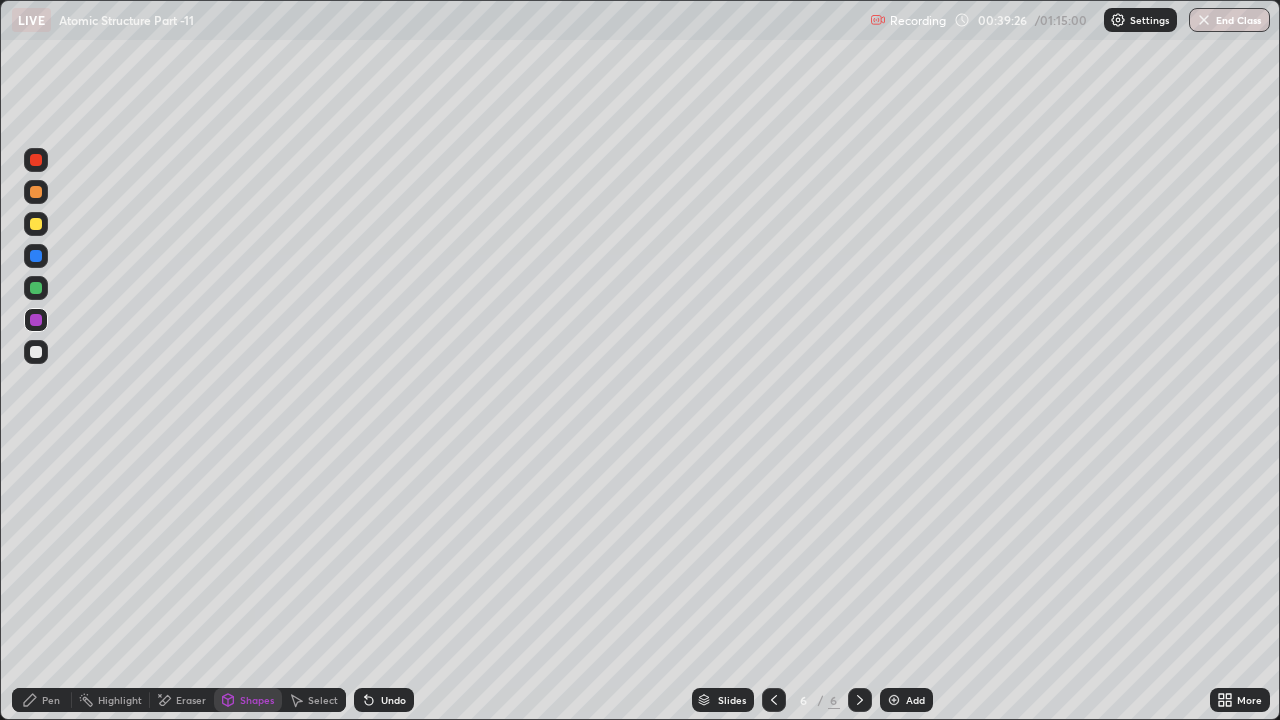 click on "Pen" at bounding box center [42, 700] 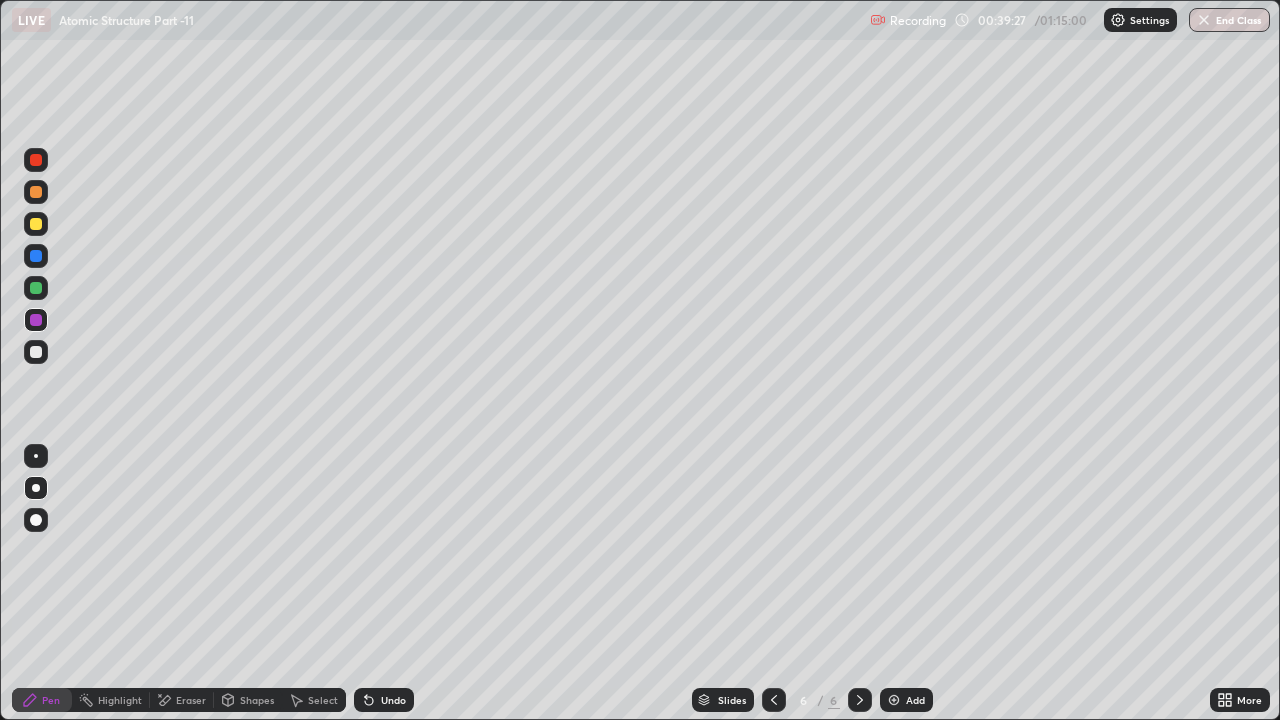click at bounding box center [36, 288] 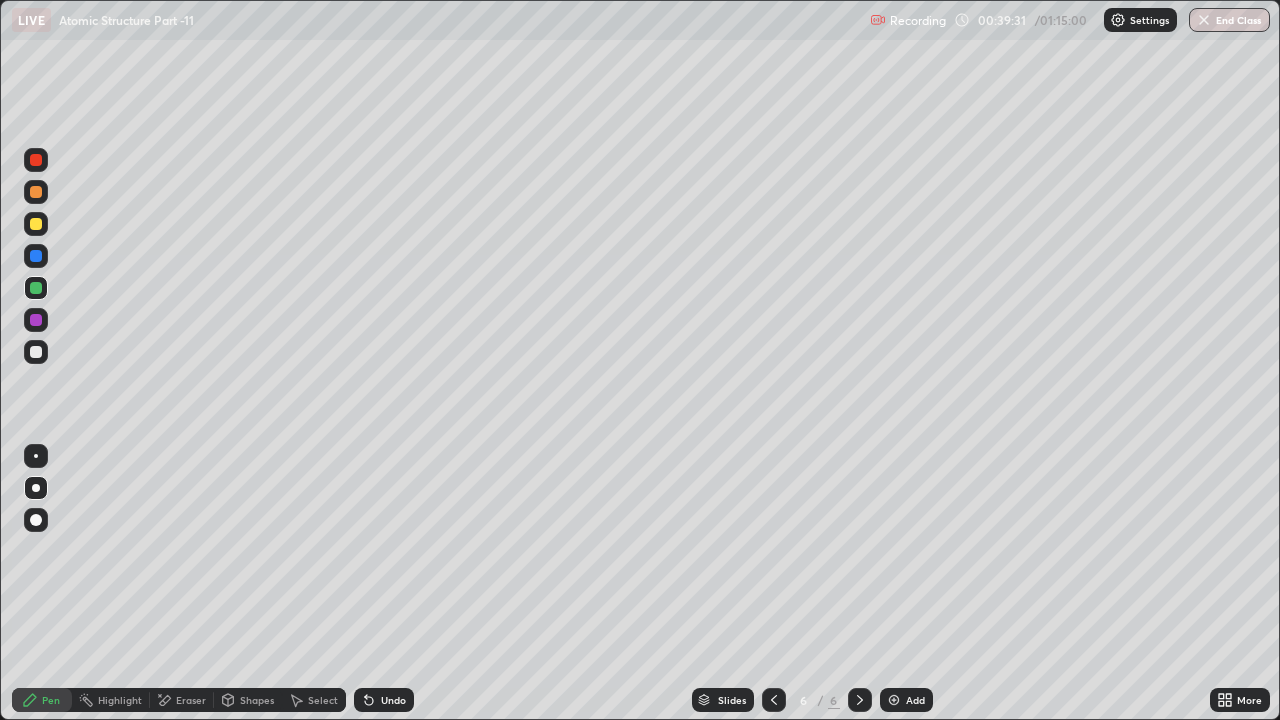 click on "Undo" at bounding box center (384, 700) 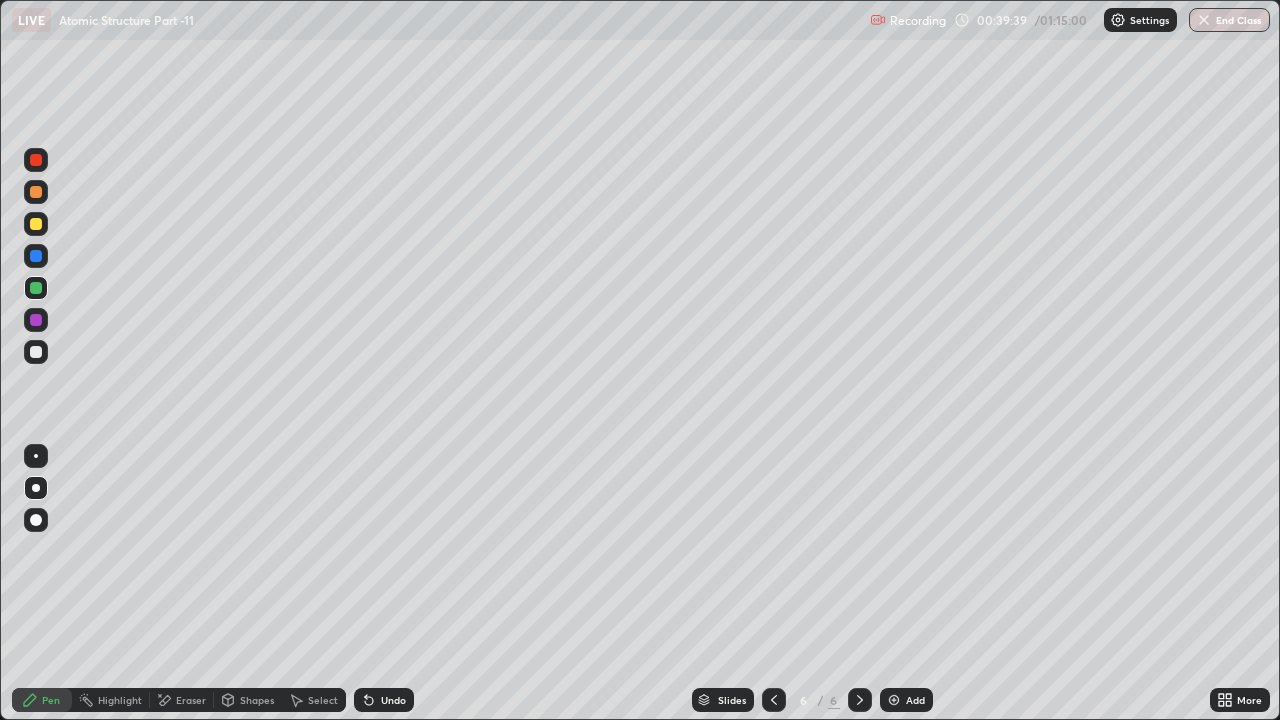 click on "Shapes" at bounding box center (257, 700) 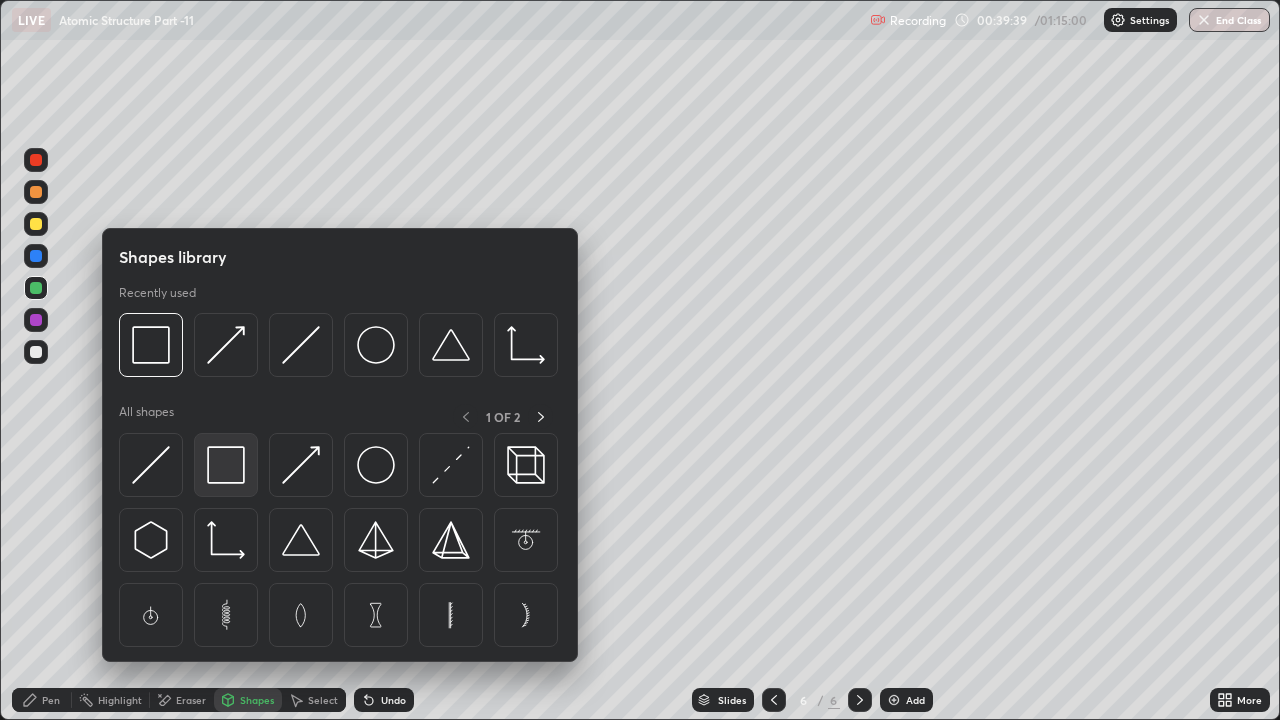 click at bounding box center (226, 465) 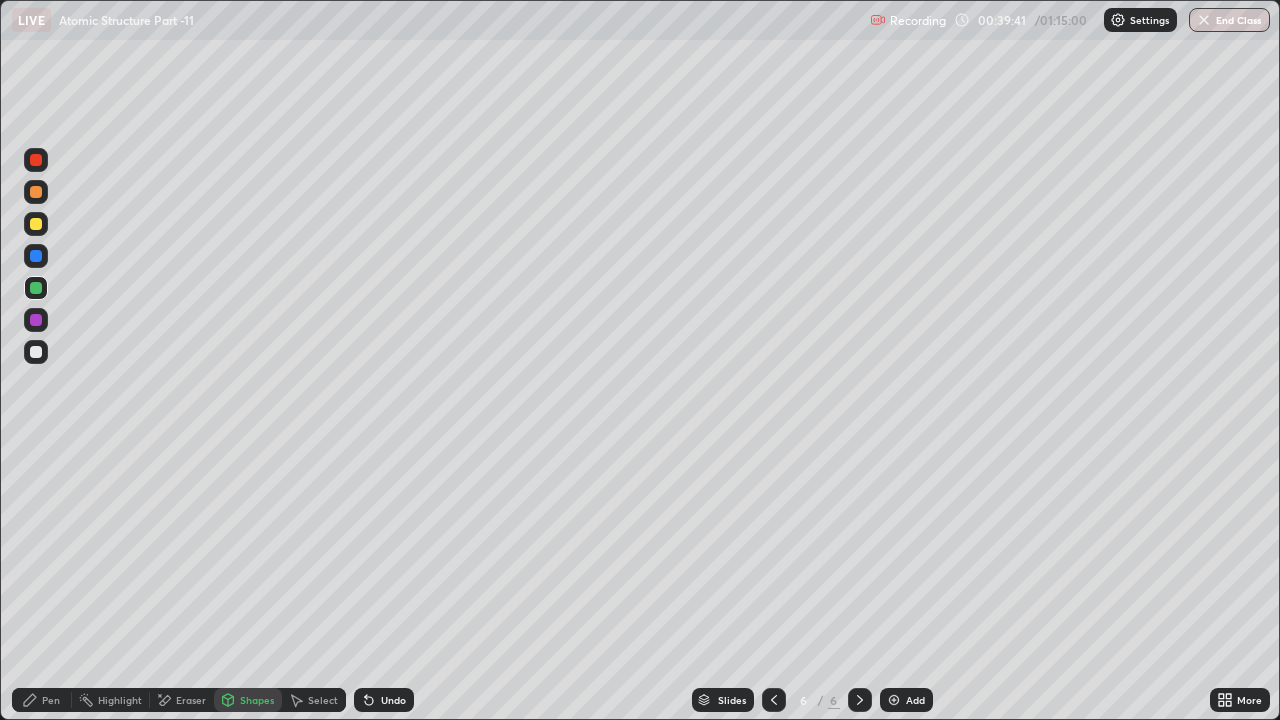 click 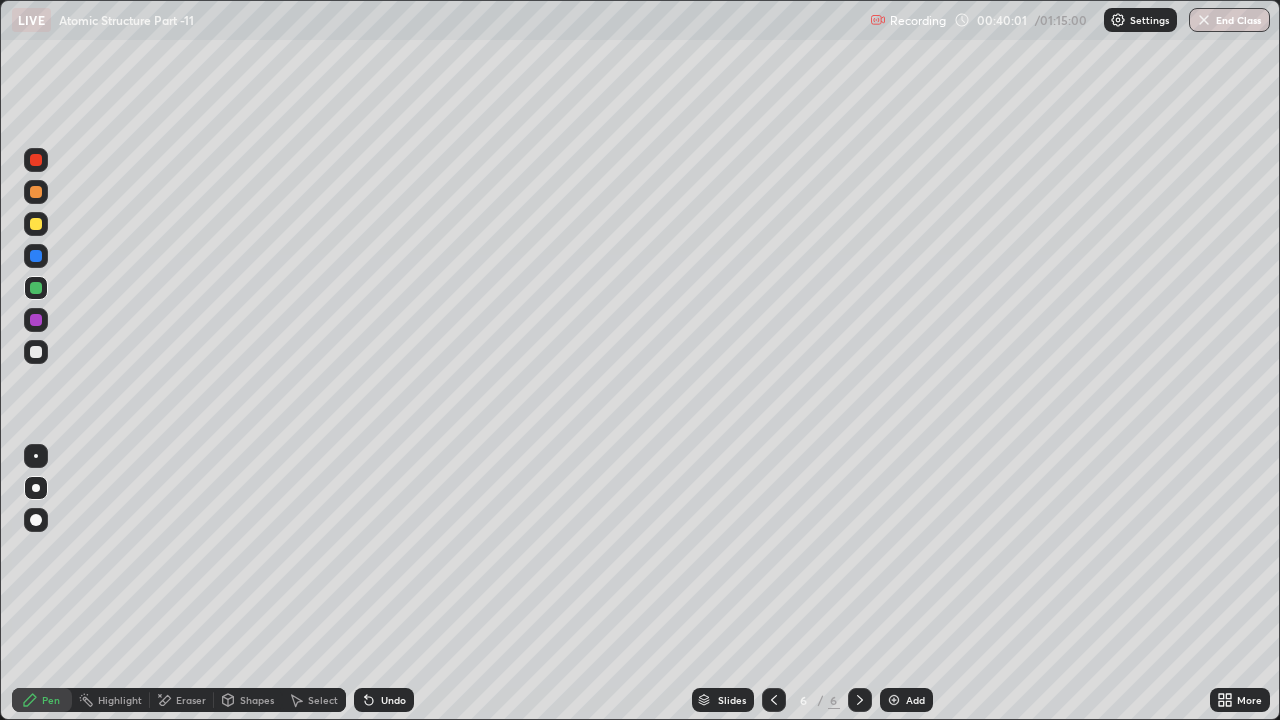 click on "Shapes" at bounding box center (257, 700) 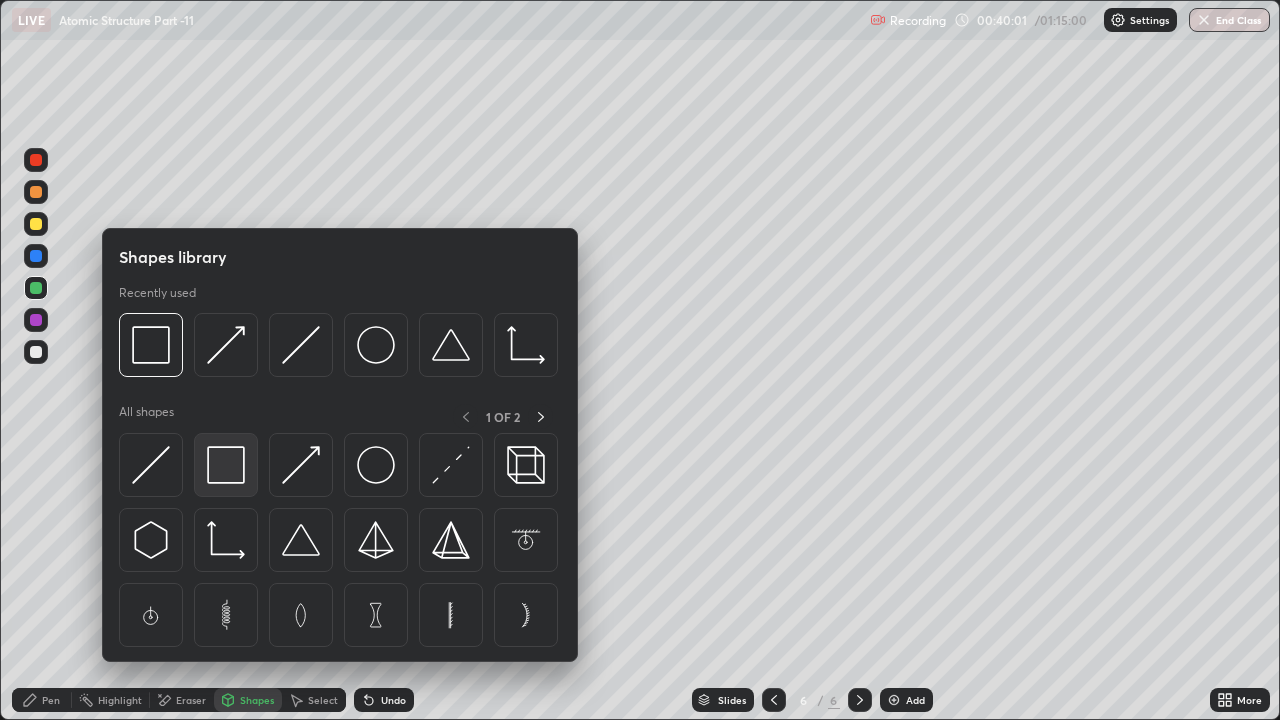click at bounding box center (226, 465) 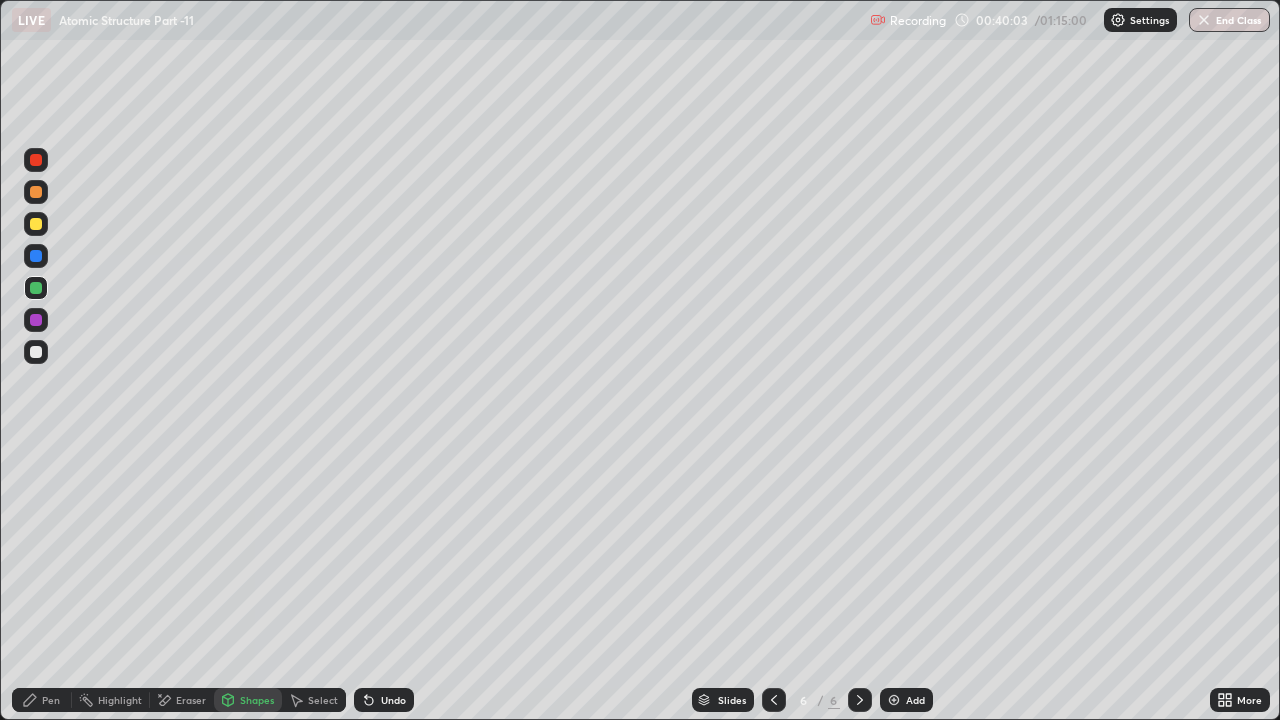 click on "Pen" at bounding box center (42, 700) 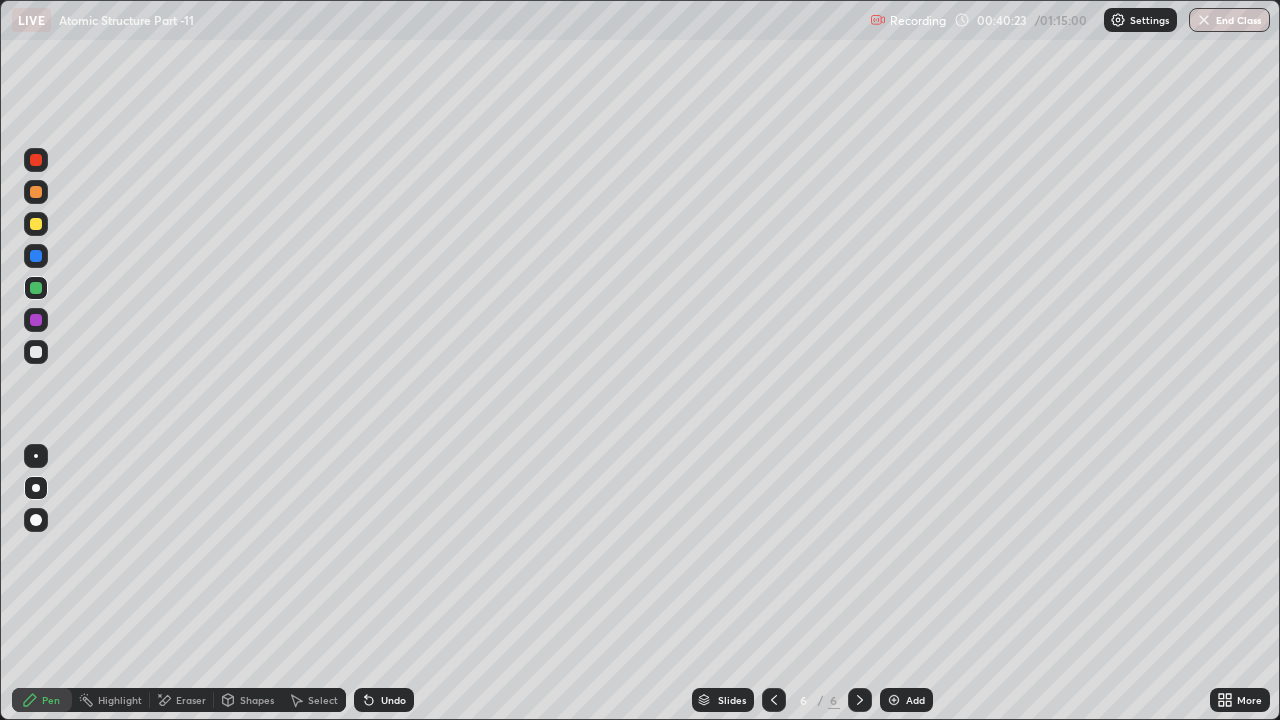 click 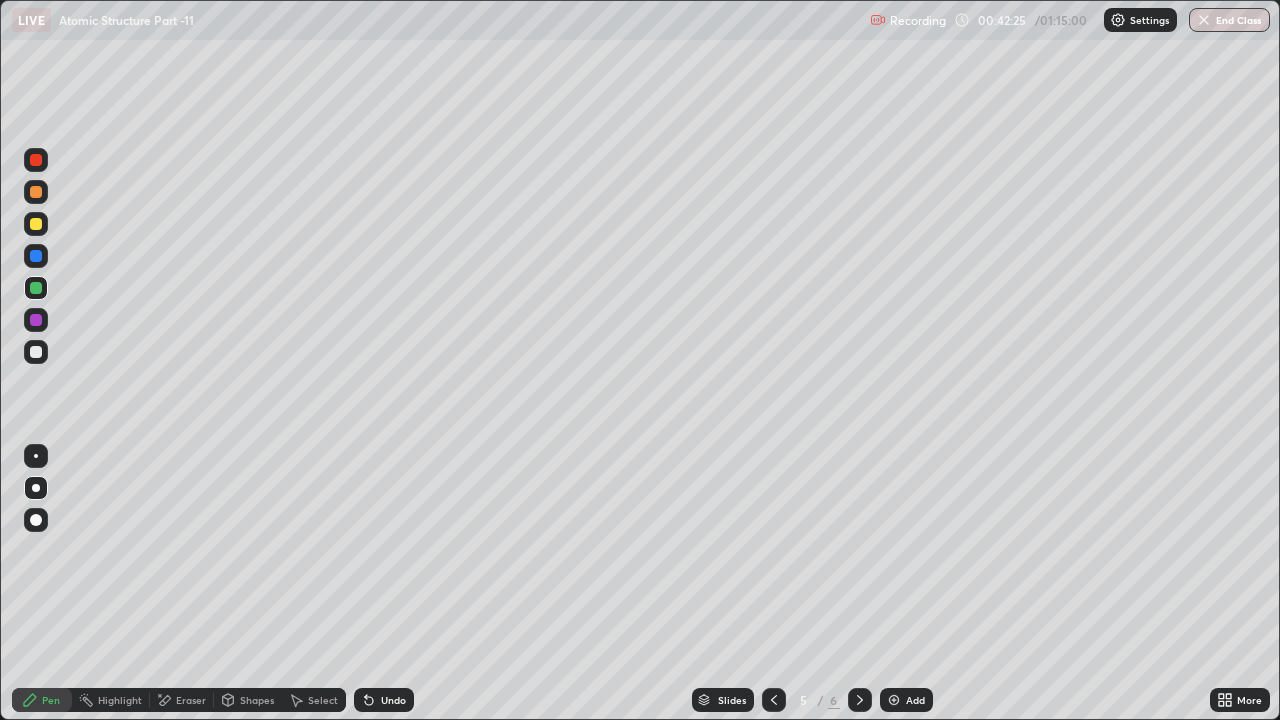 click 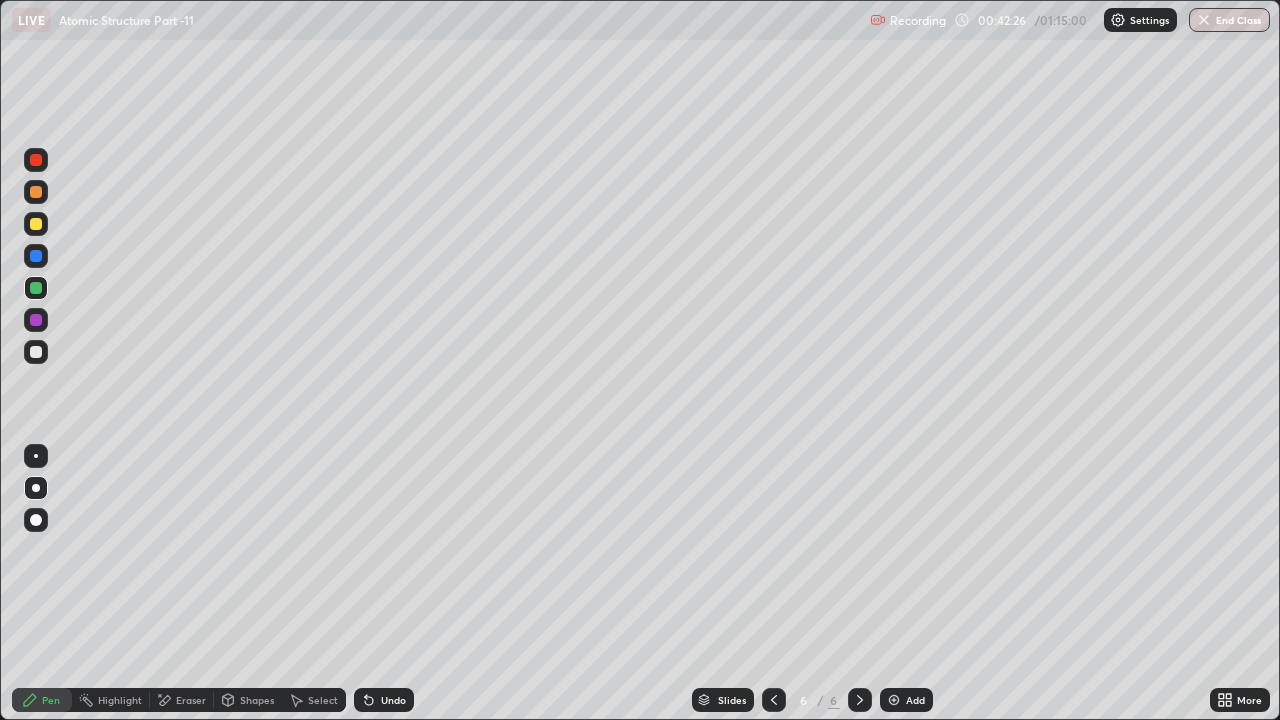 click at bounding box center [36, 352] 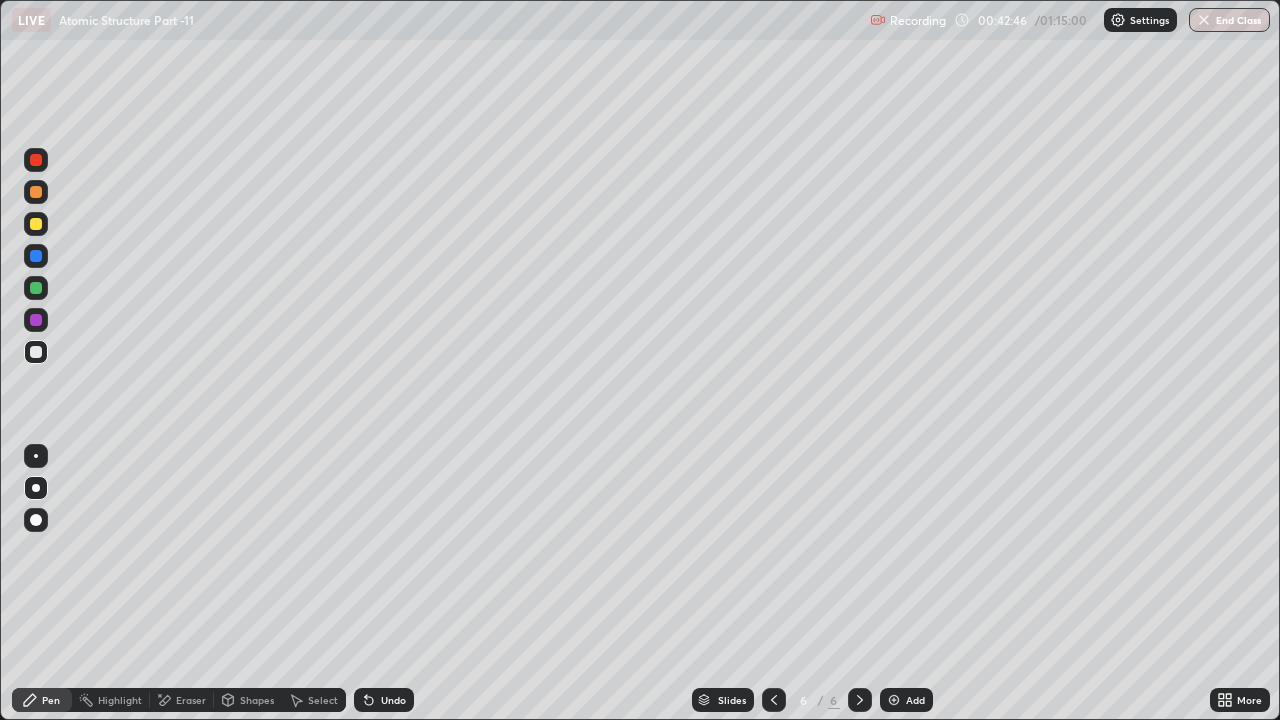 click on "Shapes" at bounding box center (248, 700) 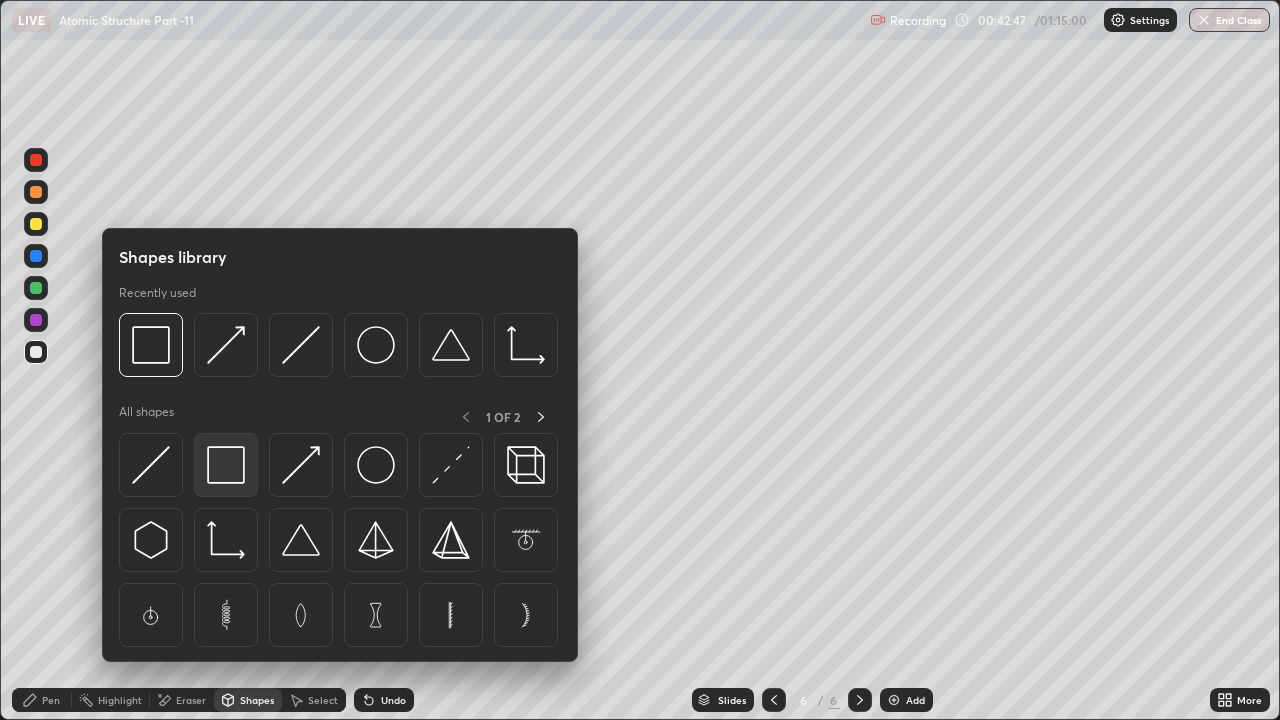 click at bounding box center (226, 465) 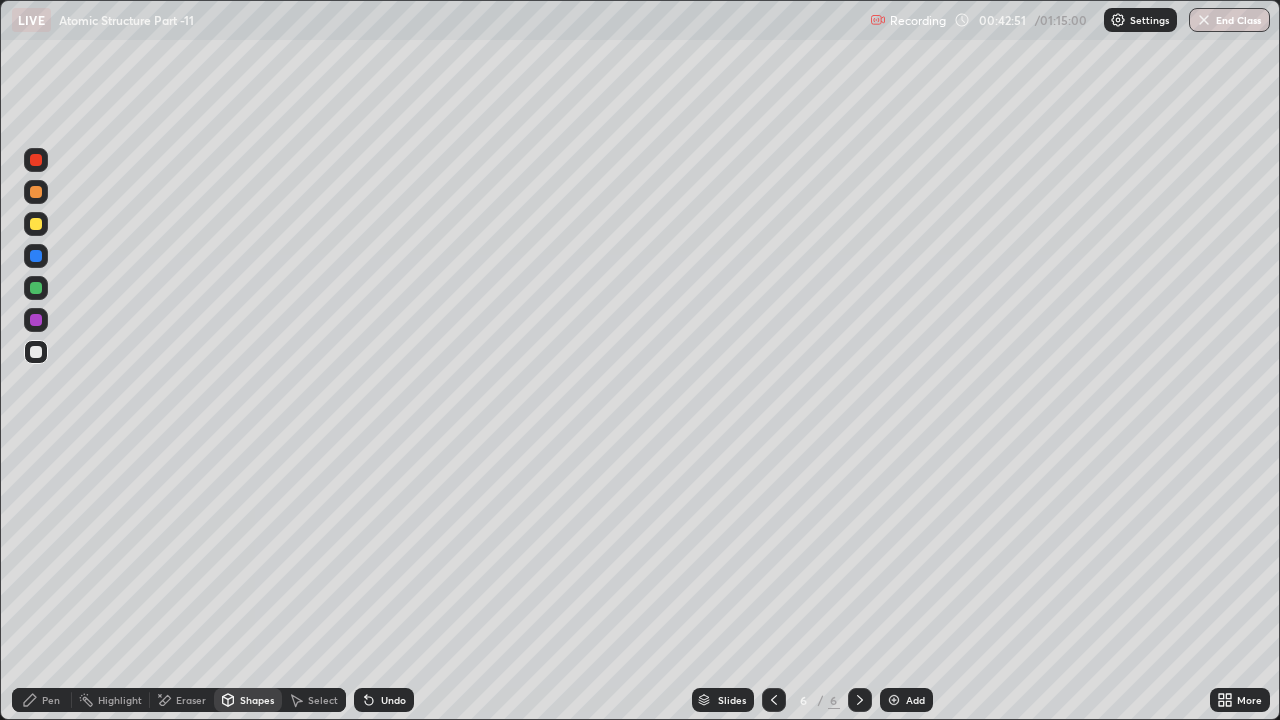 click 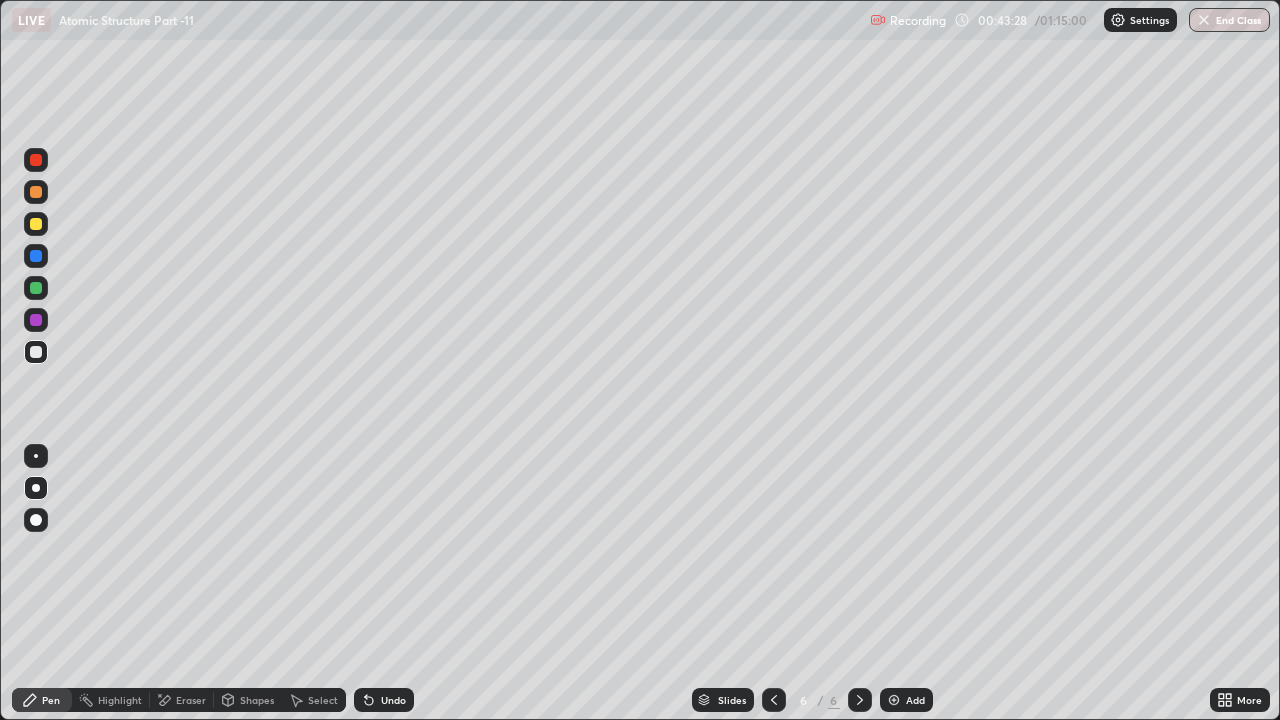 click on "Undo" at bounding box center [393, 700] 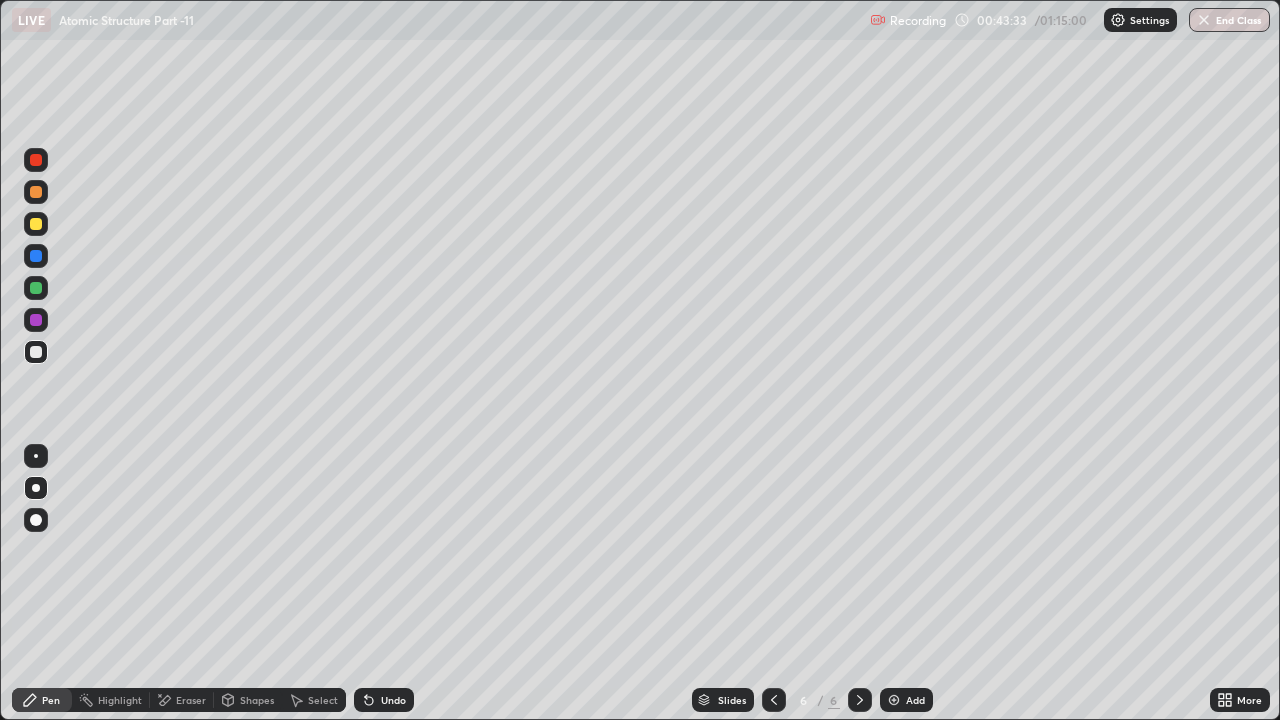 click on "Shapes" at bounding box center [257, 700] 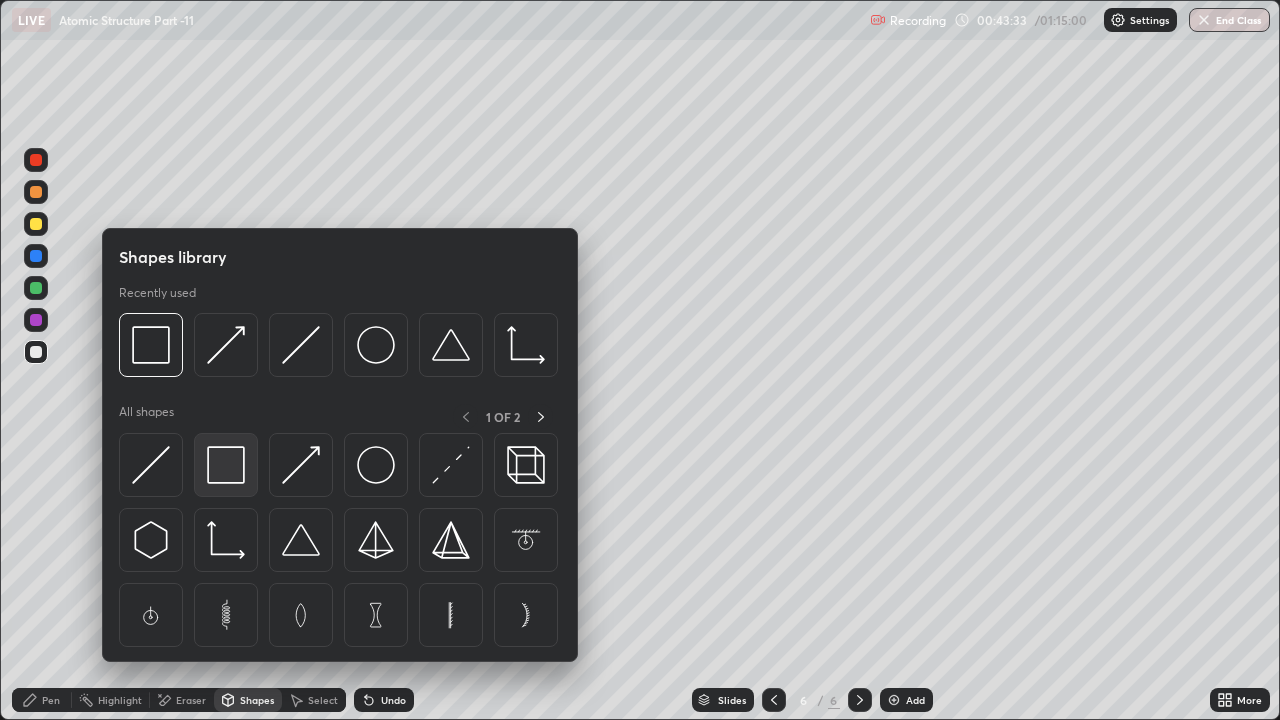 click at bounding box center [226, 465] 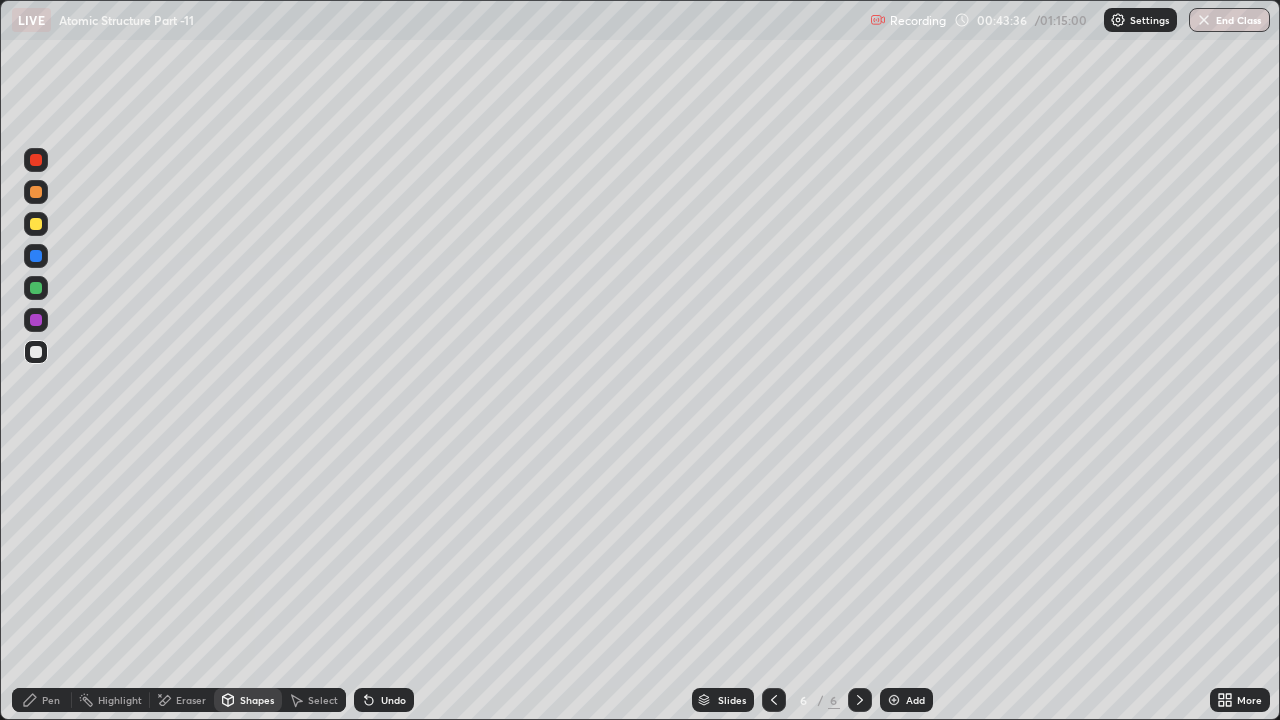 click on "Pen" at bounding box center [42, 700] 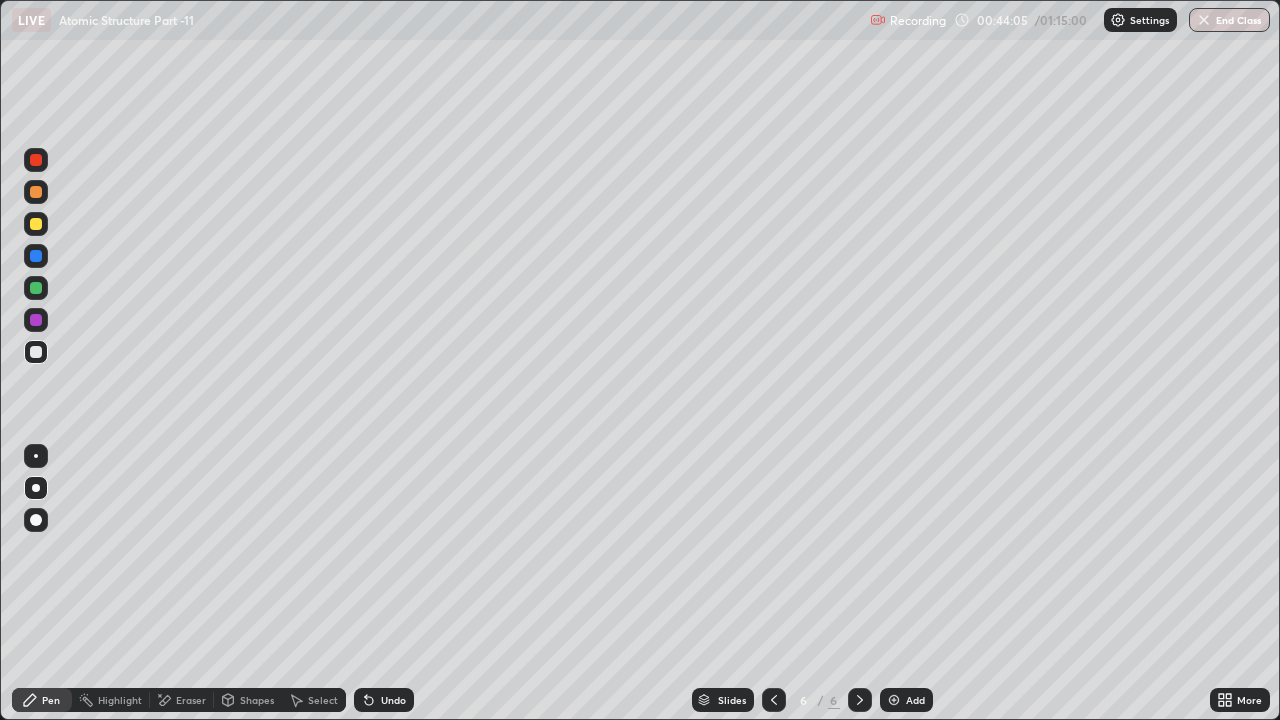 click on "Undo" at bounding box center (384, 700) 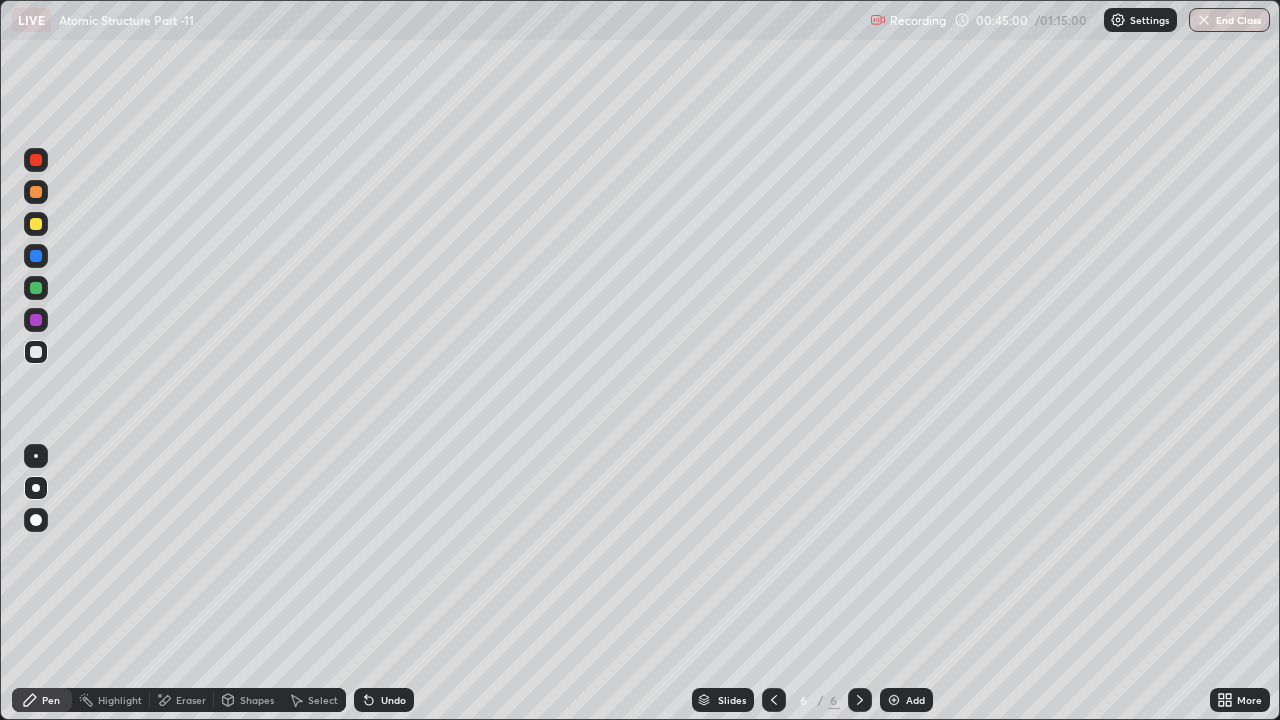 click on "Shapes" at bounding box center [257, 700] 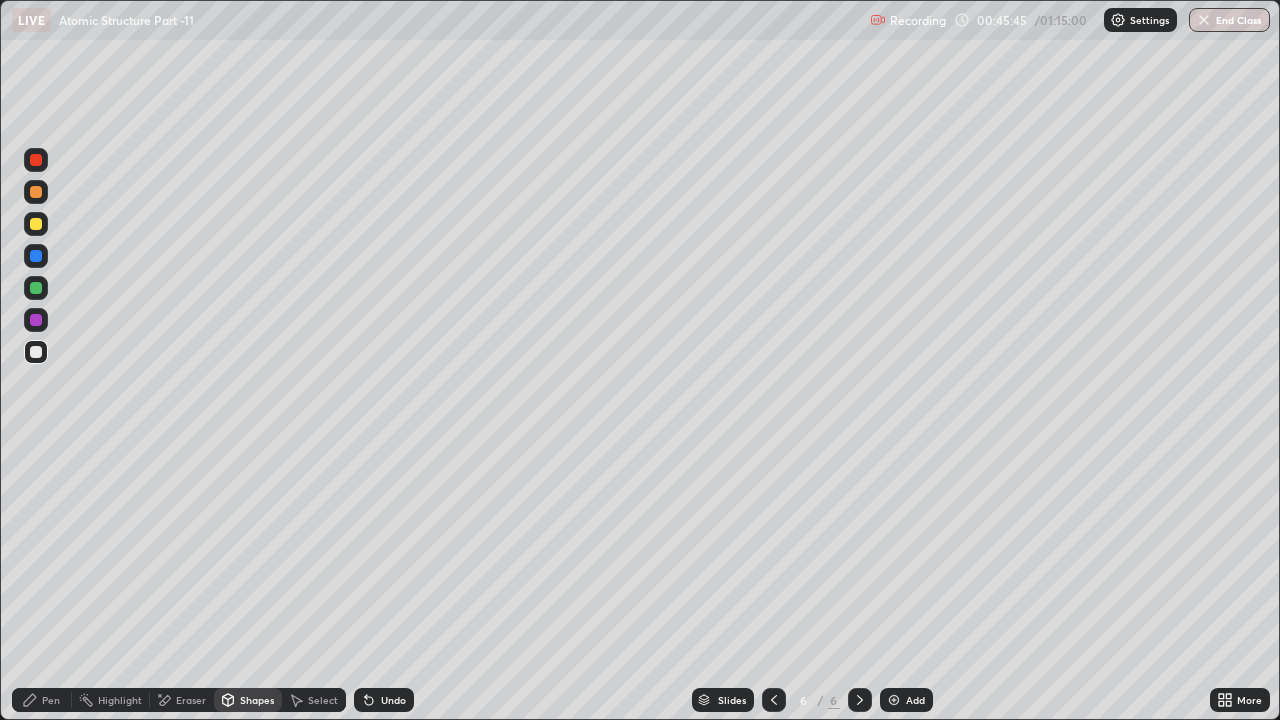 click on "Add" at bounding box center [915, 700] 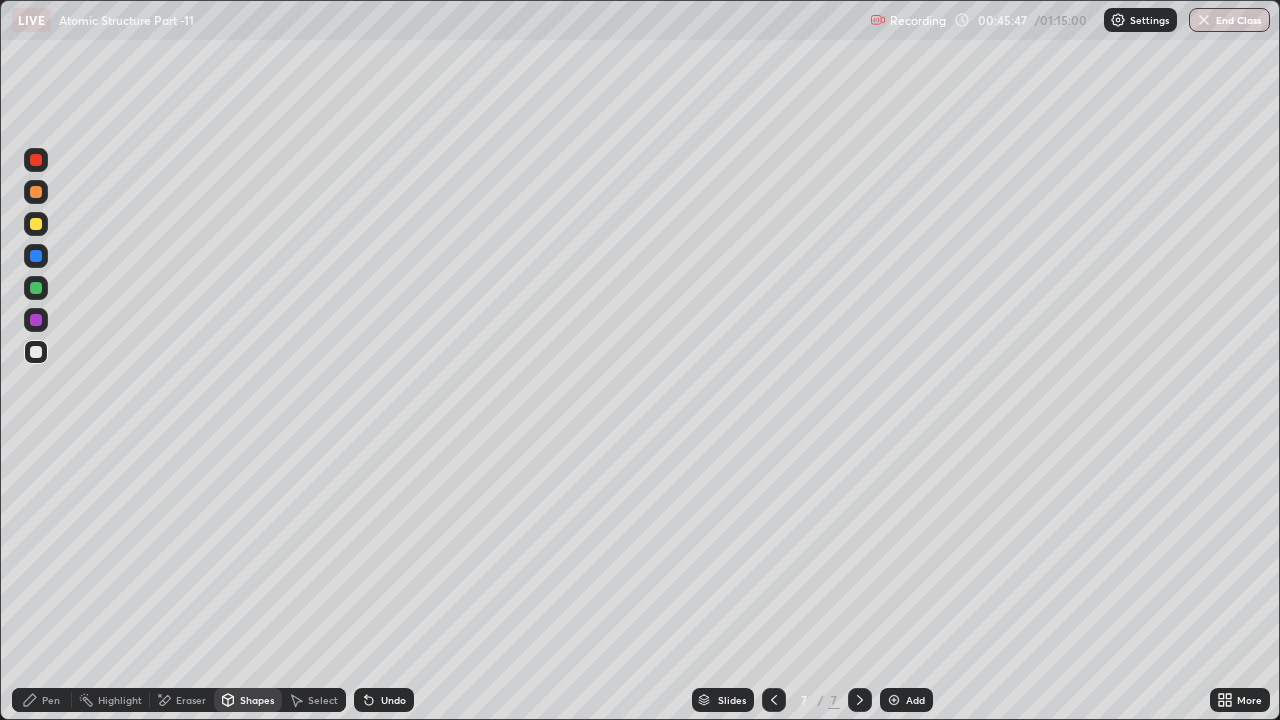 click at bounding box center [36, 224] 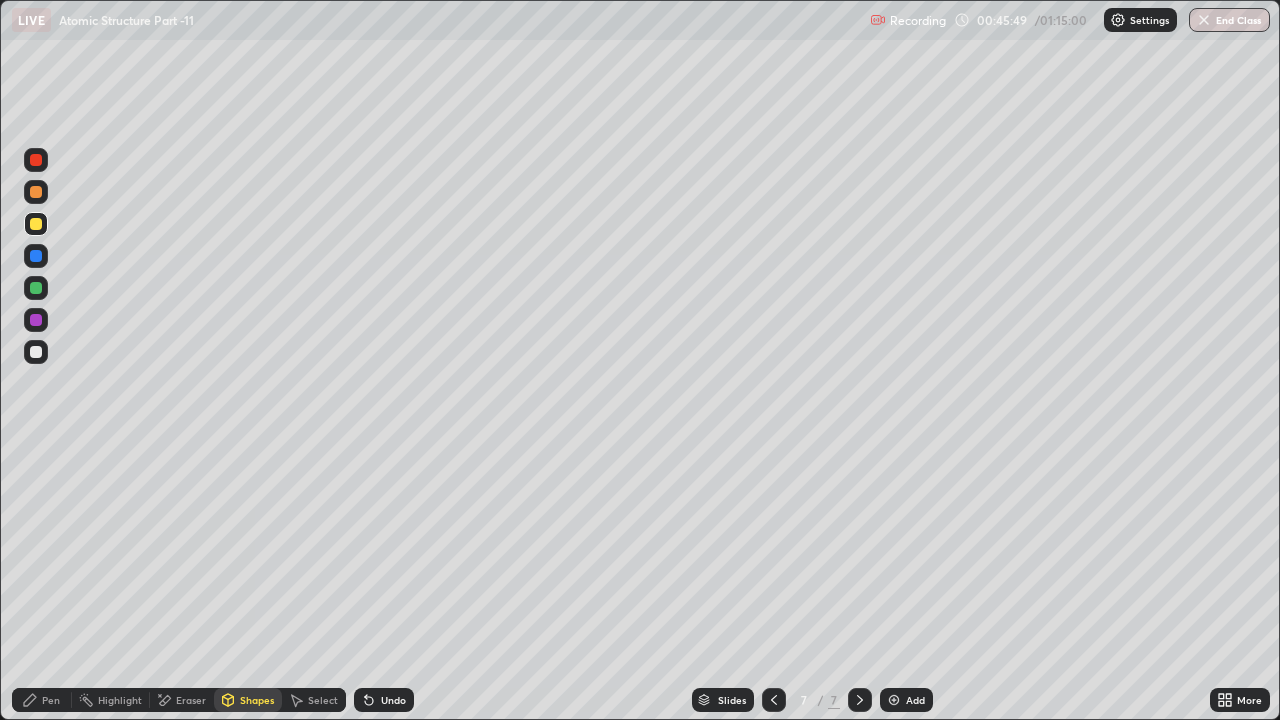 click on "Undo" at bounding box center (384, 700) 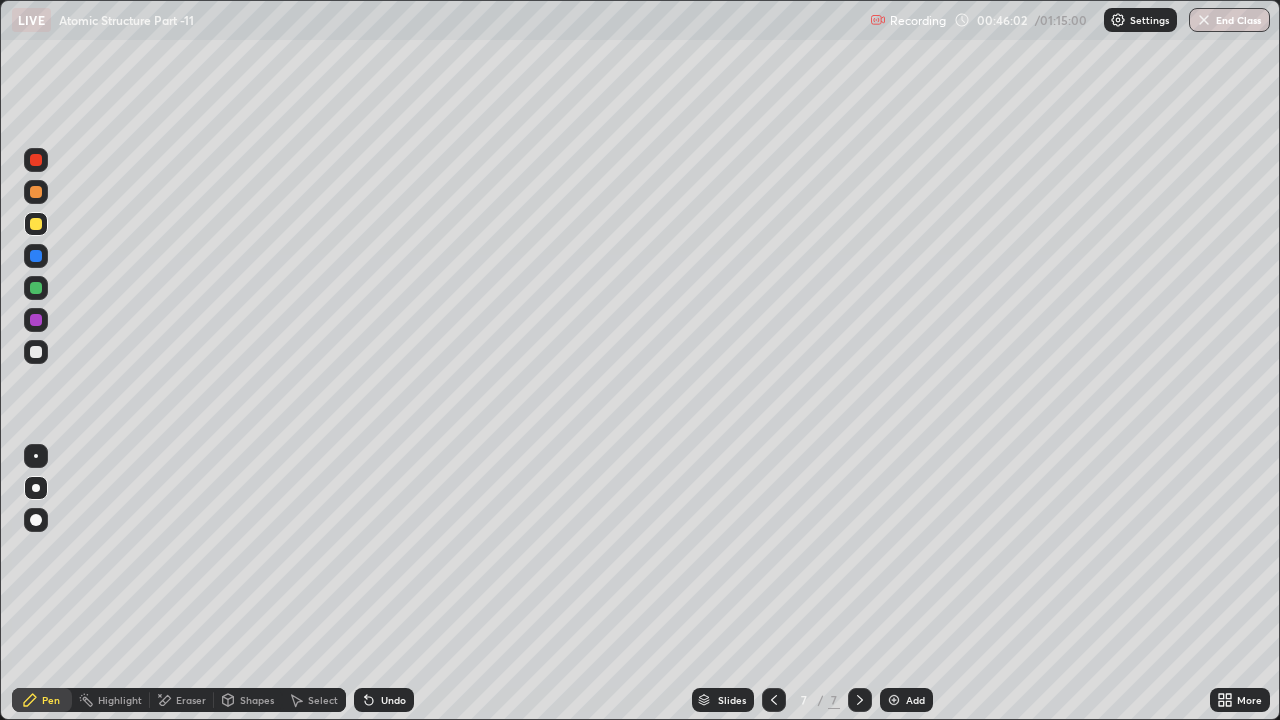 click at bounding box center (36, 192) 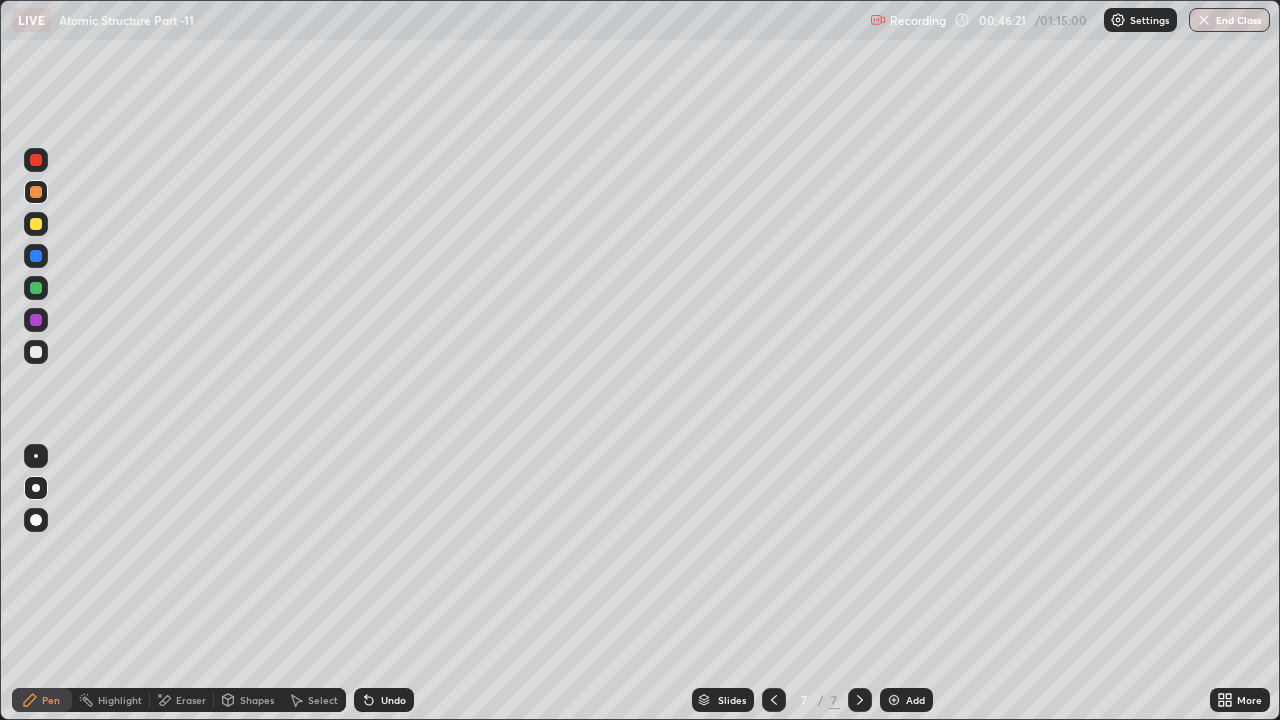 click on "Undo" at bounding box center [393, 700] 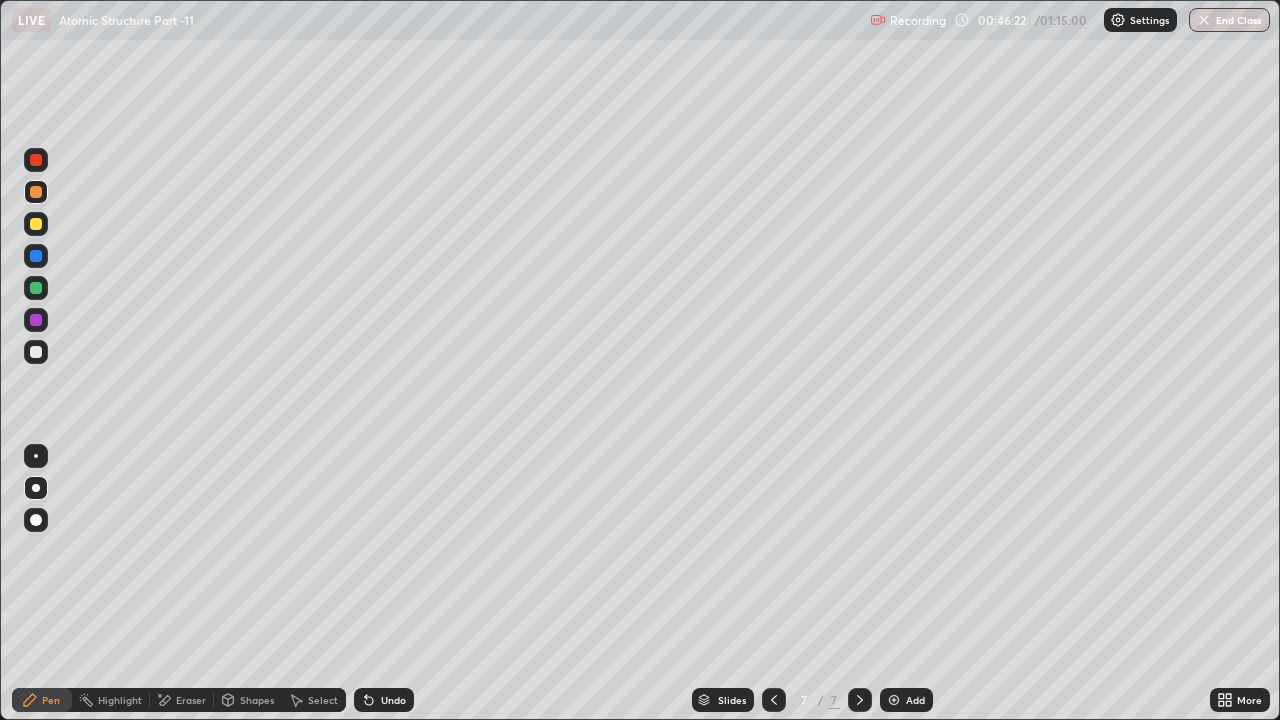 click on "Undo" at bounding box center [384, 700] 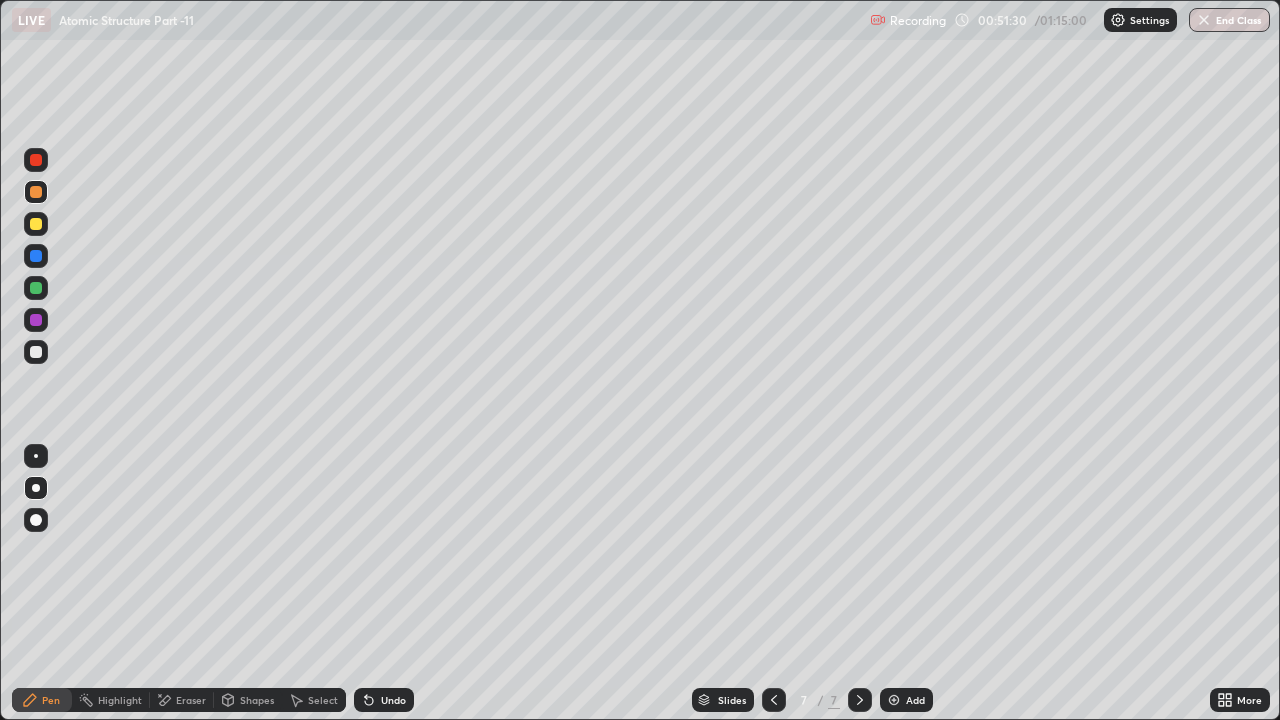 click on "Eraser" at bounding box center (182, 700) 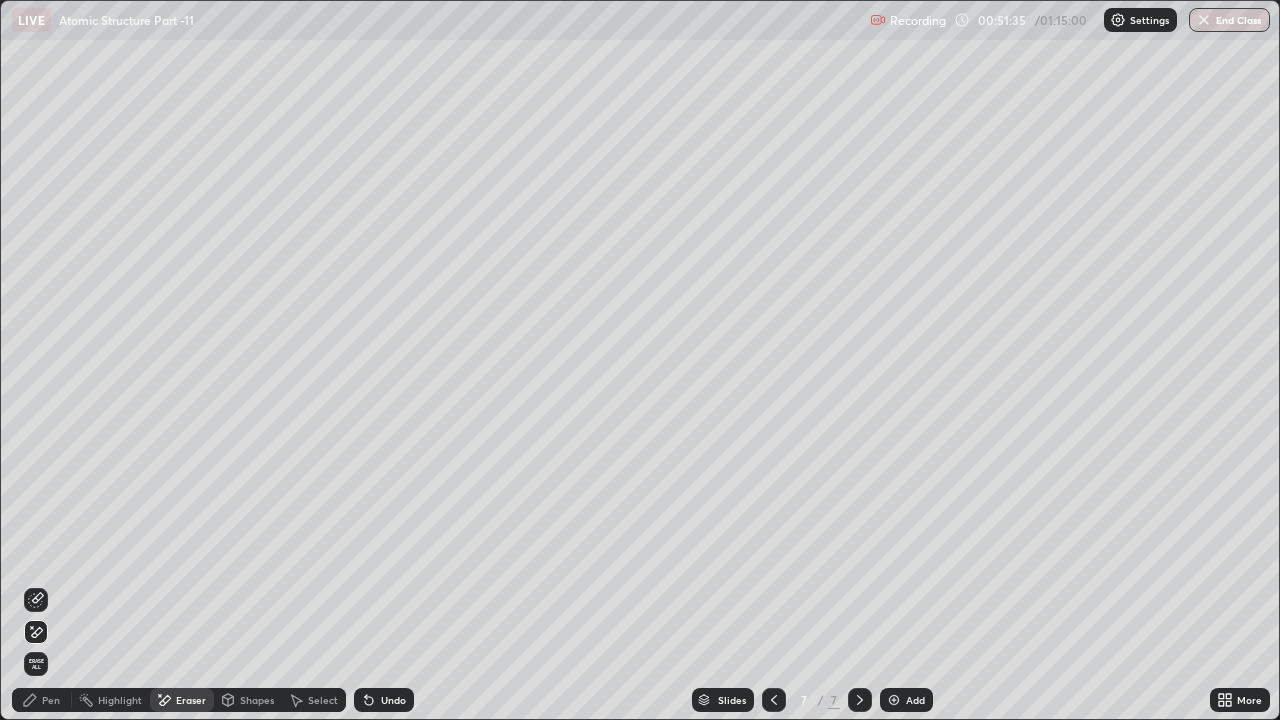 click on "Pen" at bounding box center (42, 700) 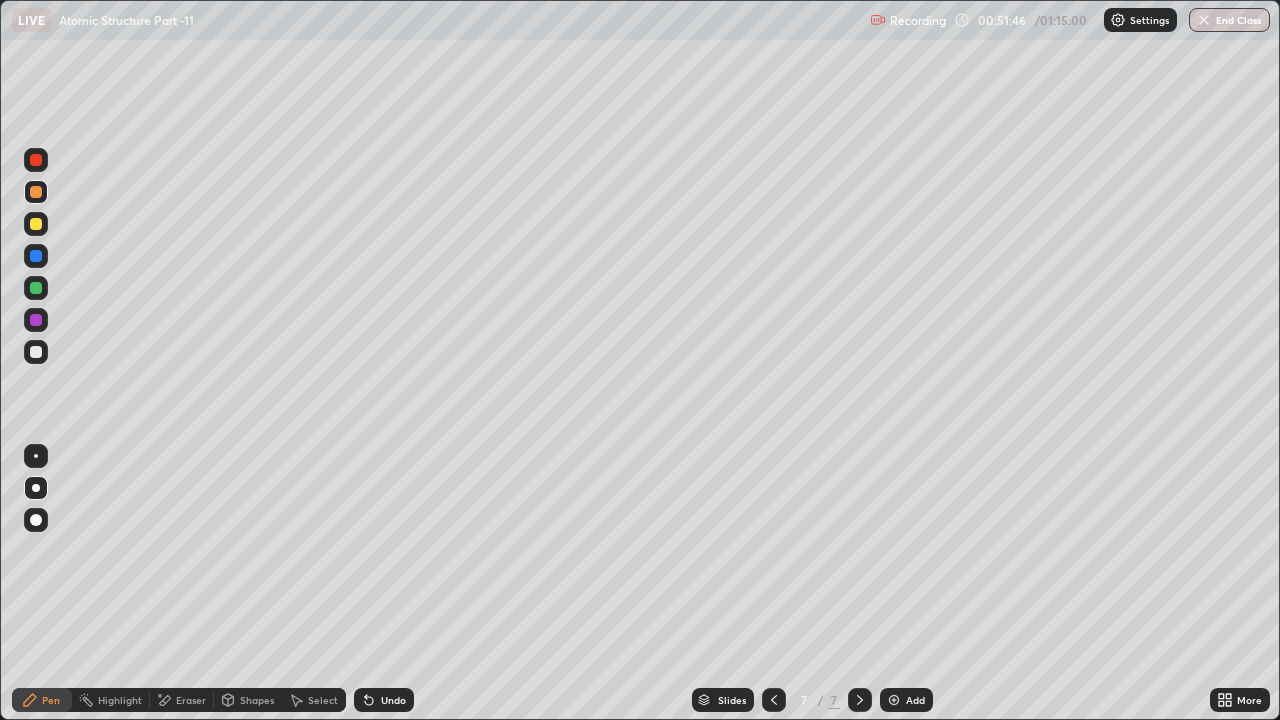 click on "Shapes" at bounding box center (257, 700) 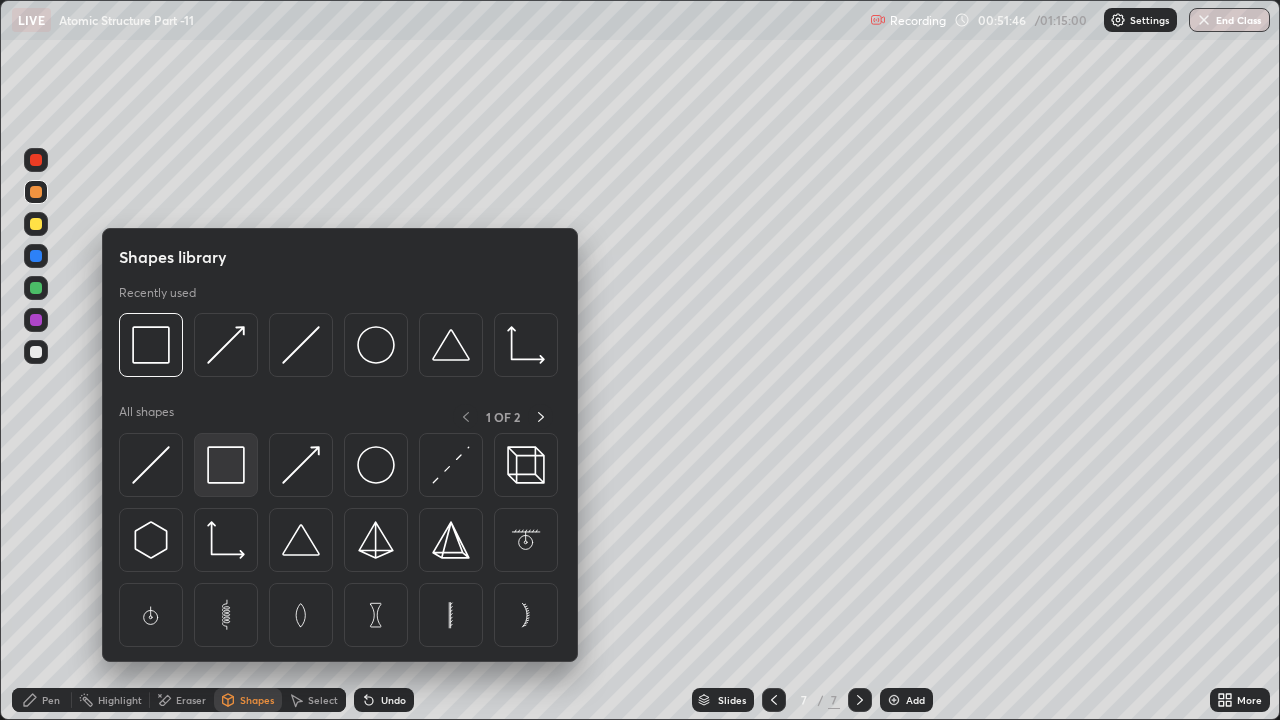 click at bounding box center [226, 465] 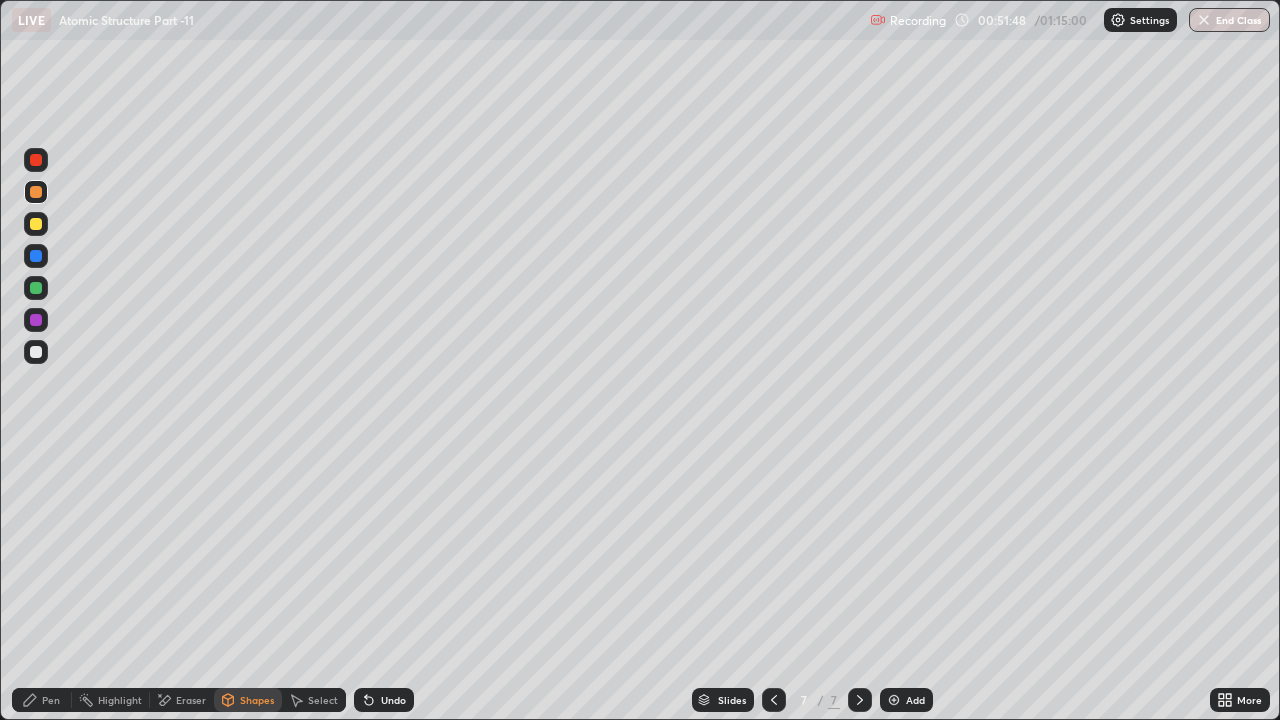 click on "Pen" at bounding box center [51, 700] 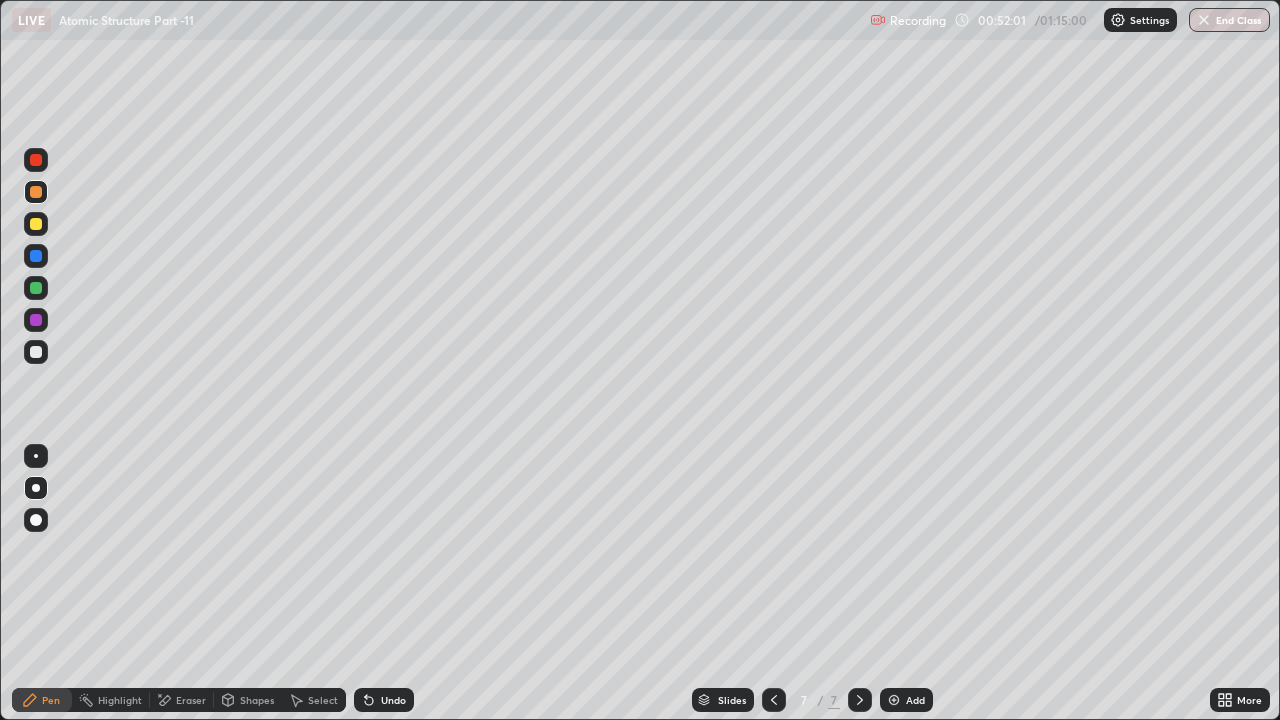 click on "Shapes" at bounding box center (257, 700) 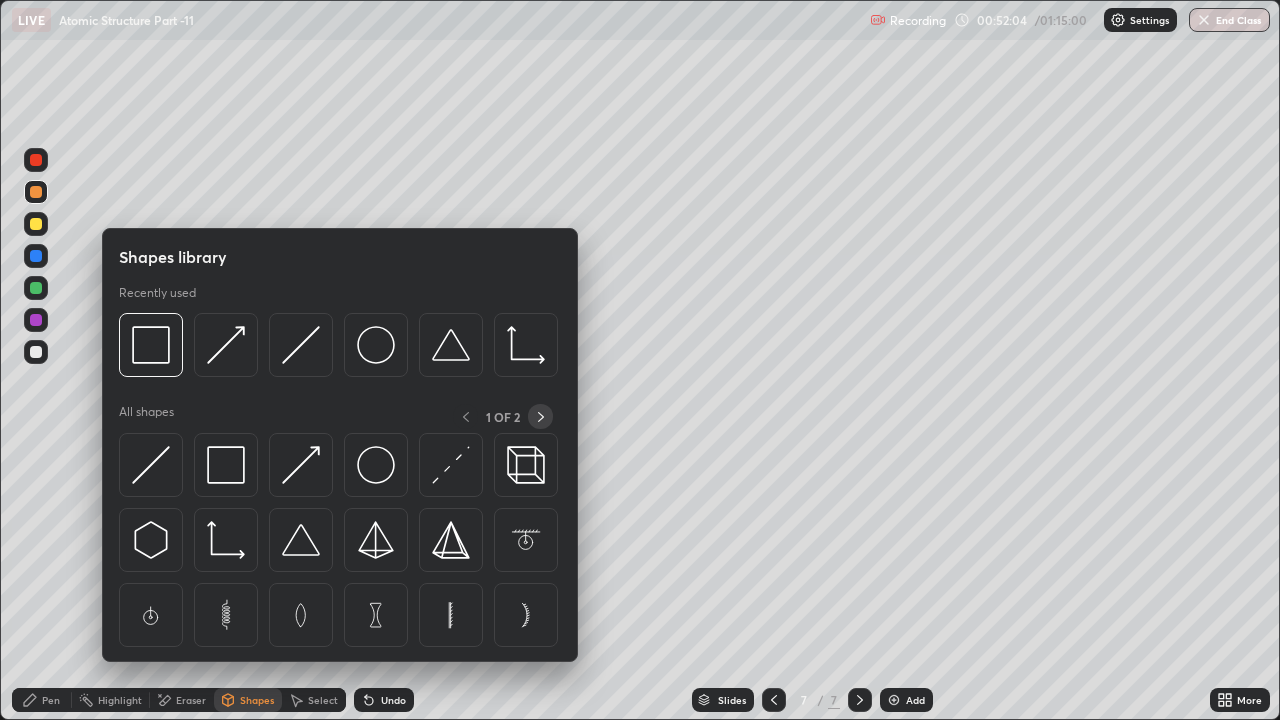 click 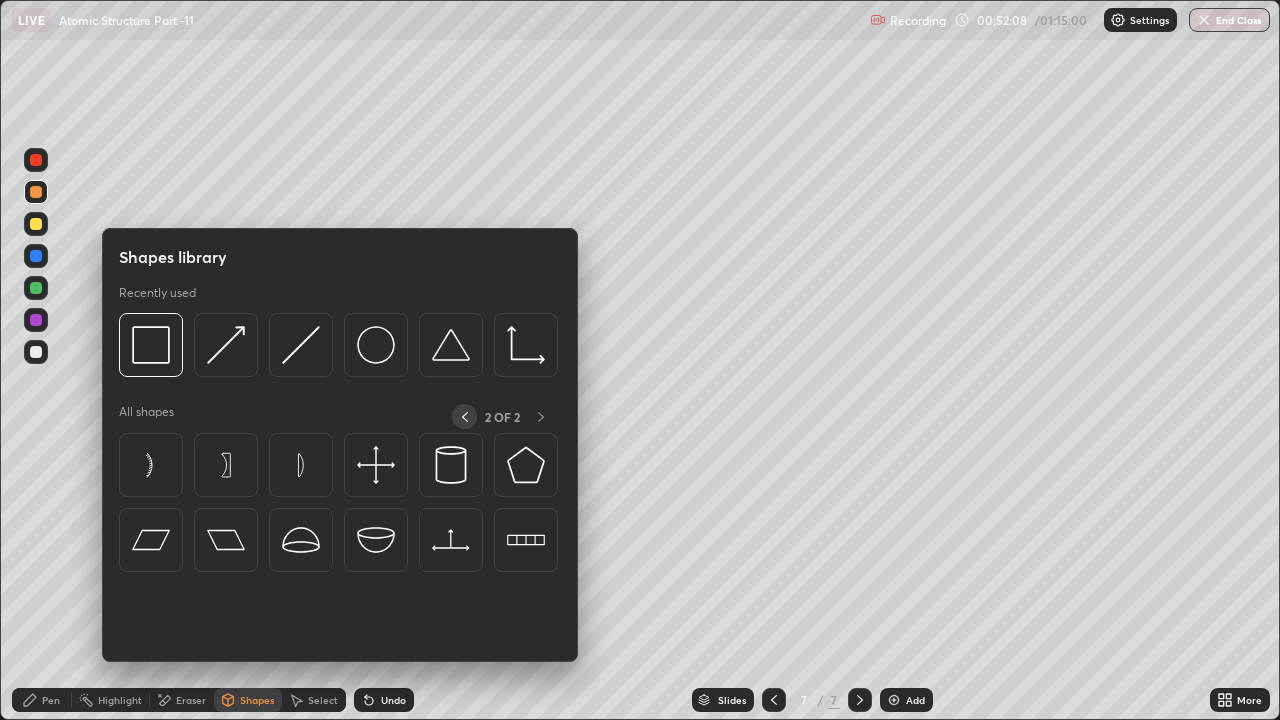 click at bounding box center [464, 416] 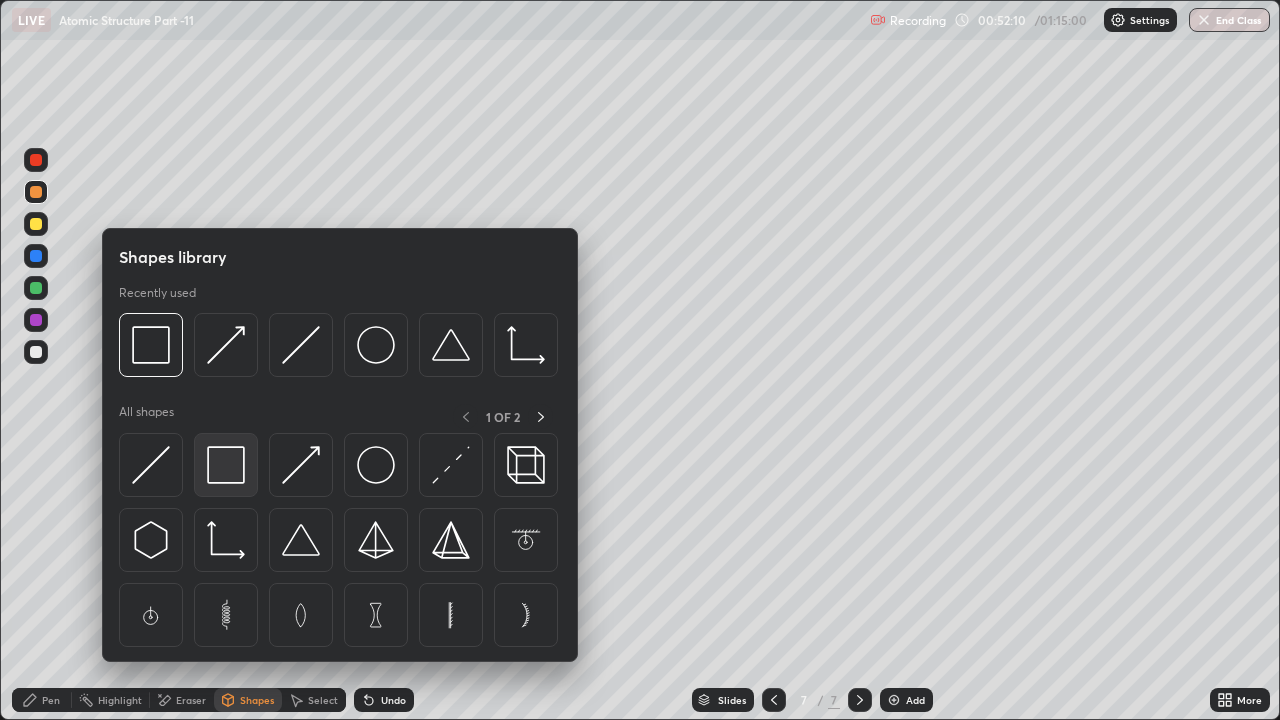 click at bounding box center (226, 465) 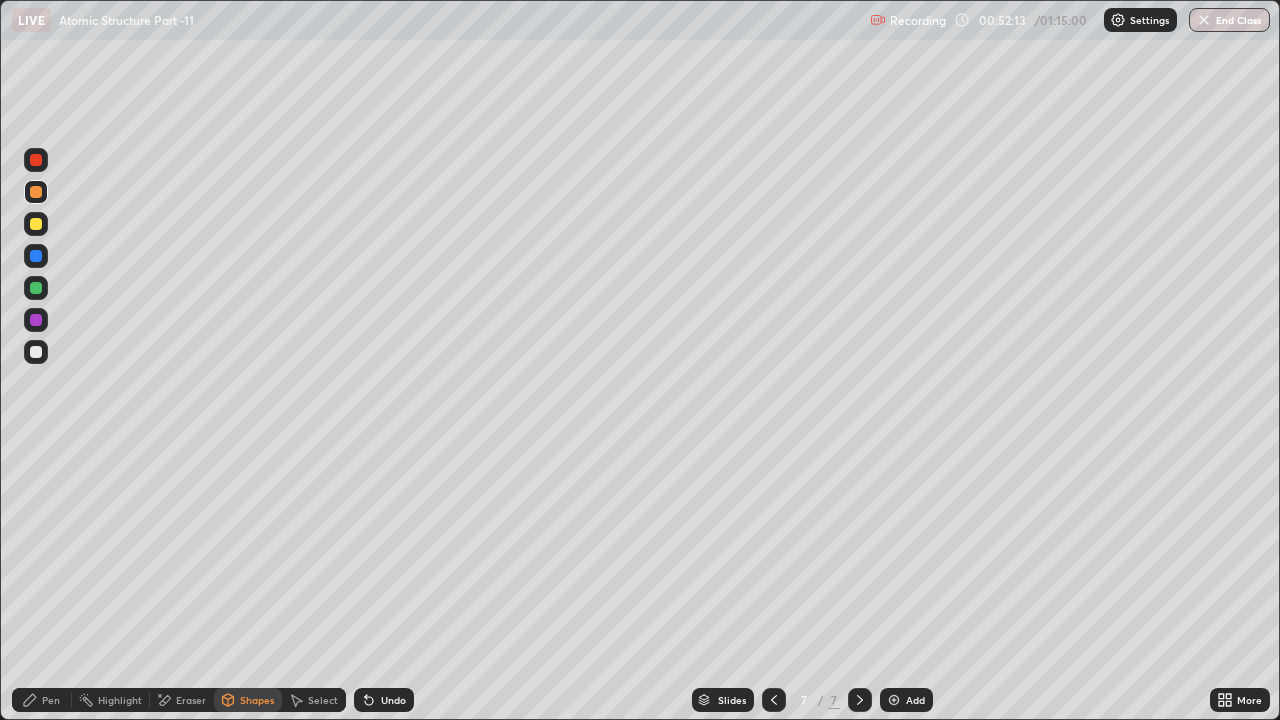 click on "Pen" at bounding box center (42, 700) 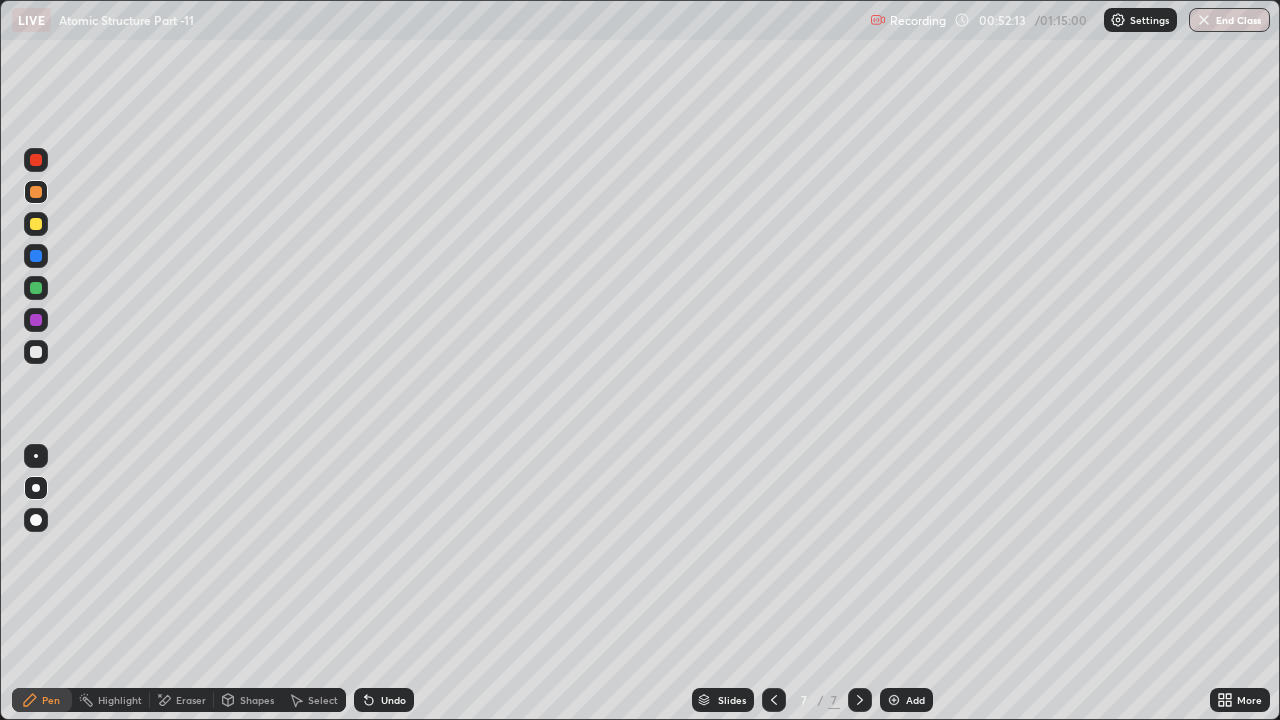 click at bounding box center (36, 352) 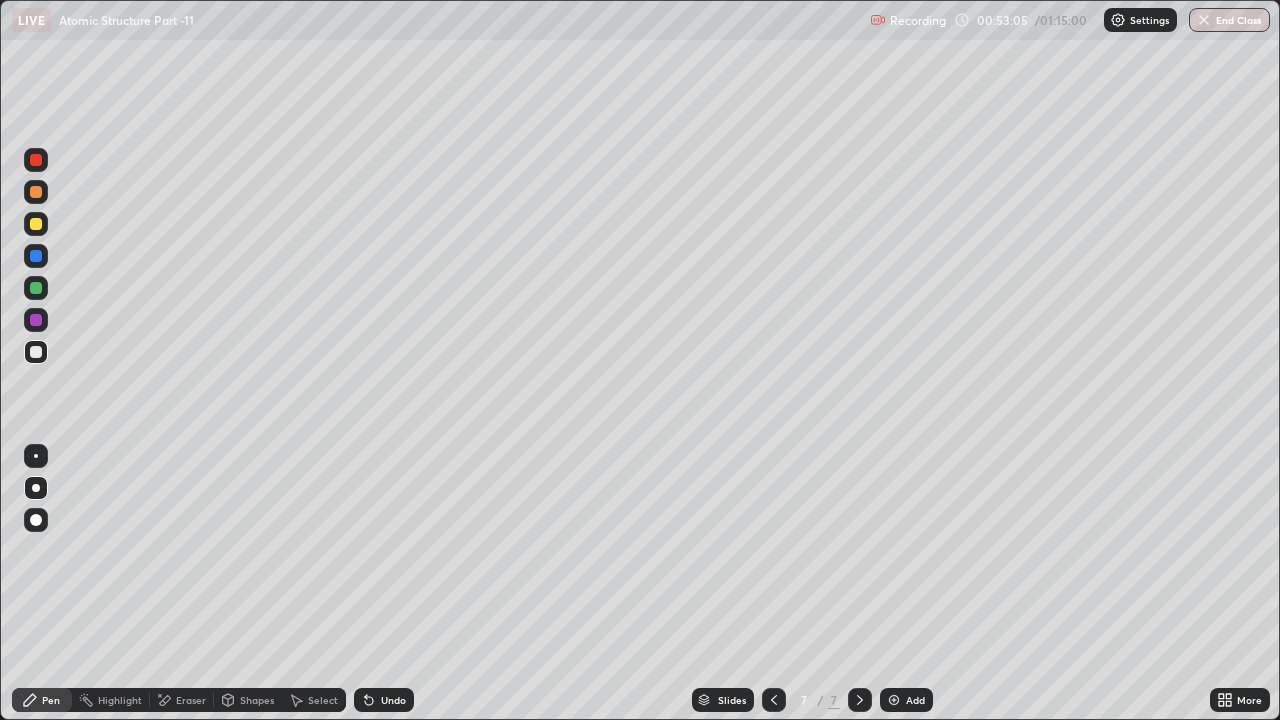 click on "Undo" at bounding box center (384, 700) 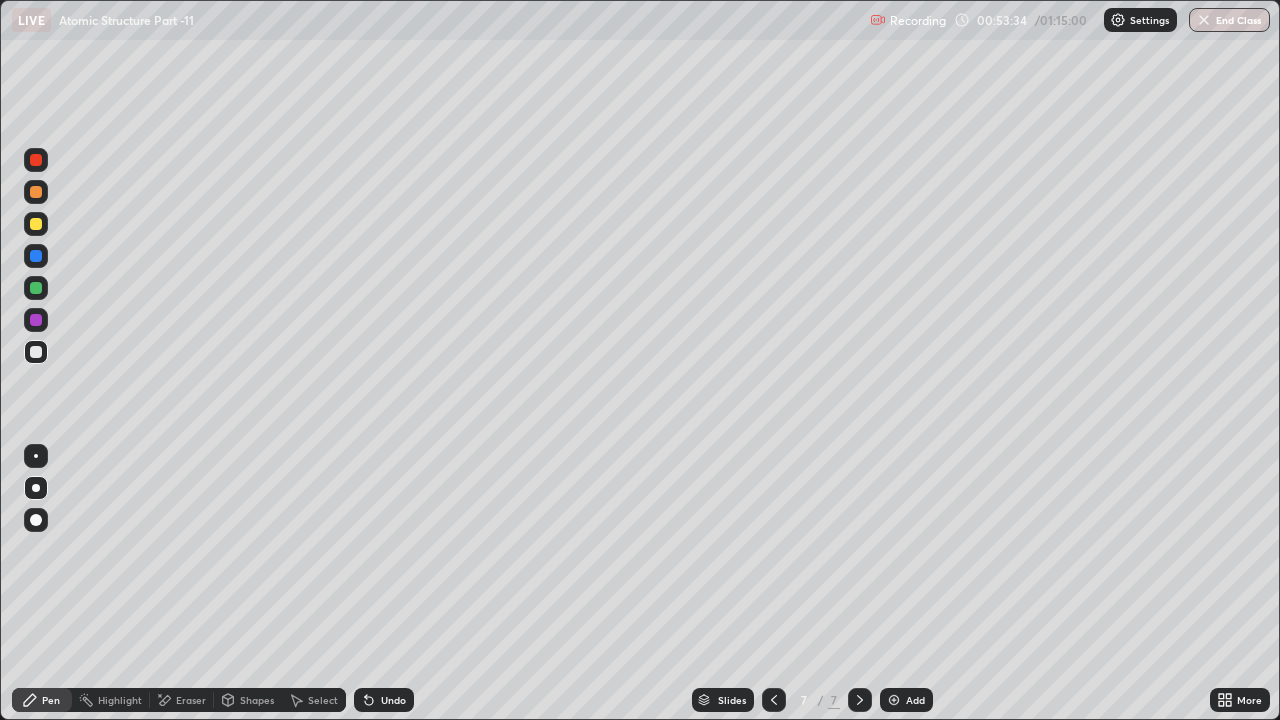 click on "Eraser" at bounding box center (191, 700) 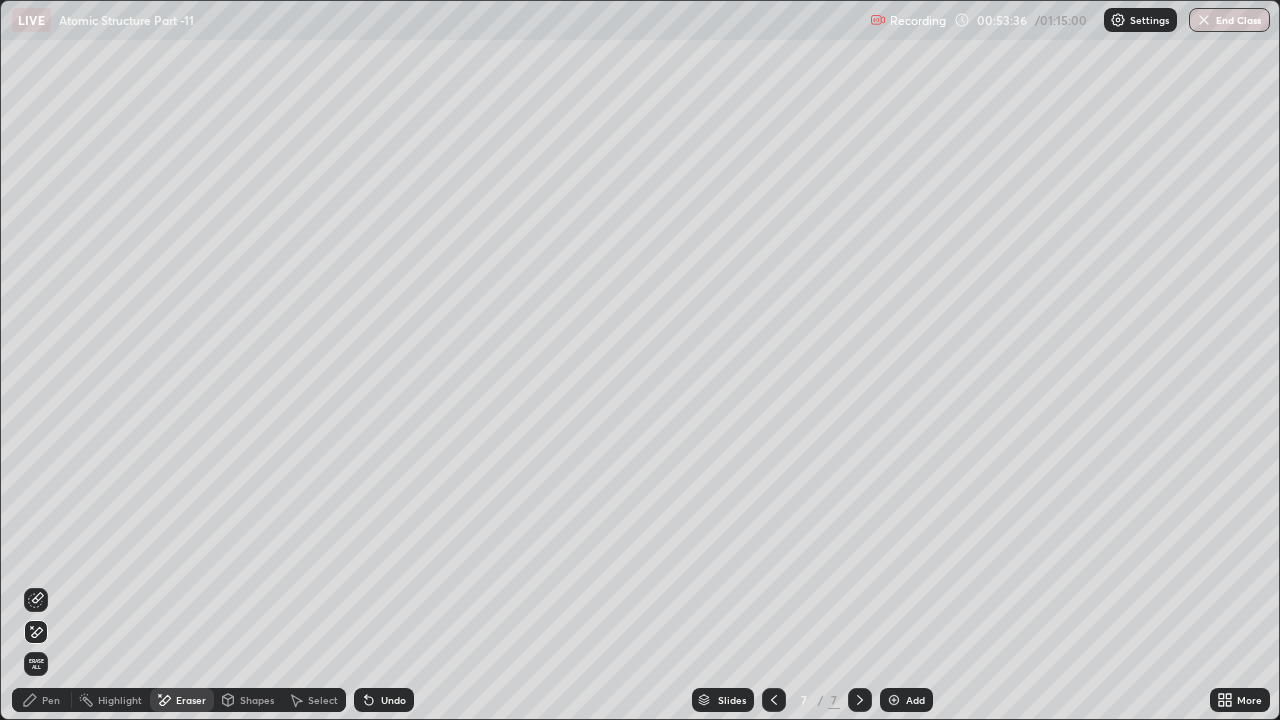 click 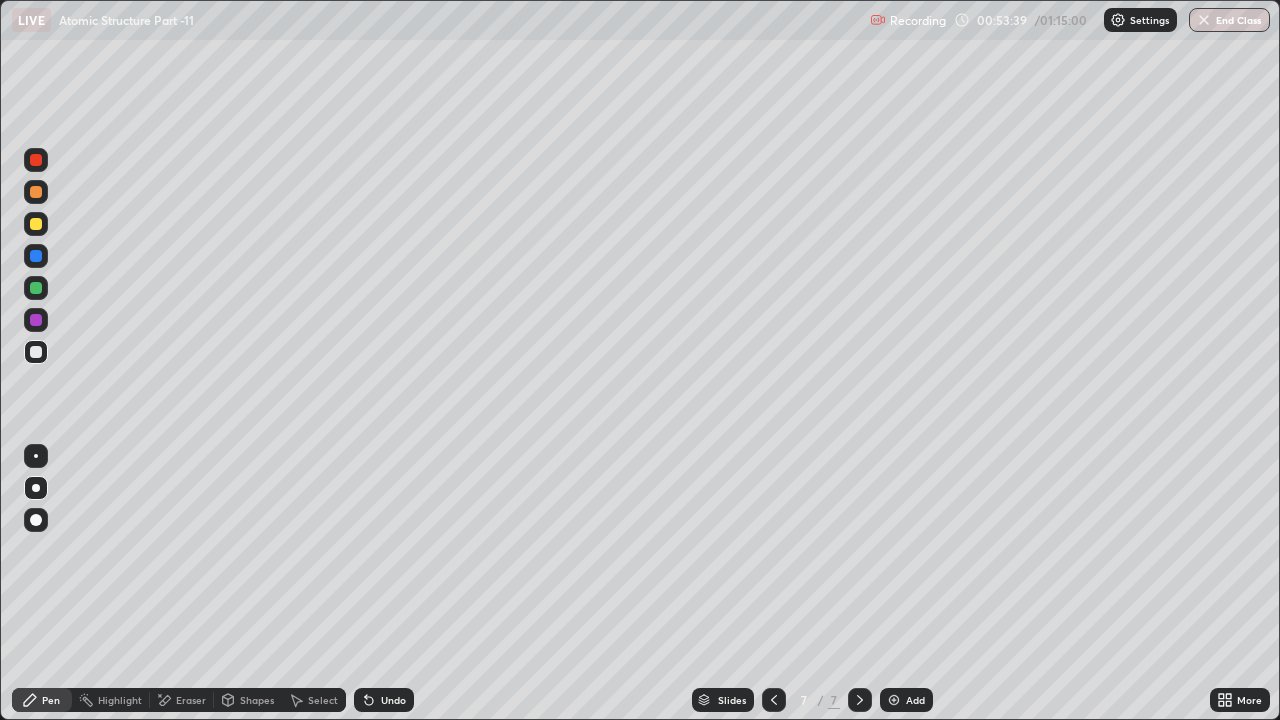 click on "Shapes" at bounding box center (257, 700) 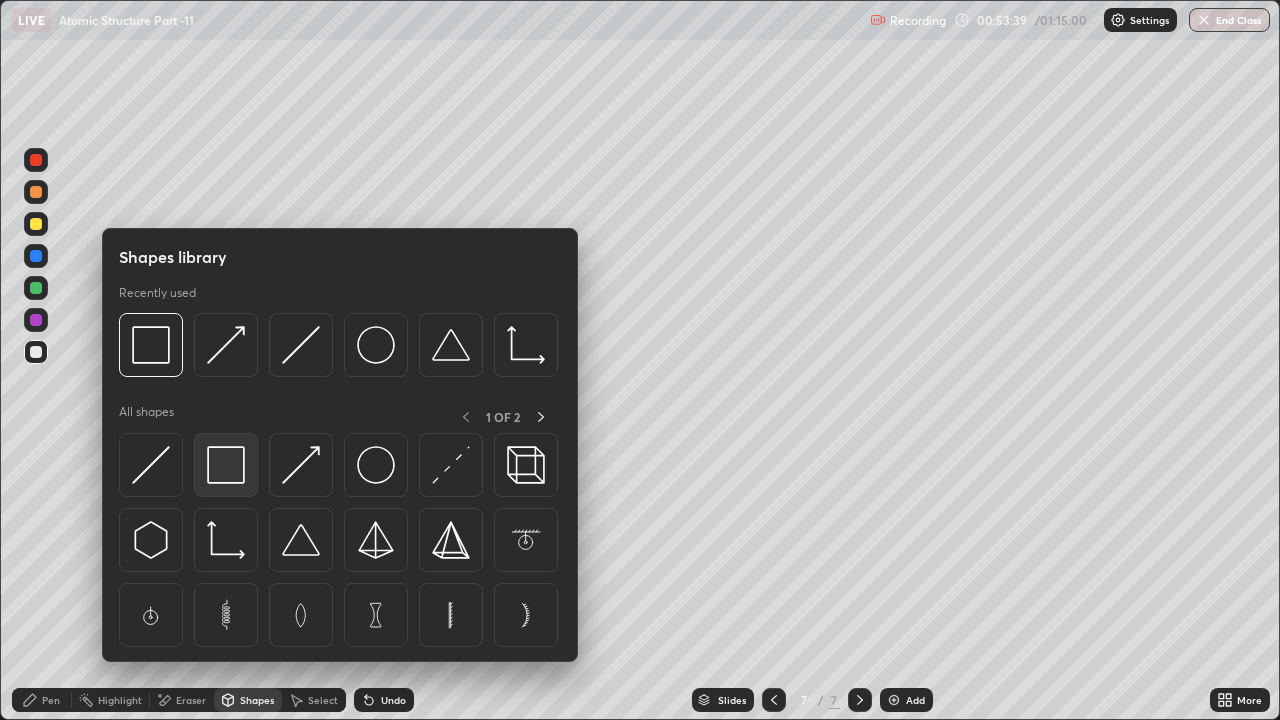 click at bounding box center (226, 465) 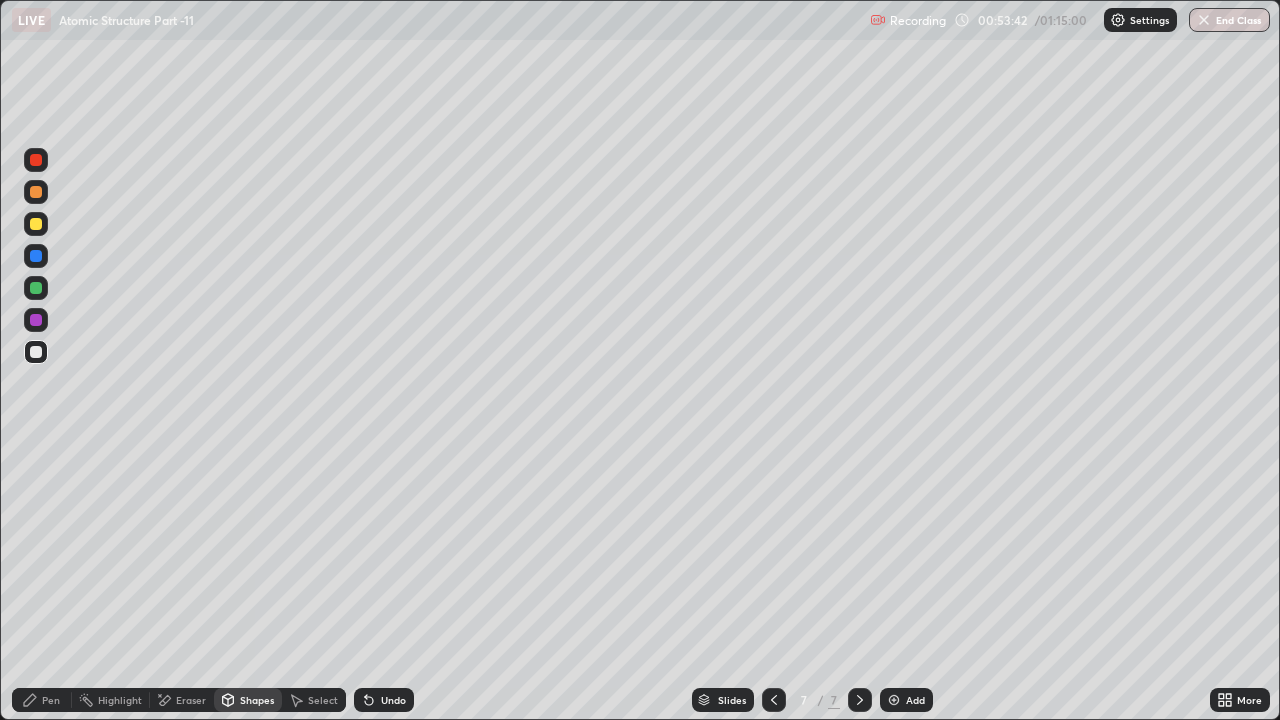 click 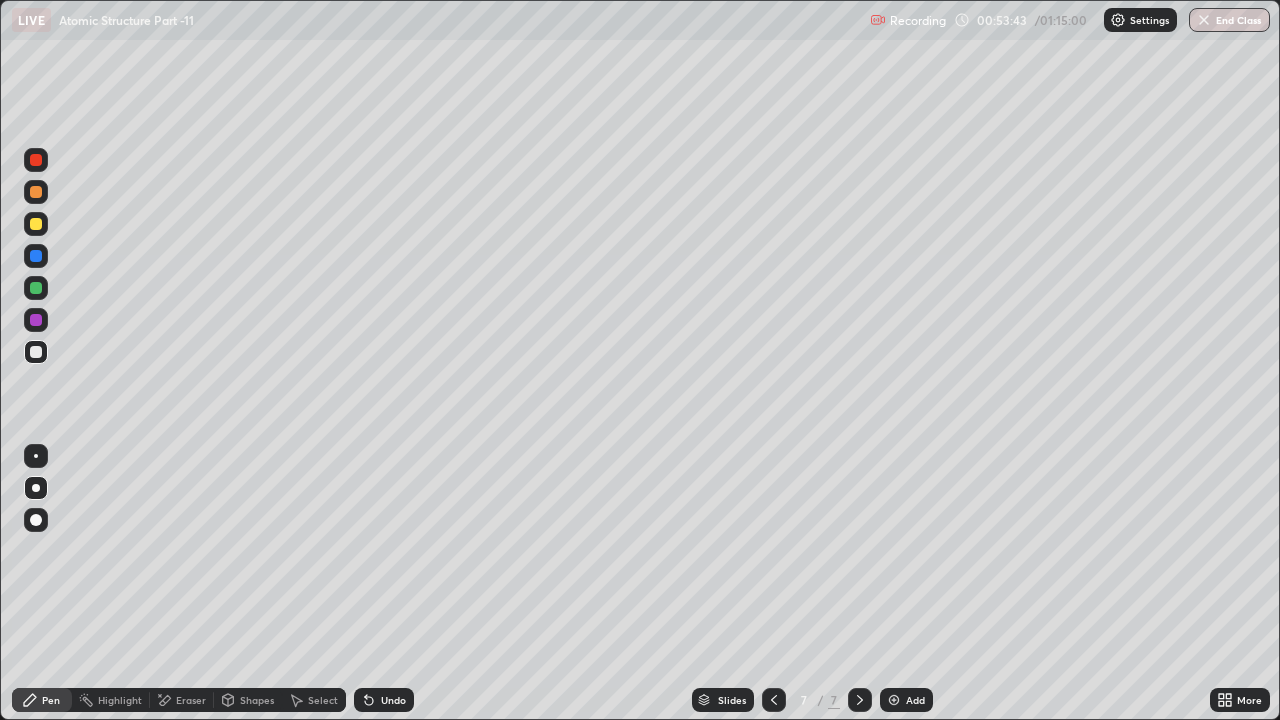 click at bounding box center [36, 320] 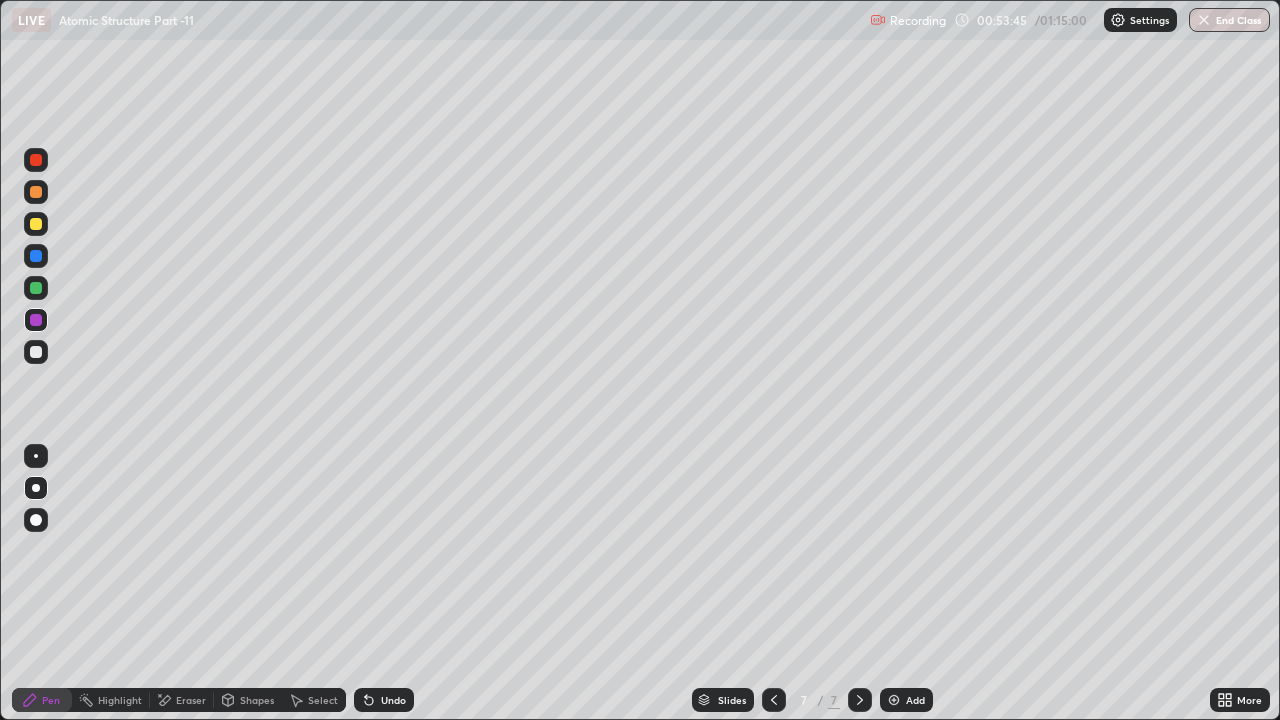 click at bounding box center (36, 352) 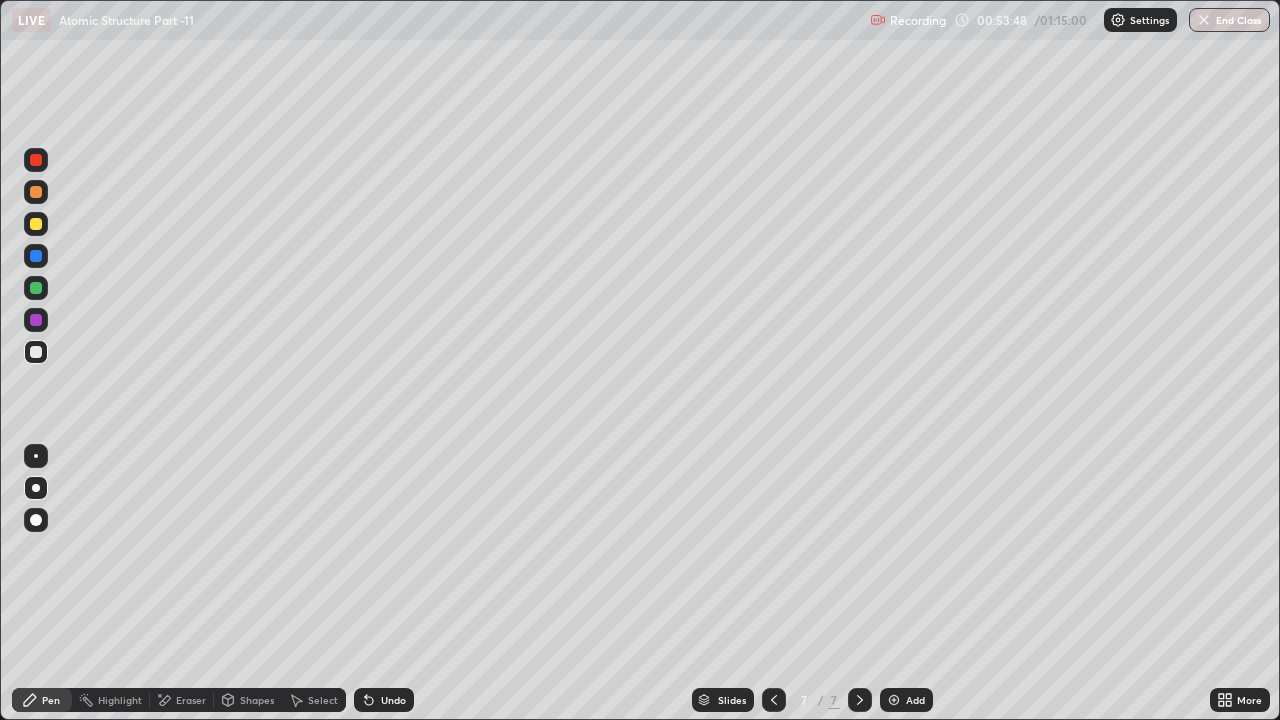 click at bounding box center (36, 320) 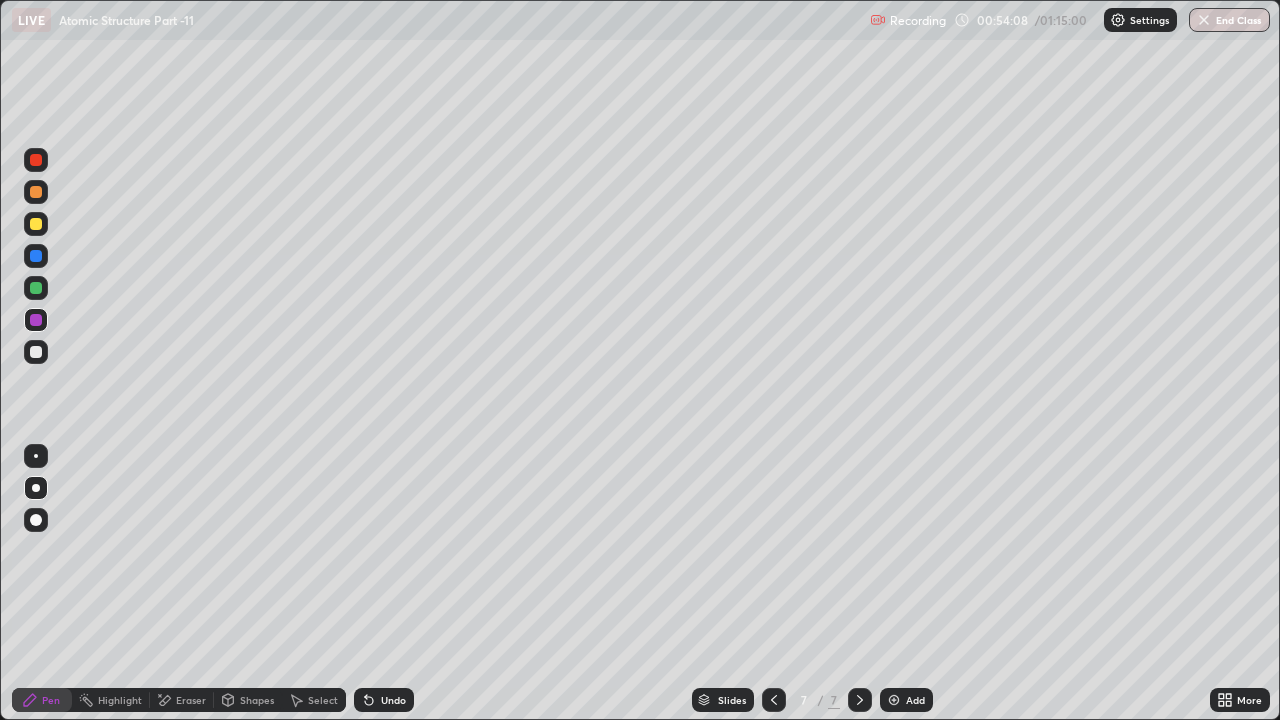 click on "Undo" at bounding box center (393, 700) 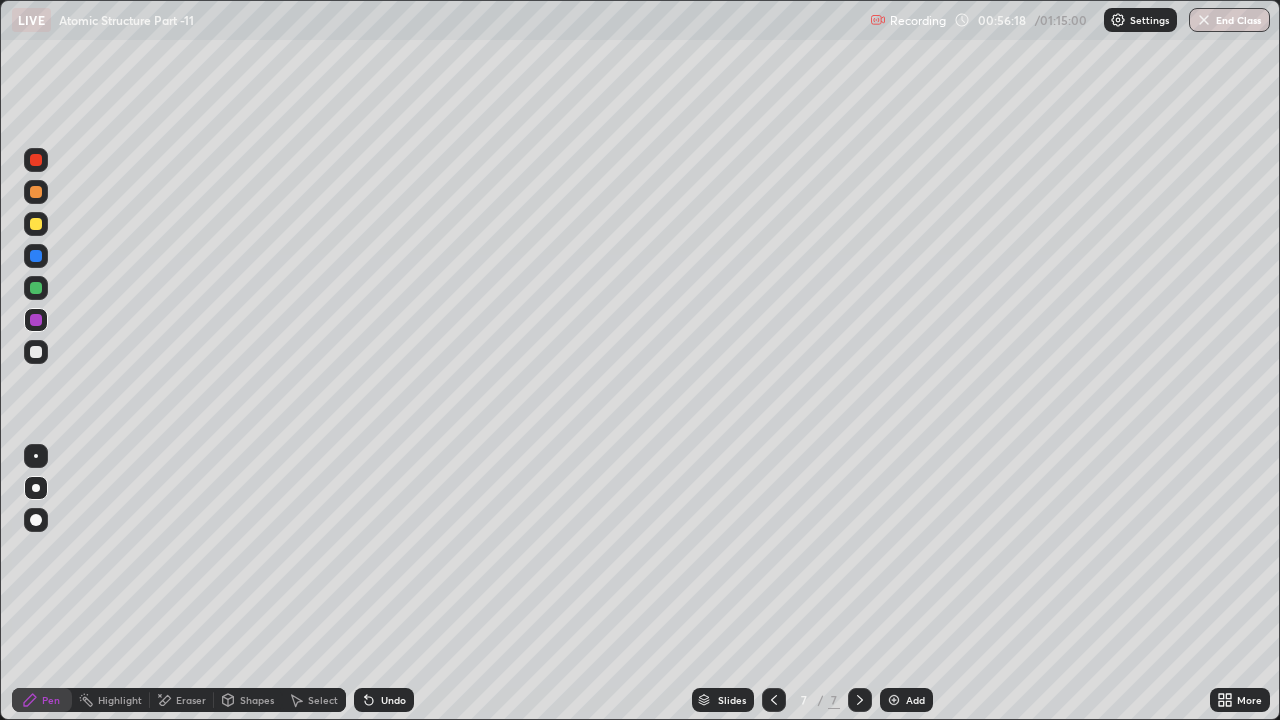 click on "Add" at bounding box center (906, 700) 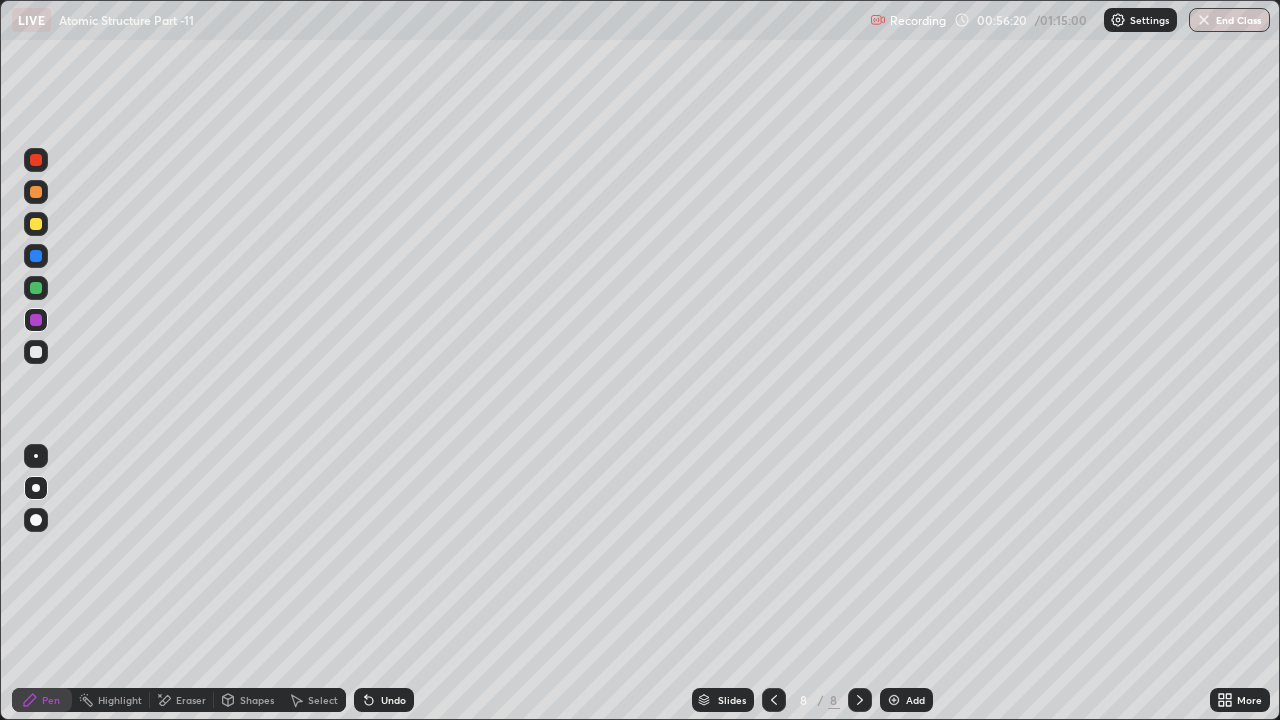 click at bounding box center (36, 352) 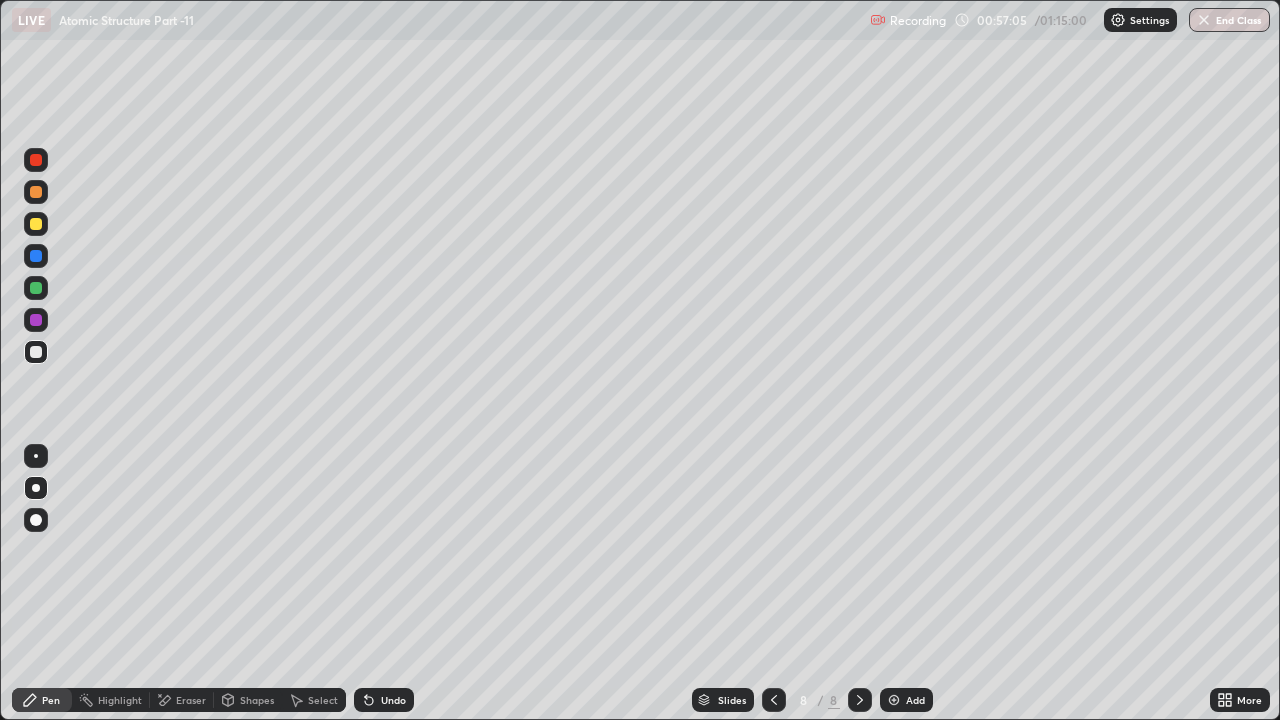 click on "Undo" at bounding box center [384, 700] 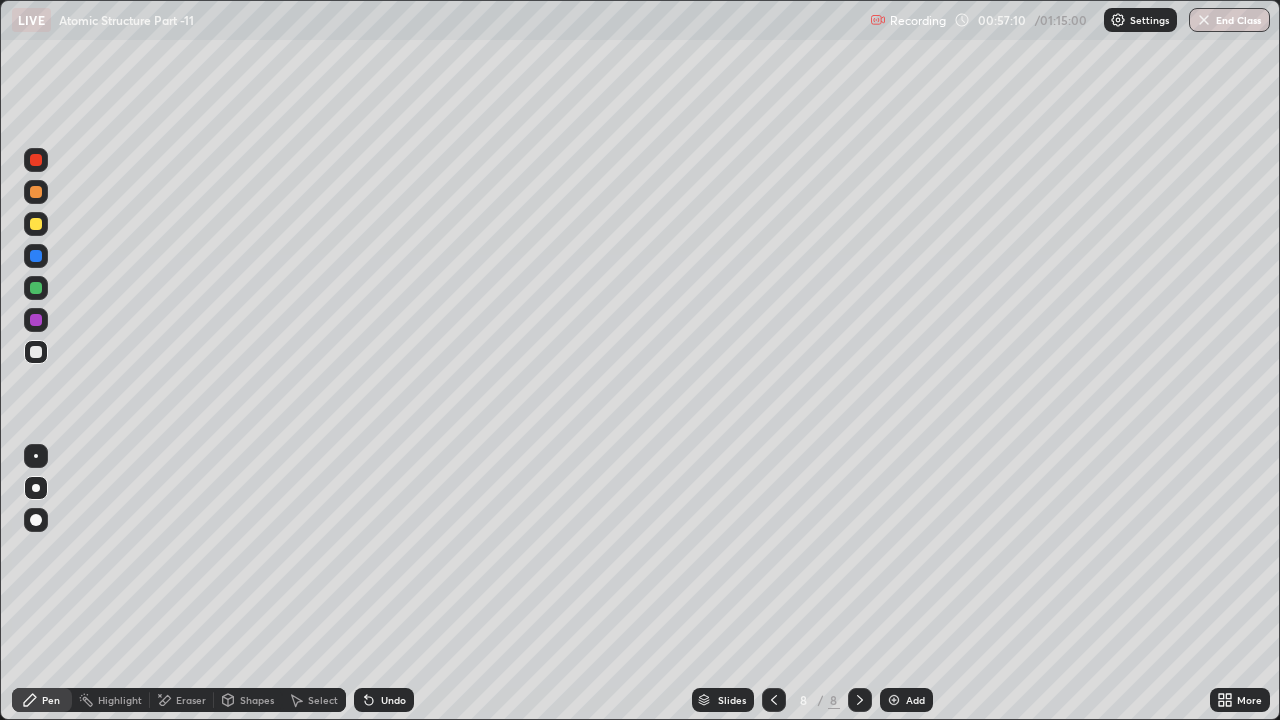 click on "Shapes" at bounding box center (257, 700) 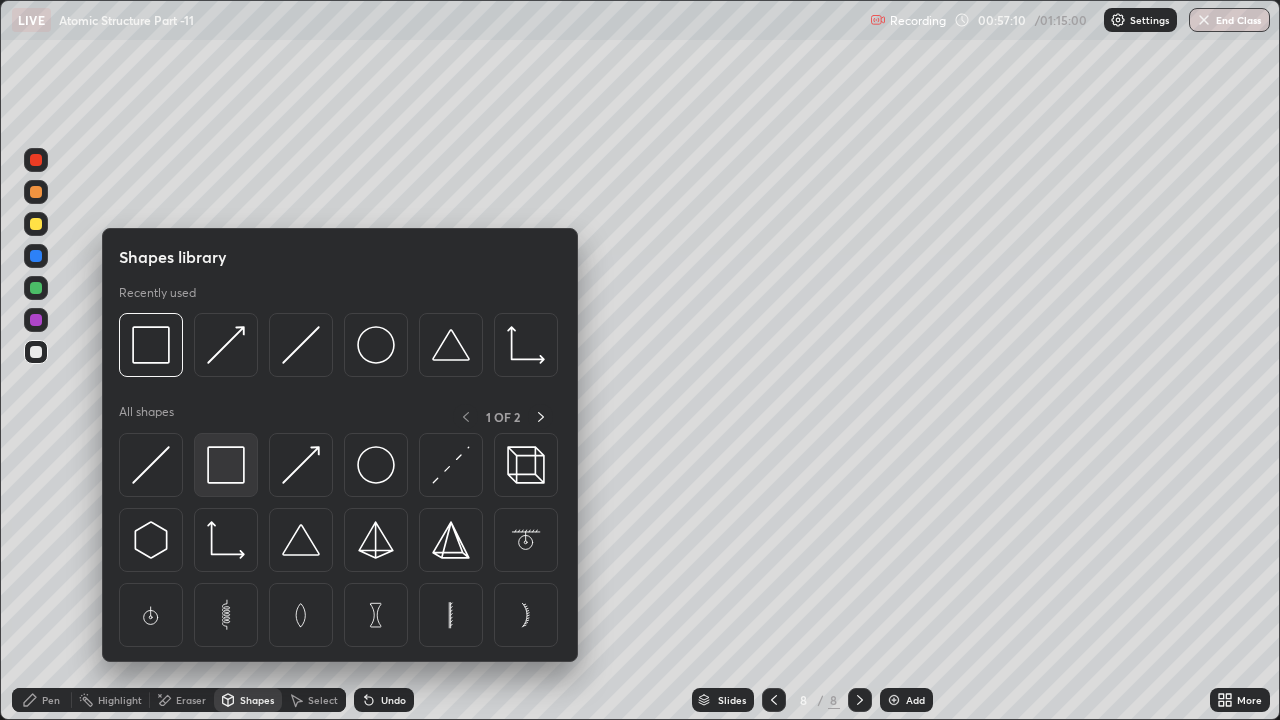 click at bounding box center (226, 465) 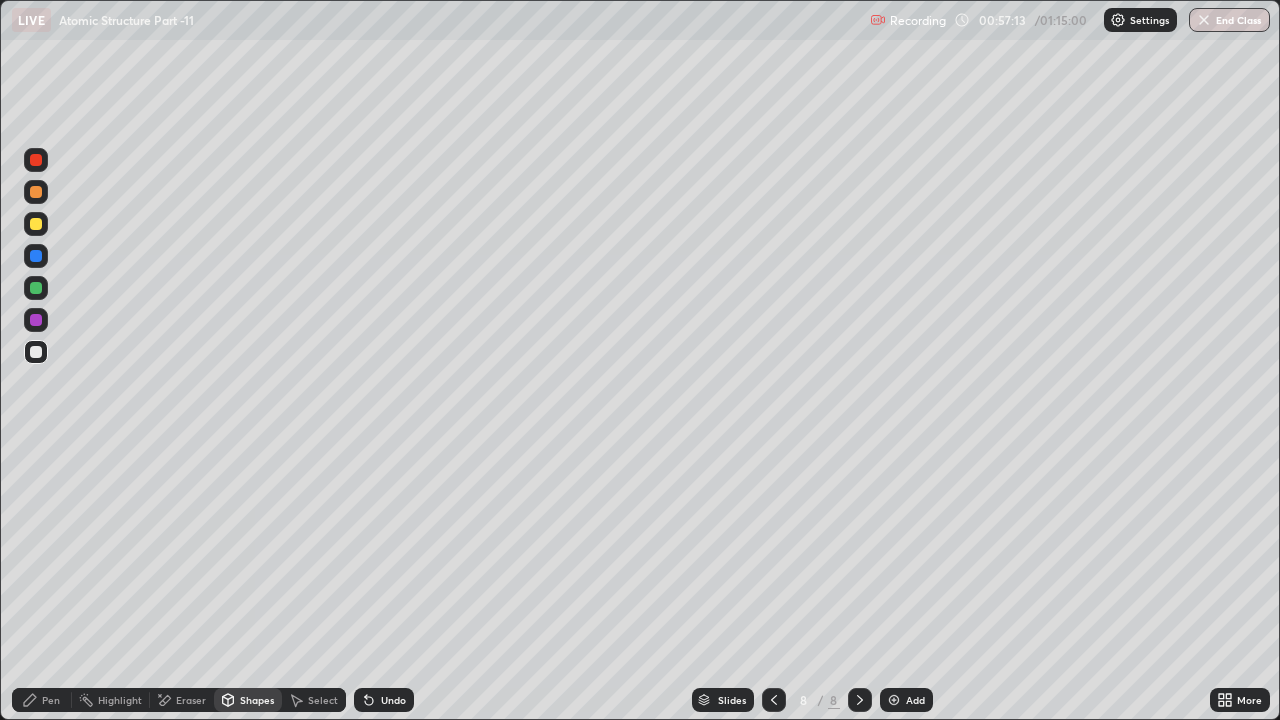 click on "Pen" at bounding box center [42, 700] 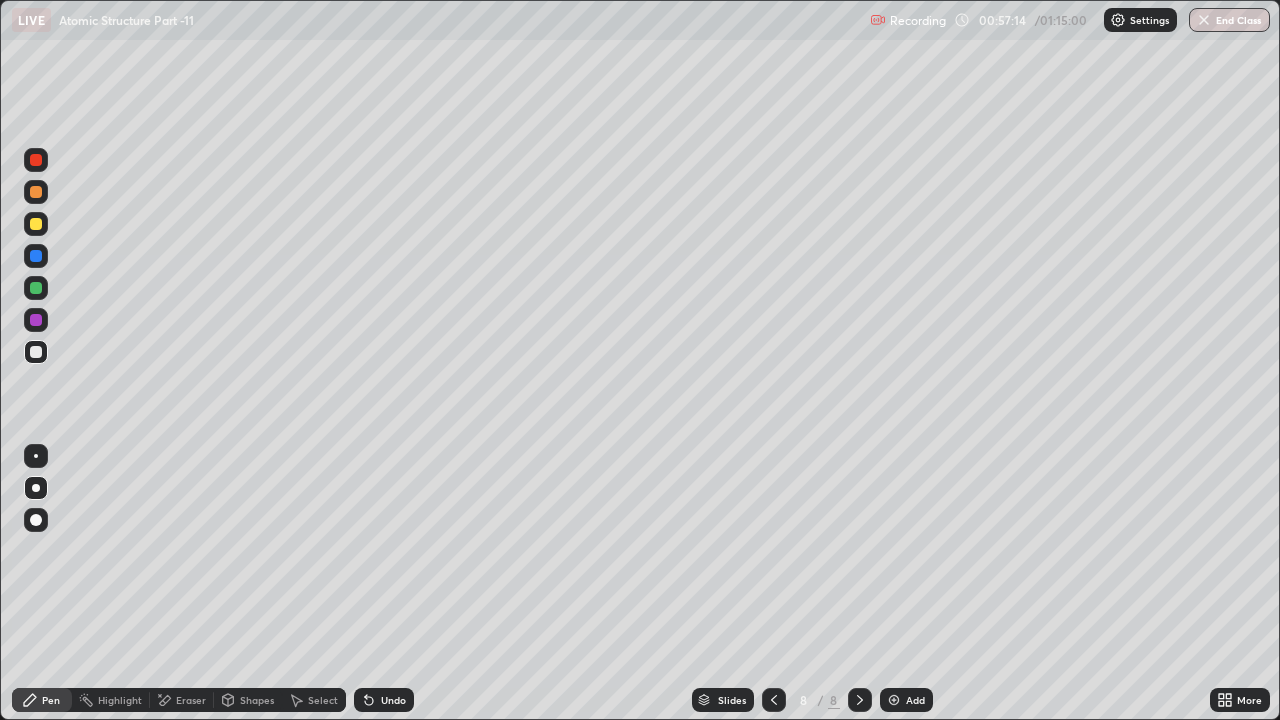click at bounding box center (36, 320) 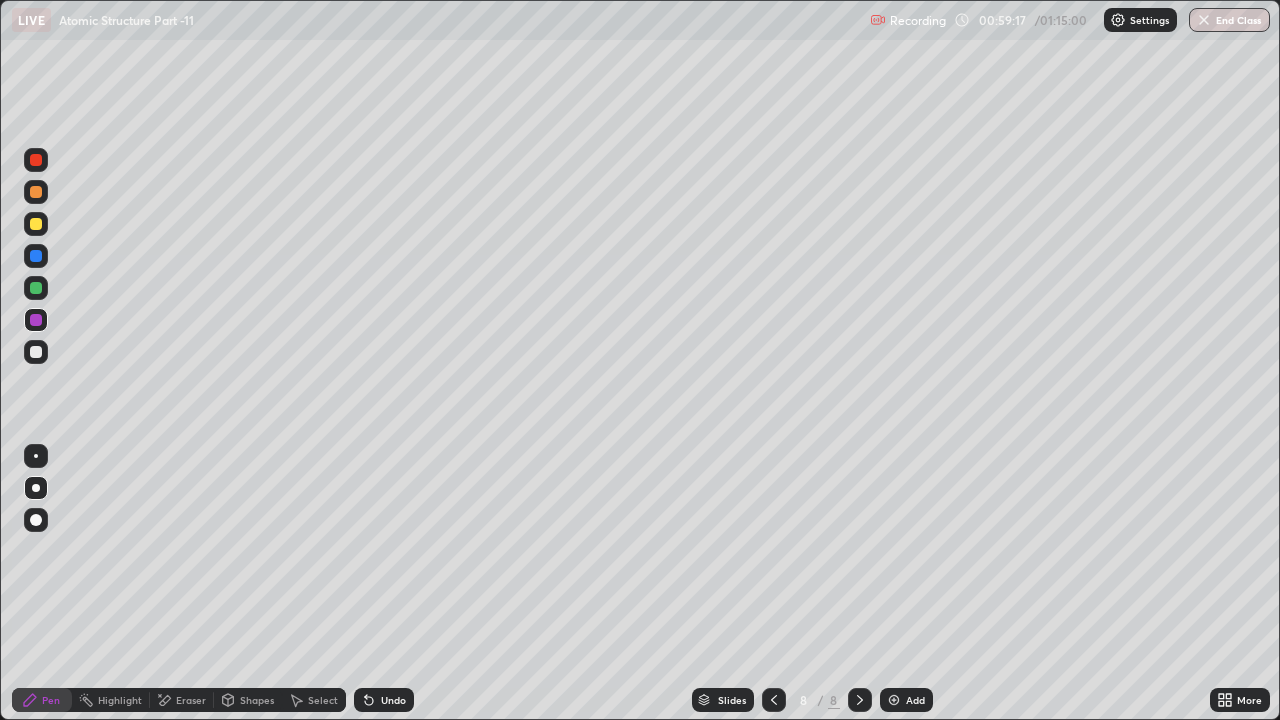 click at bounding box center (36, 288) 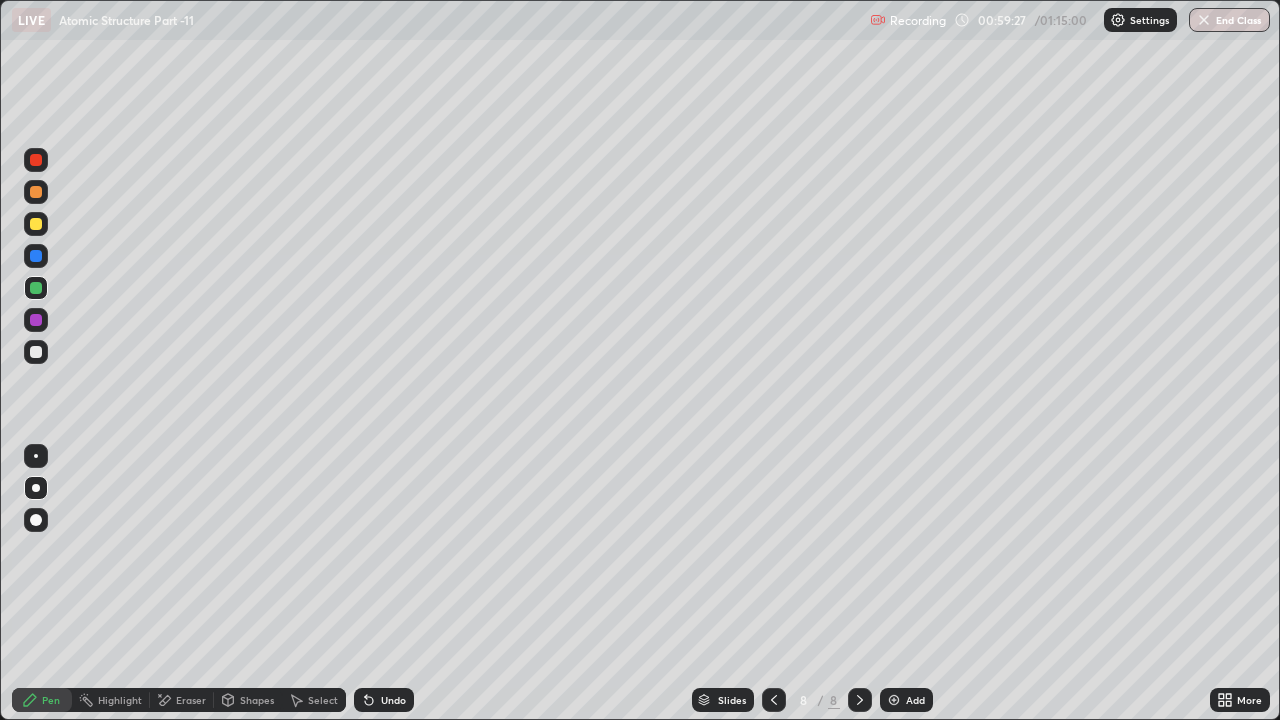 click on "Undo" at bounding box center (393, 700) 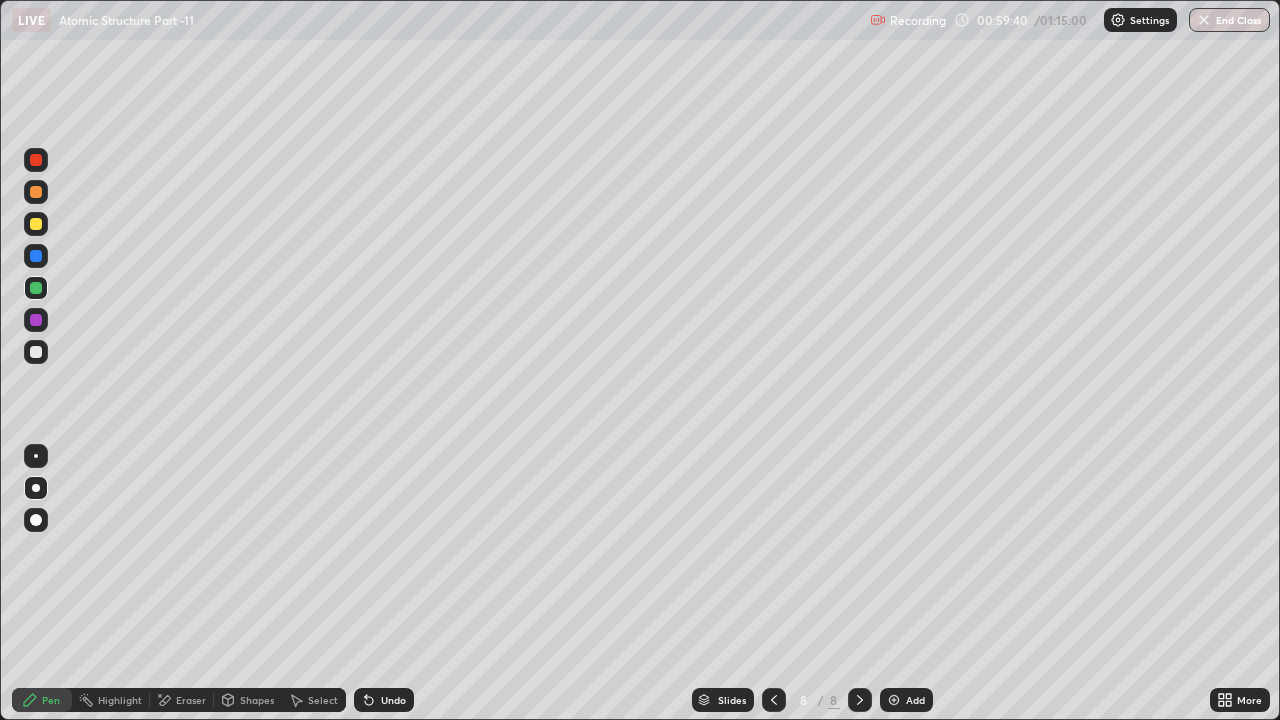 click on "Shapes" at bounding box center (257, 700) 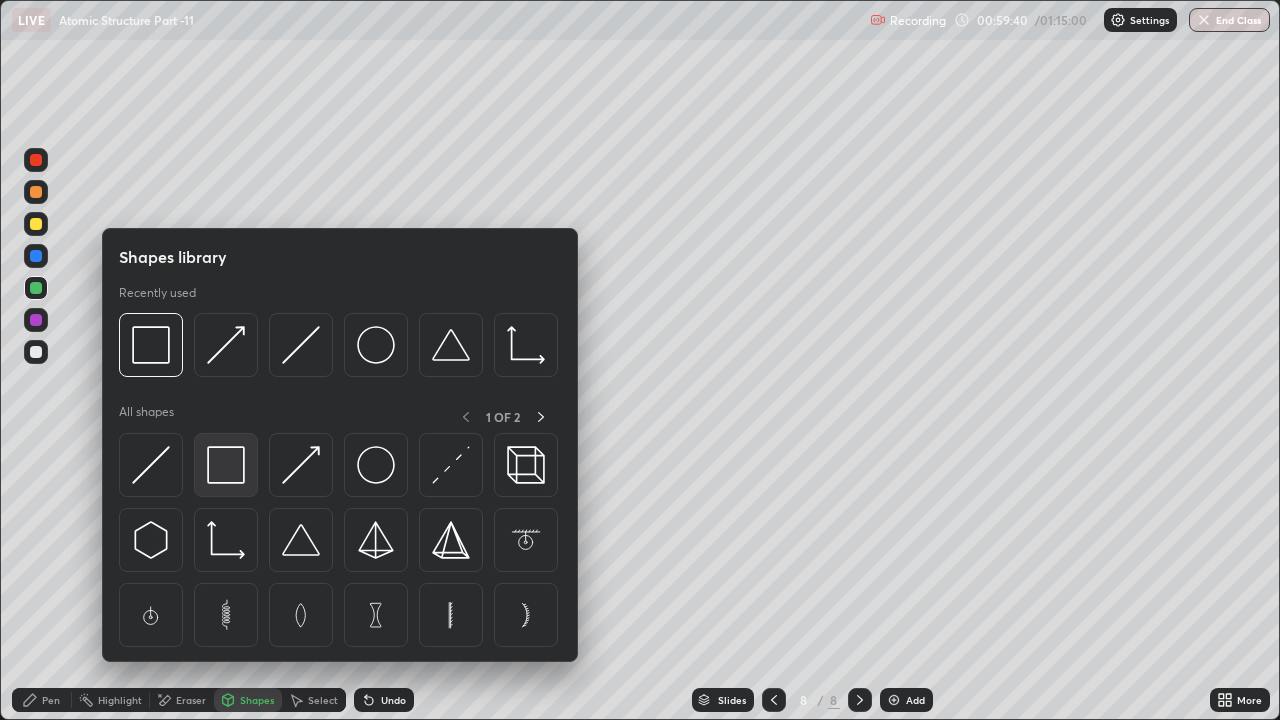 click at bounding box center [226, 465] 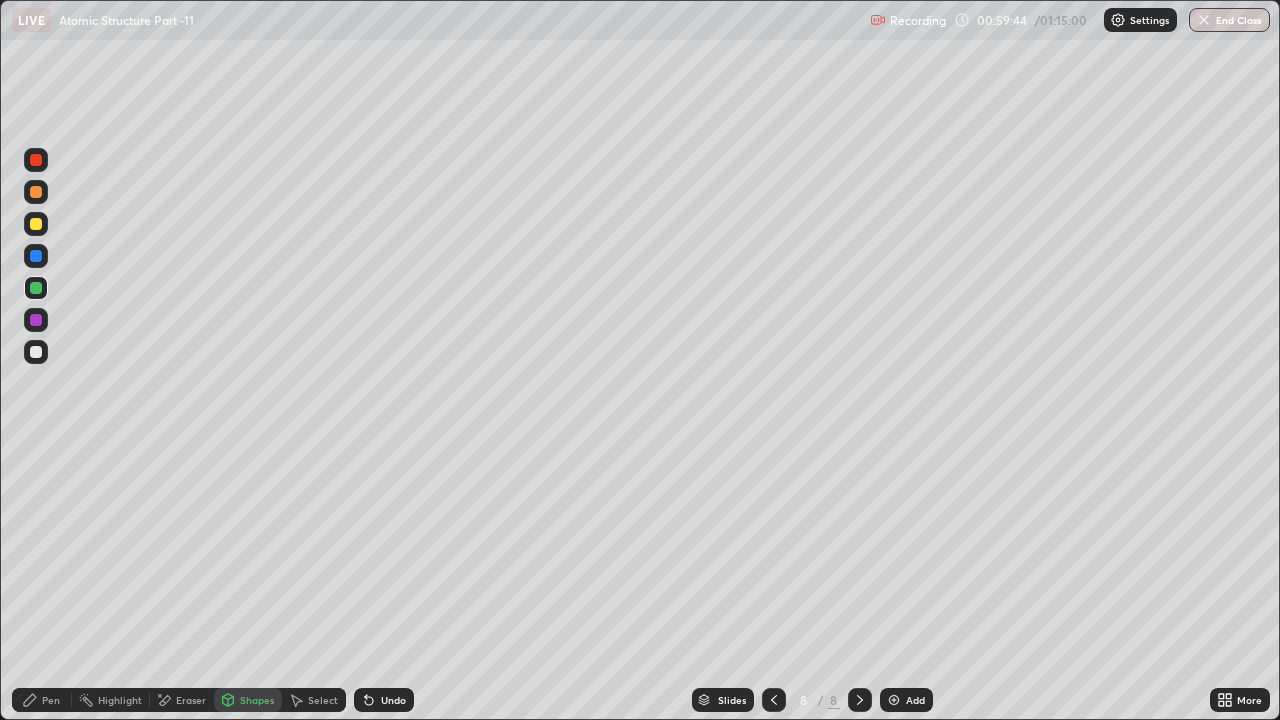 click 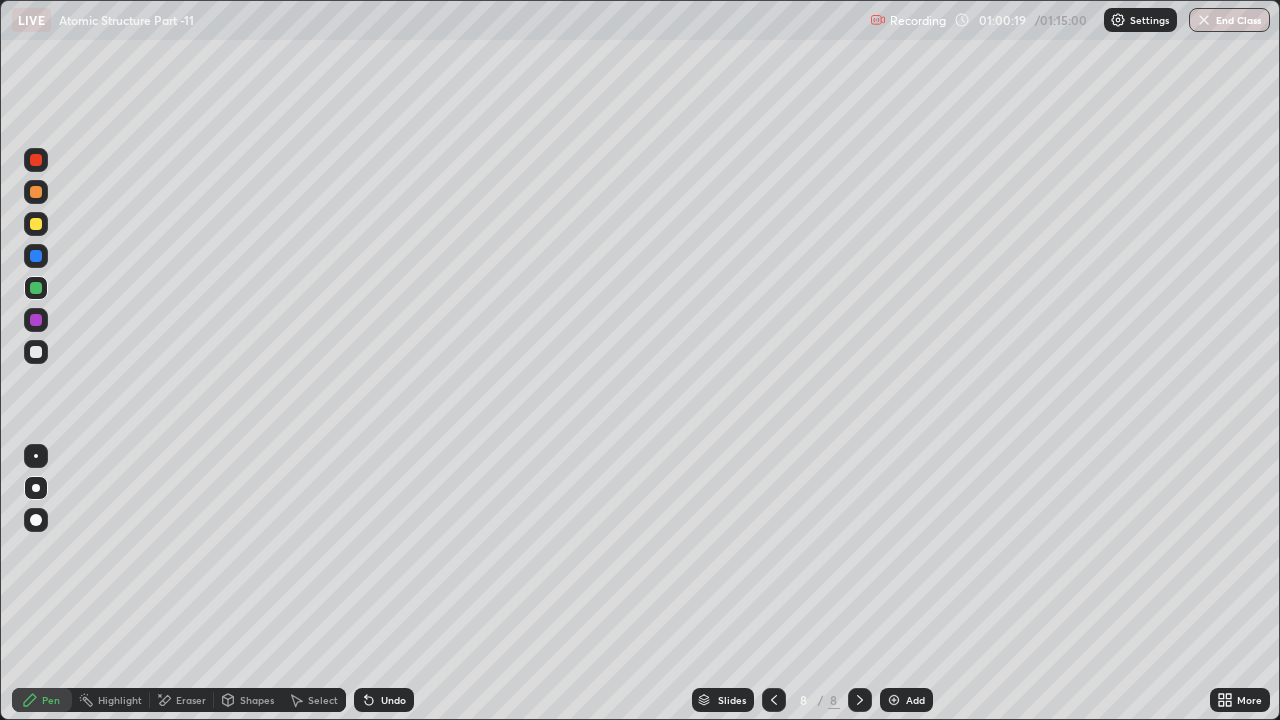 click on "Eraser" at bounding box center (191, 700) 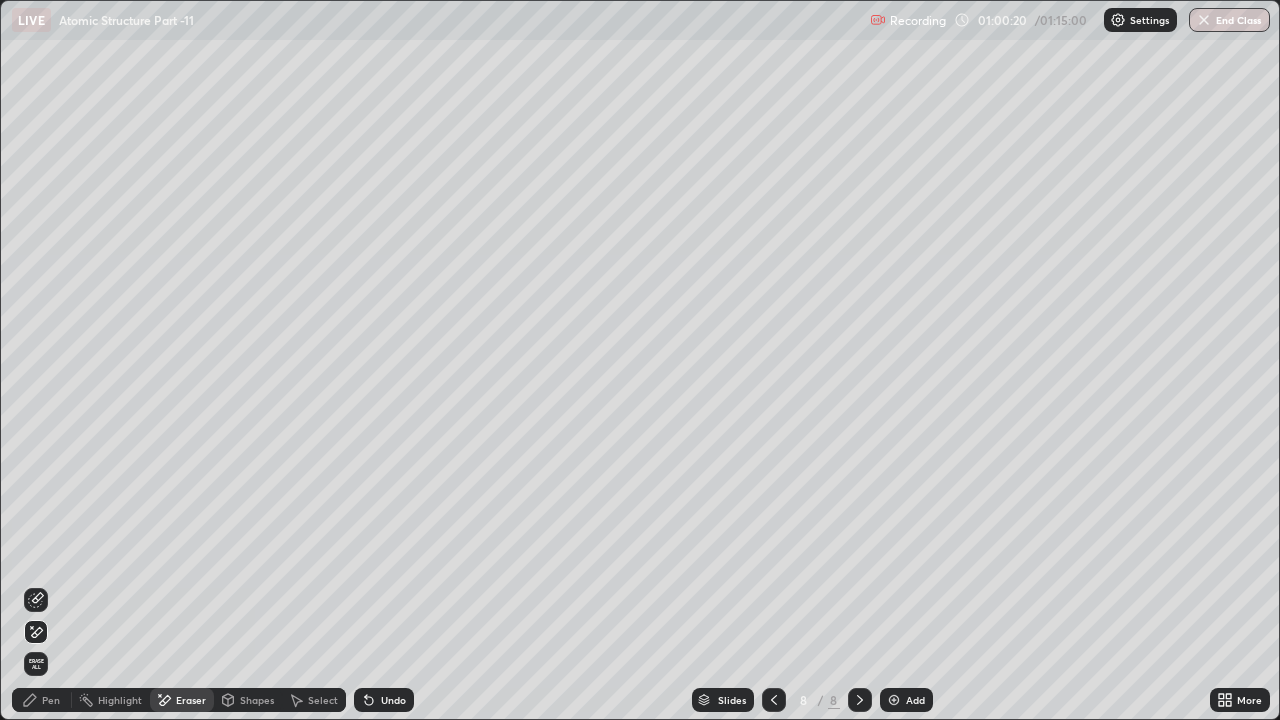 click on "Pen" at bounding box center [51, 700] 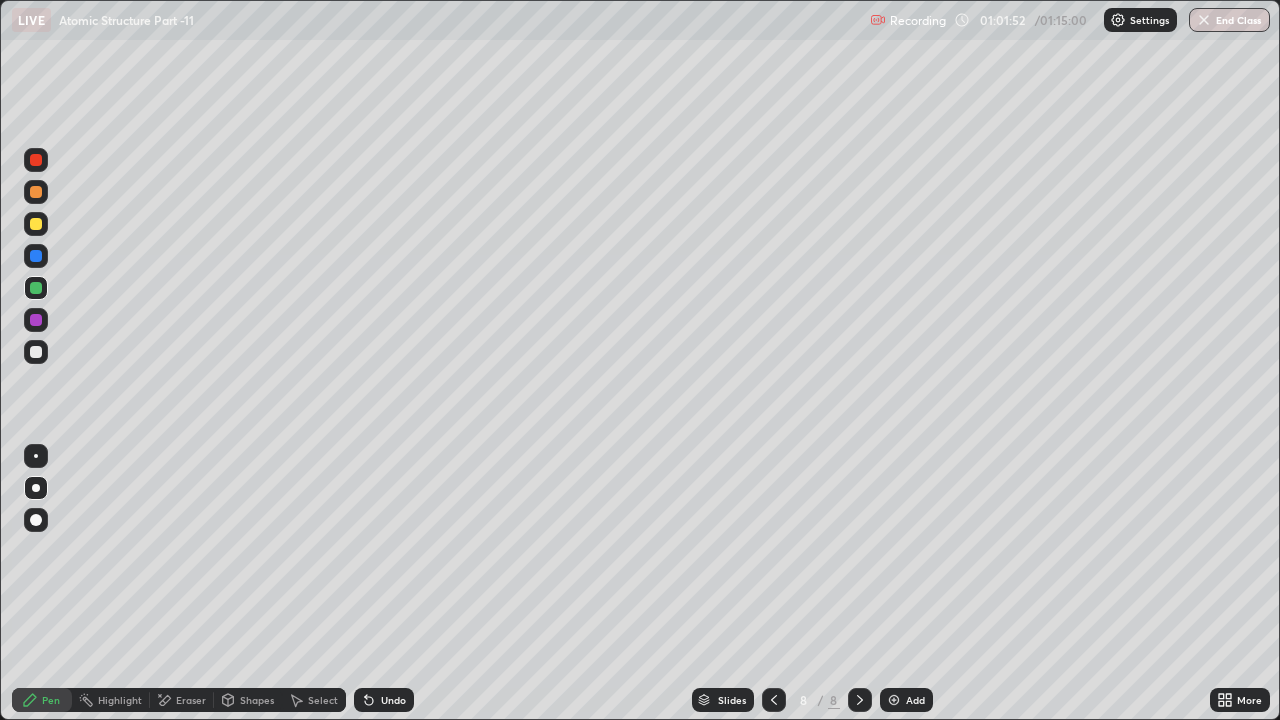 click on "Shapes" at bounding box center [257, 700] 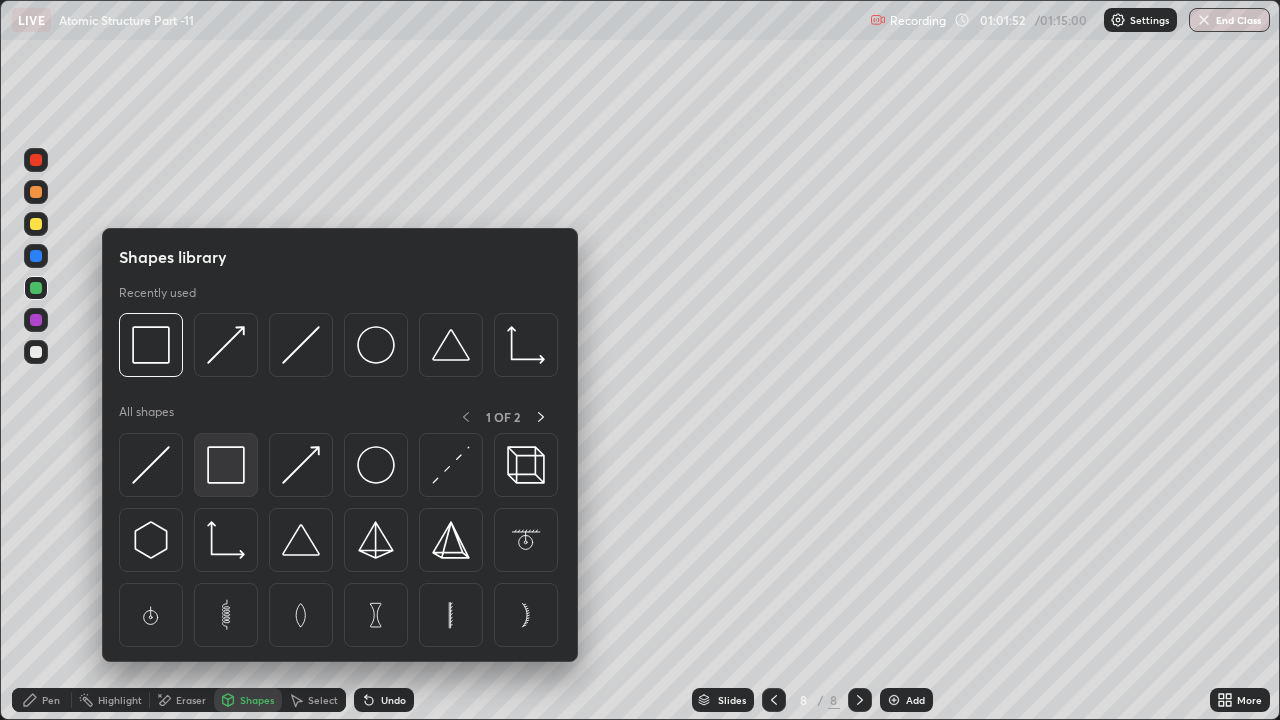 click at bounding box center [226, 465] 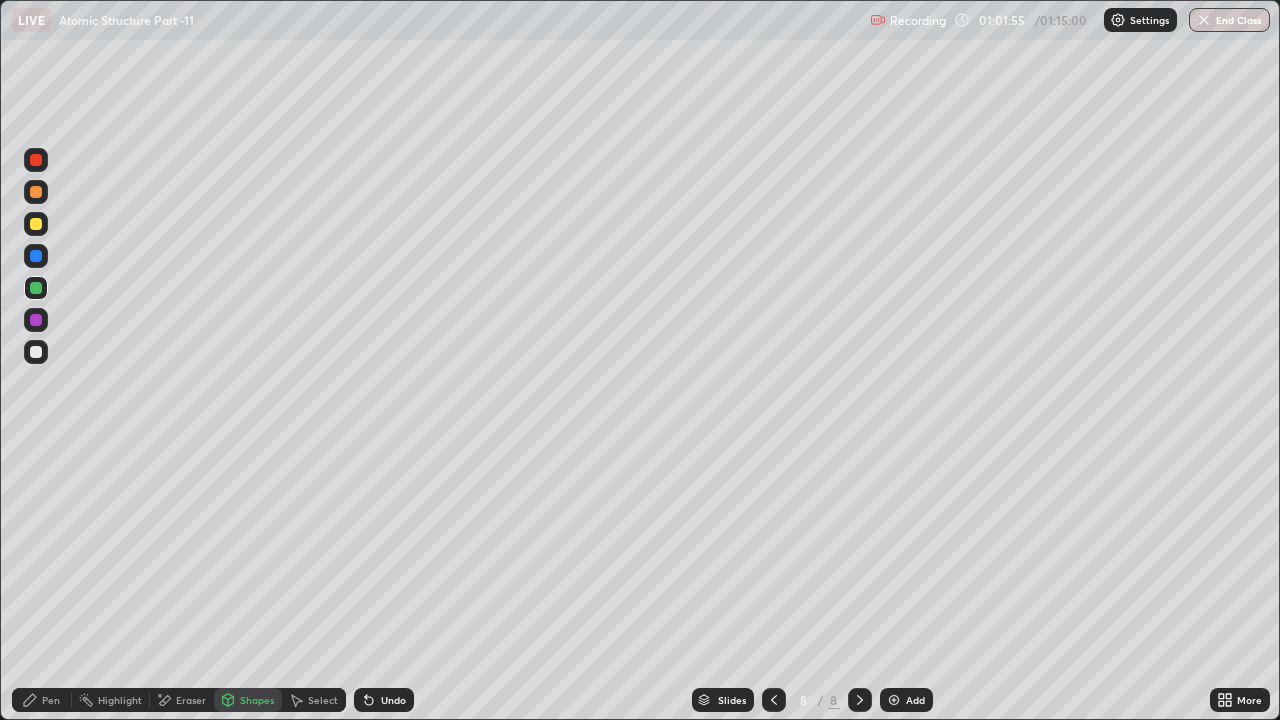 click 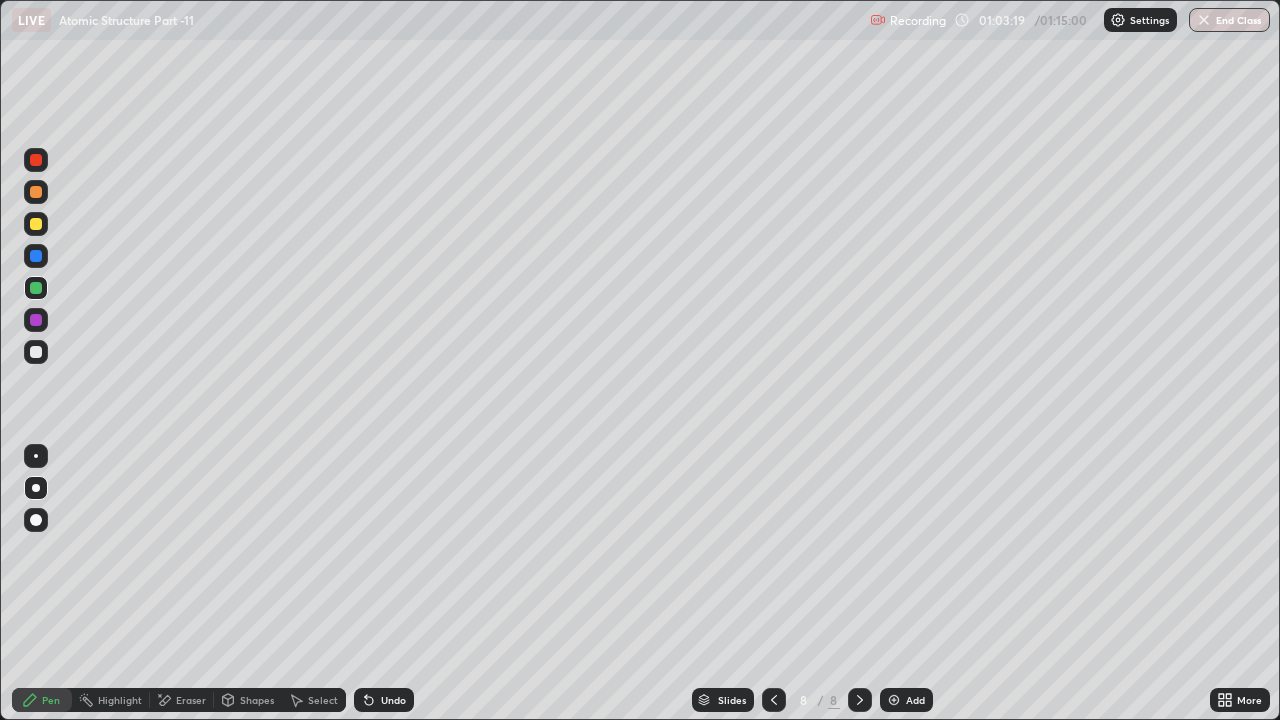 click 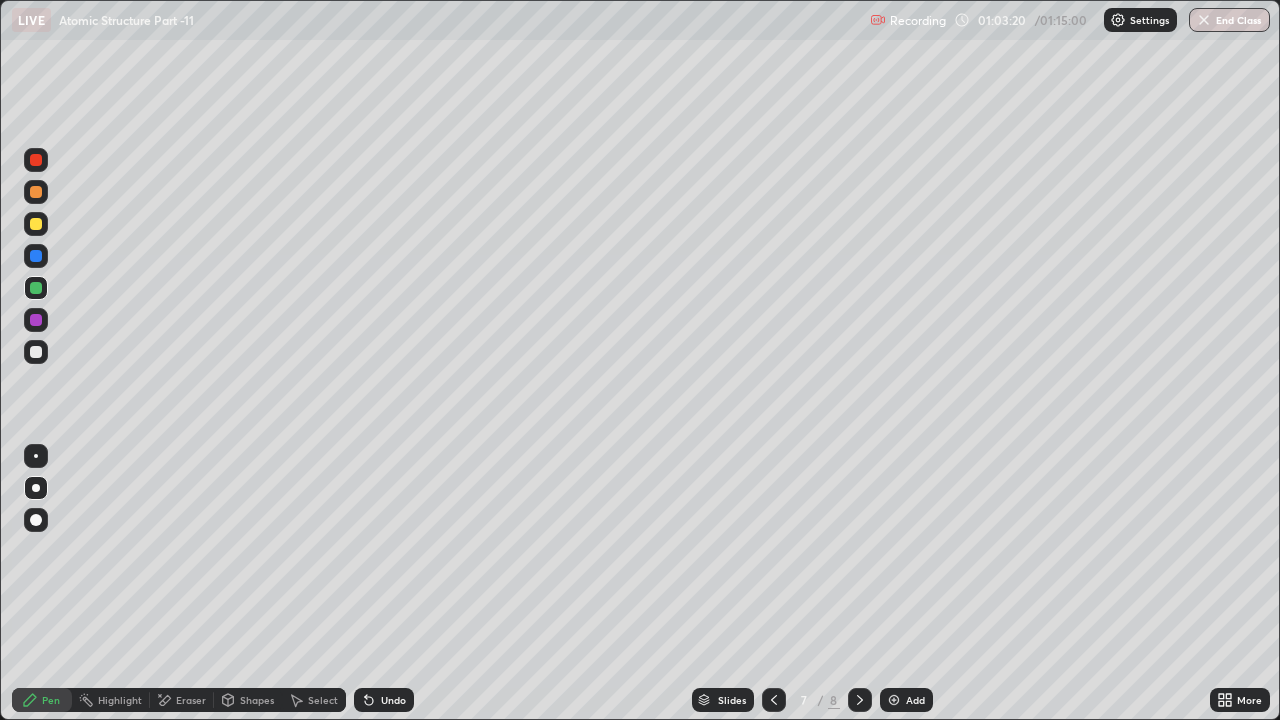 click at bounding box center (36, 192) 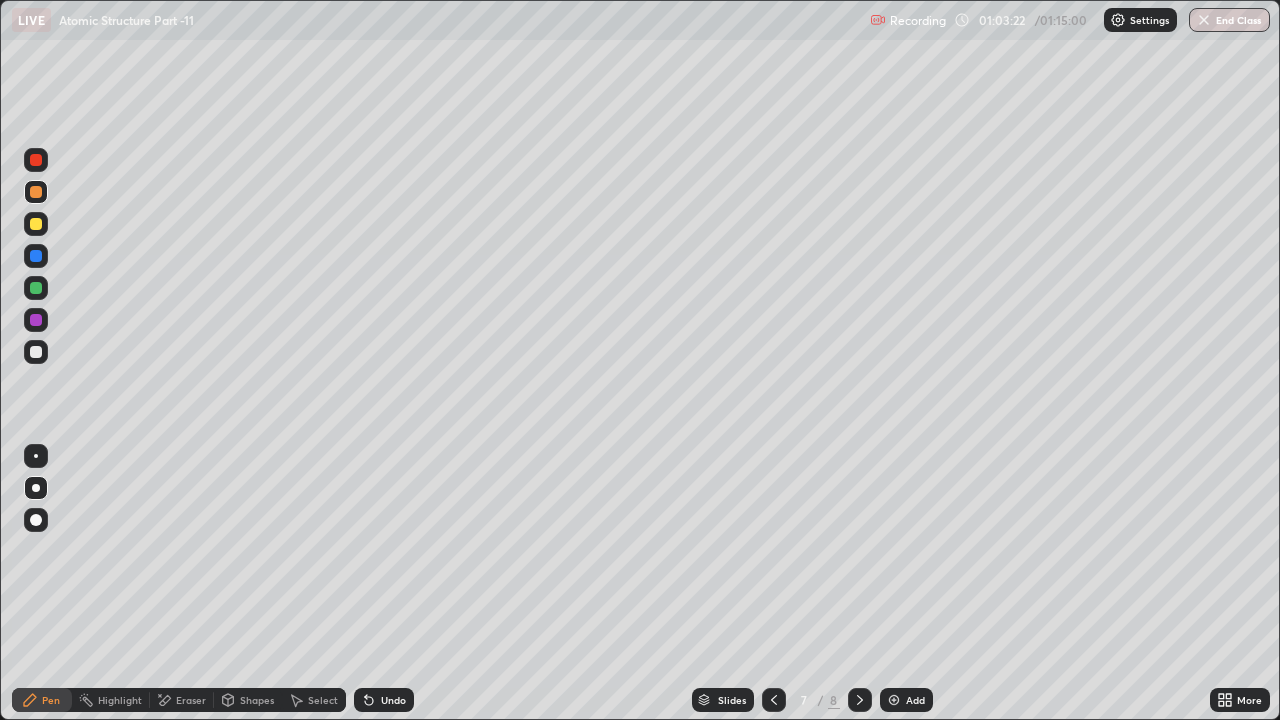 click at bounding box center [36, 288] 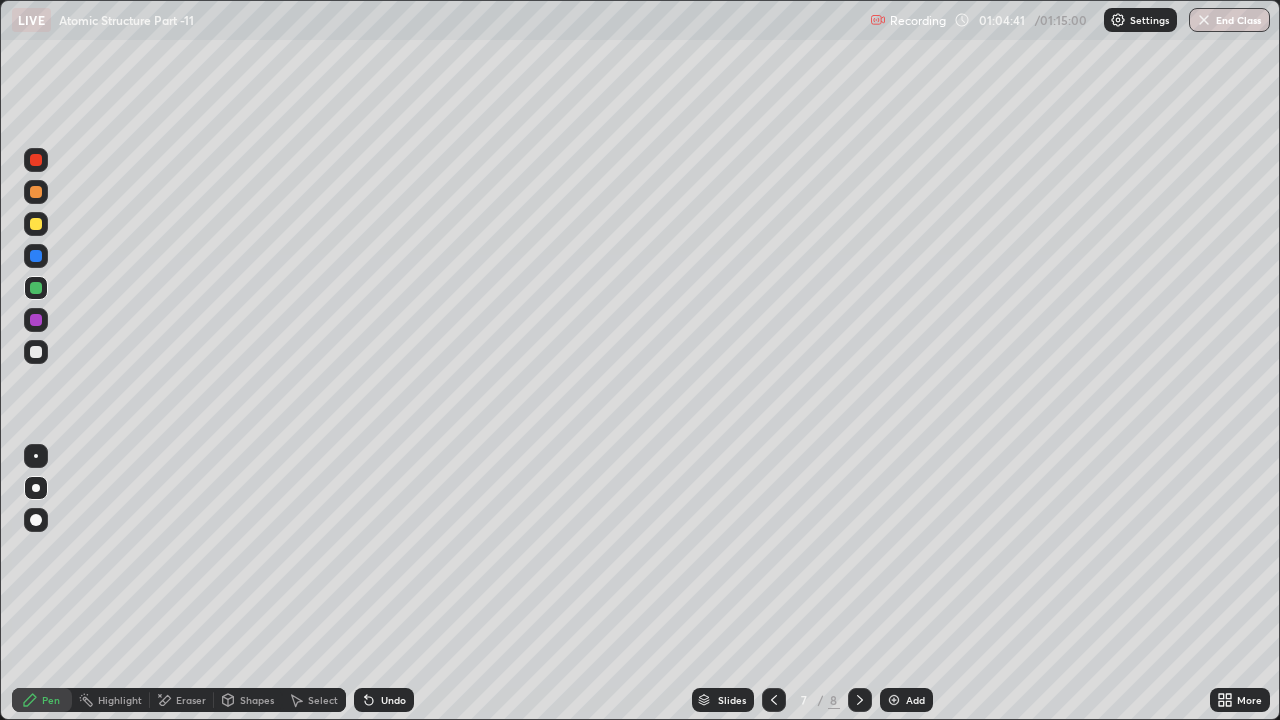 click 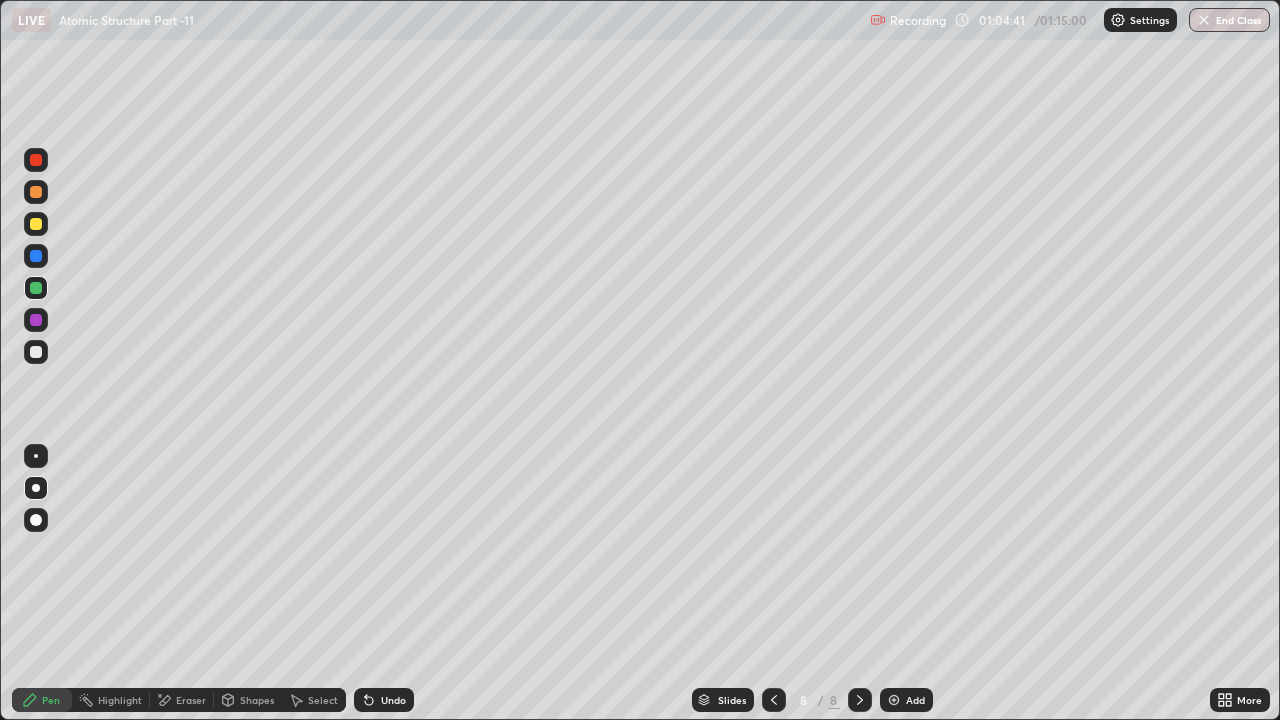 click at bounding box center (894, 700) 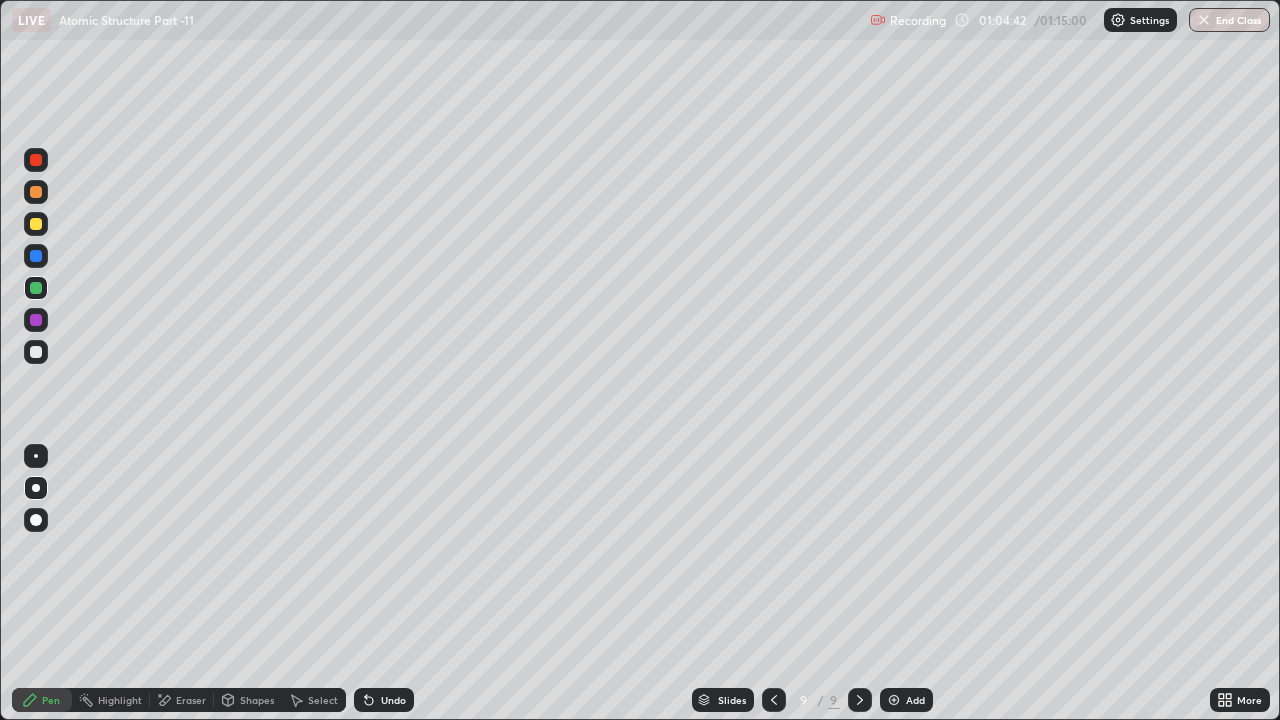 click at bounding box center (36, 224) 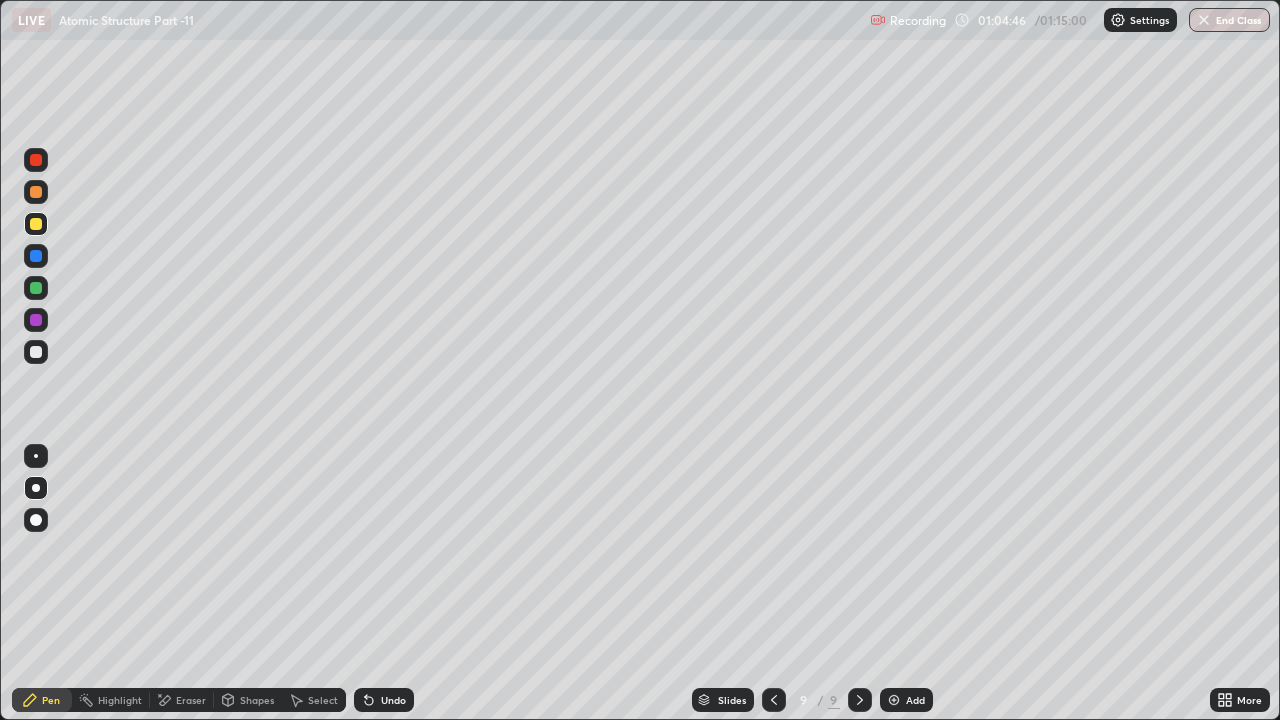 click on "Shapes" at bounding box center (248, 700) 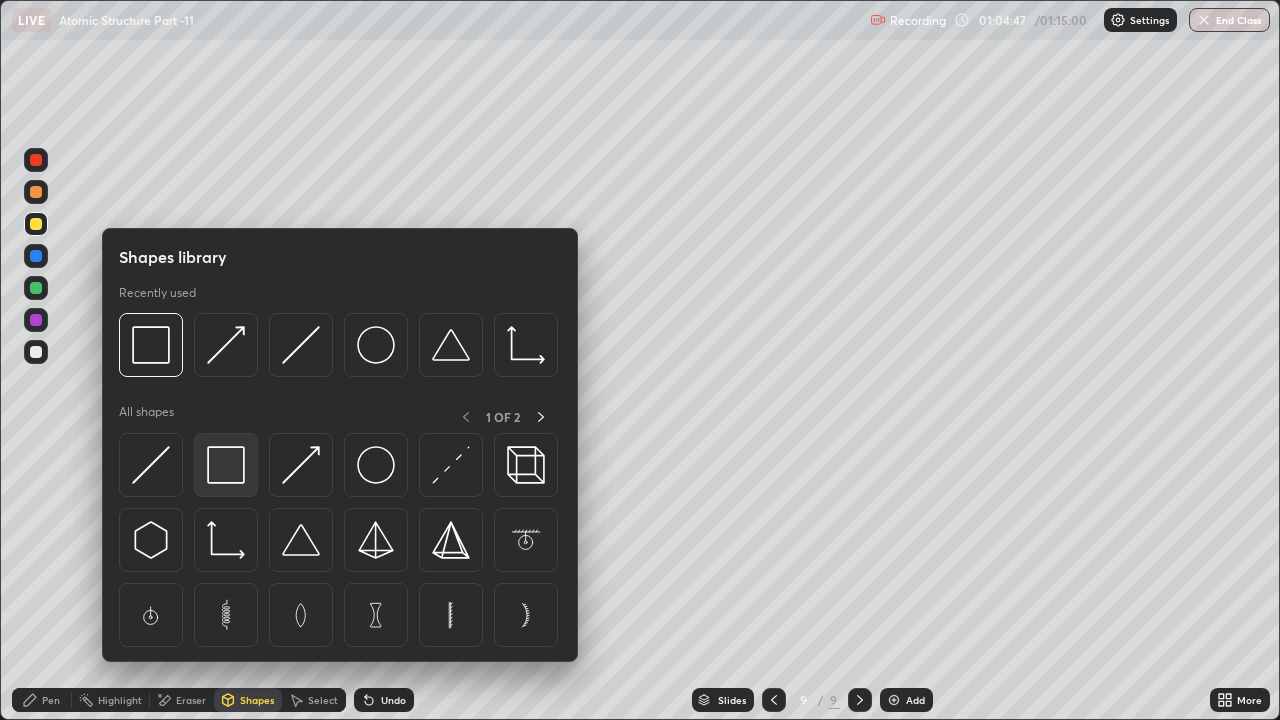 click at bounding box center (226, 465) 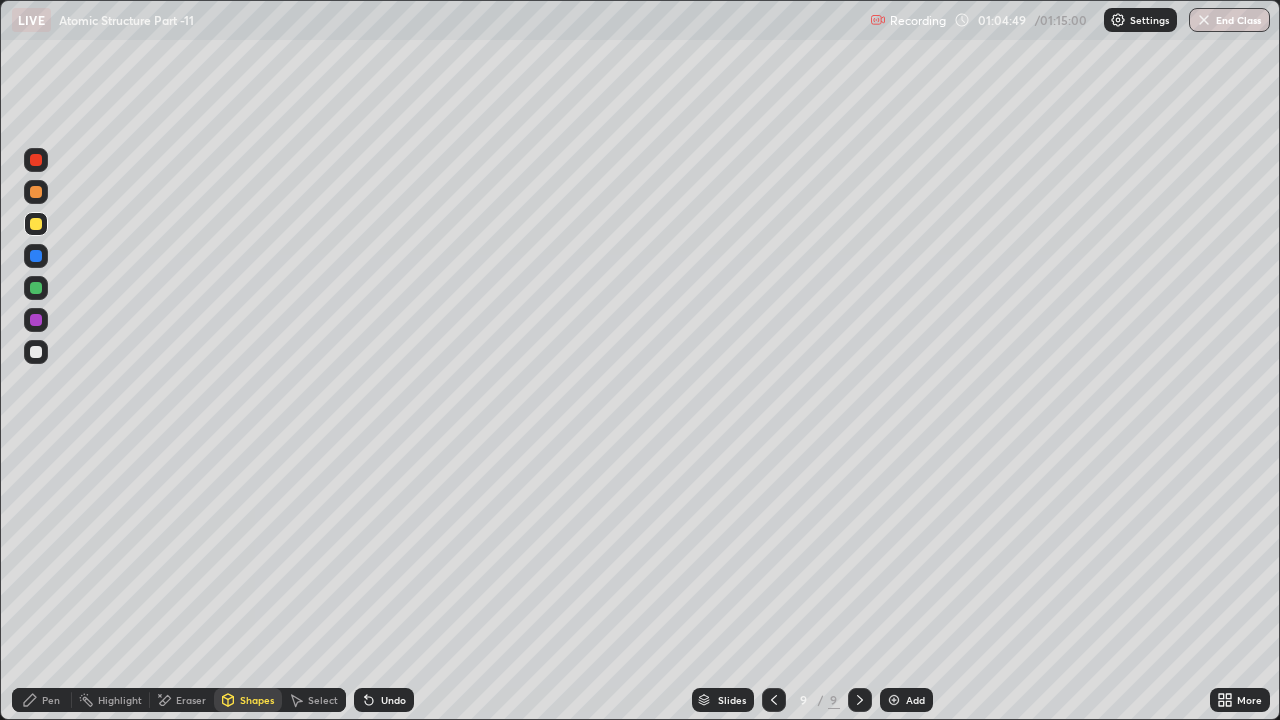 click 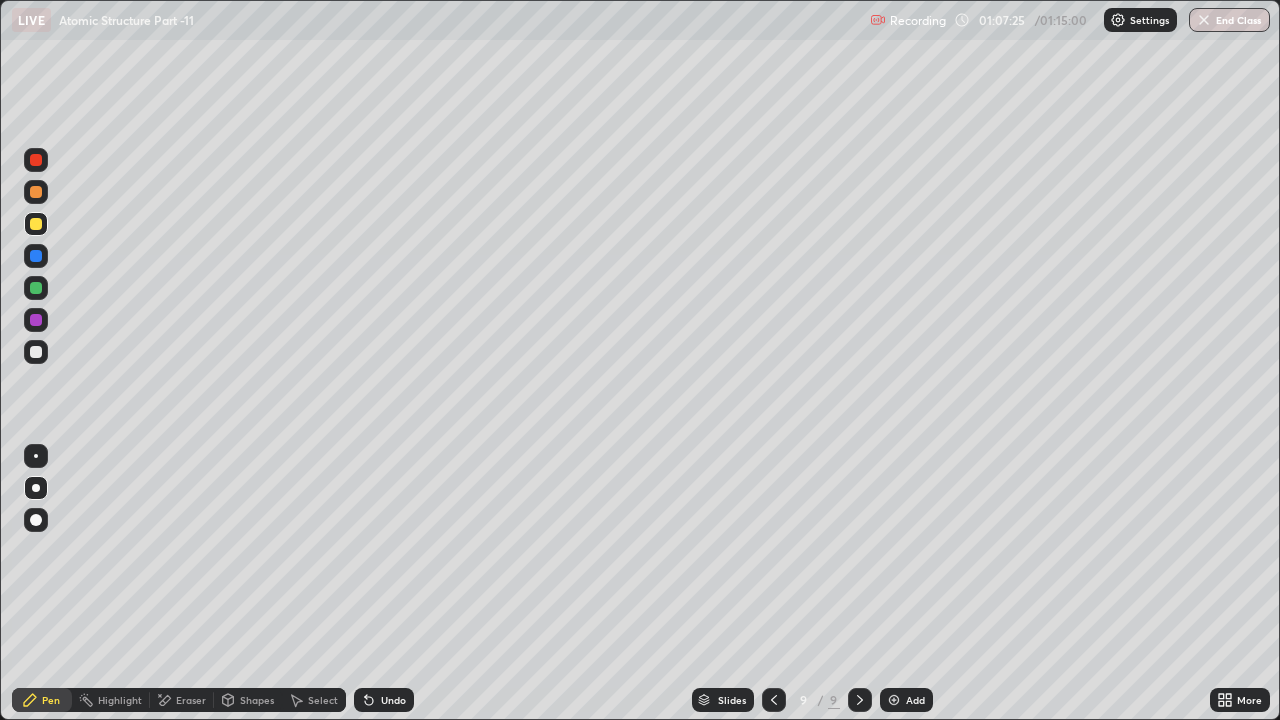 click at bounding box center (36, 288) 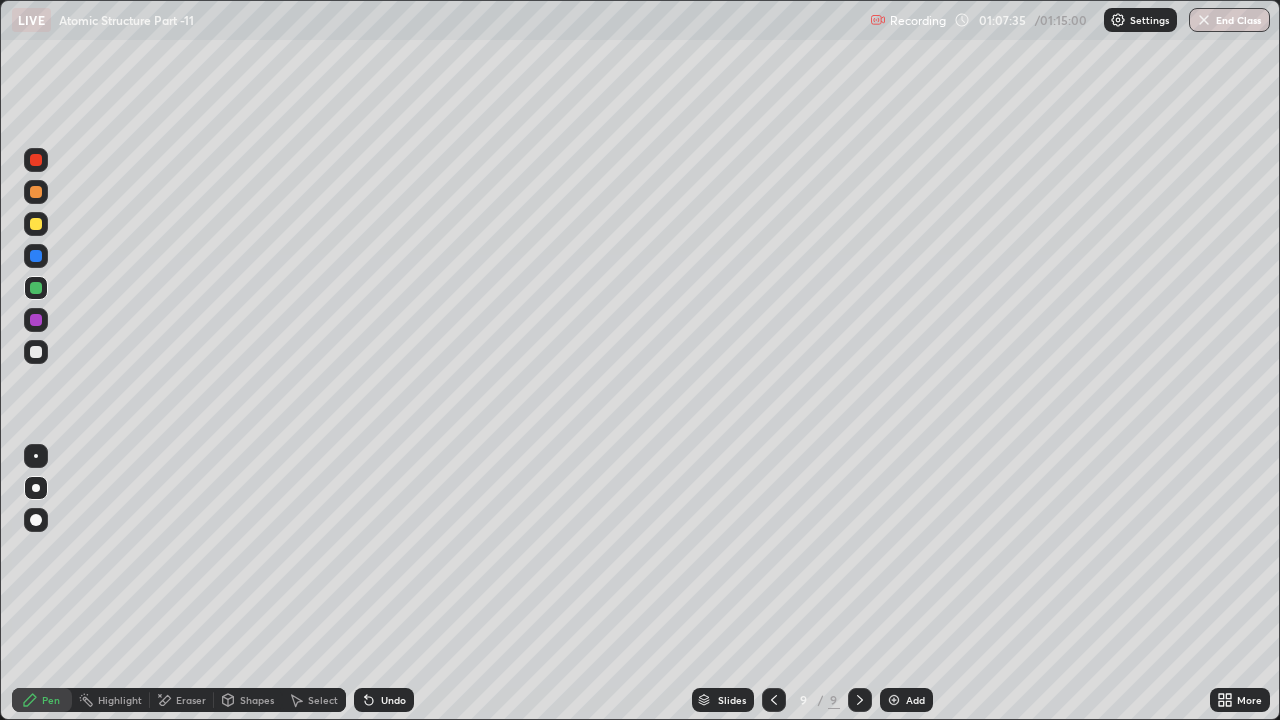 click at bounding box center [36, 224] 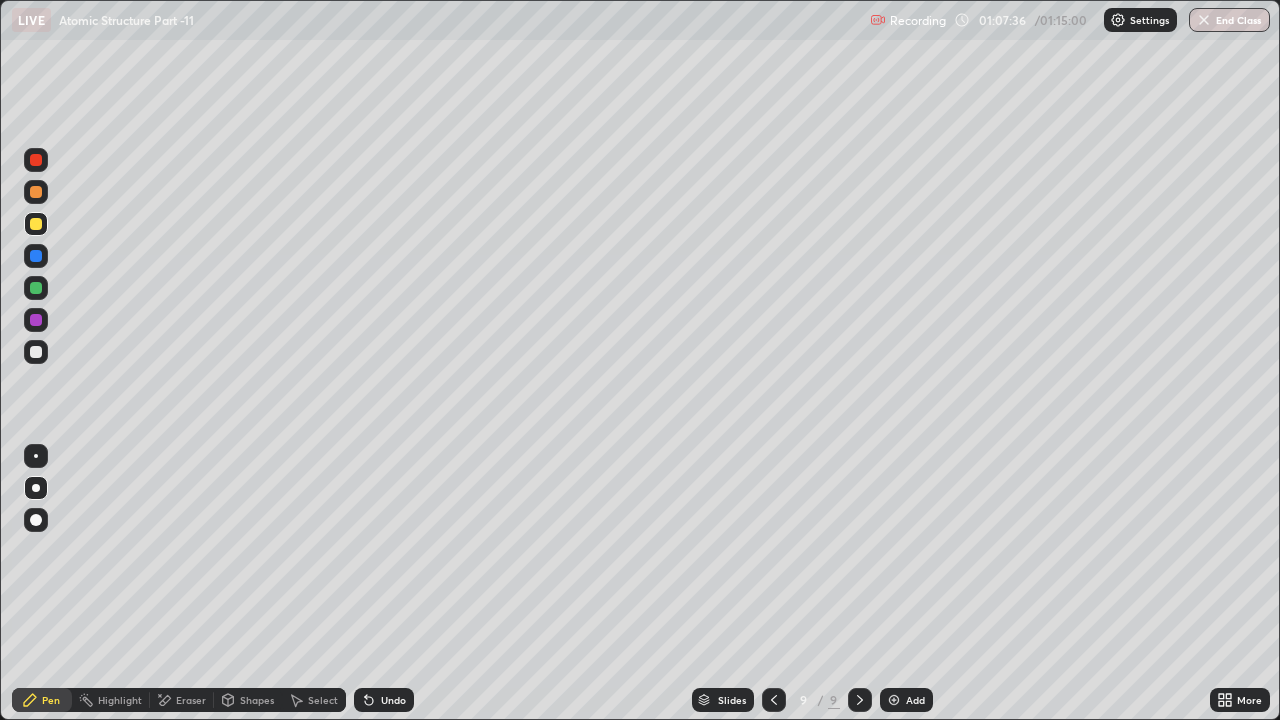 click at bounding box center [36, 288] 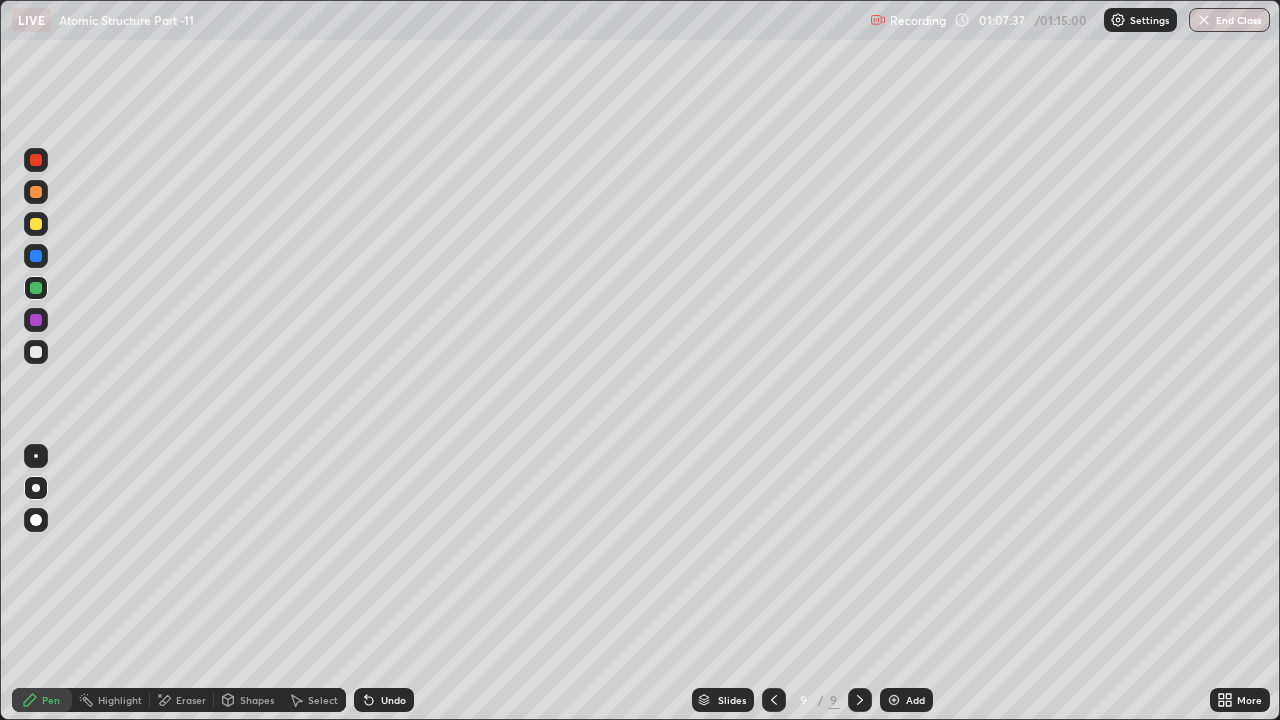 click at bounding box center (36, 256) 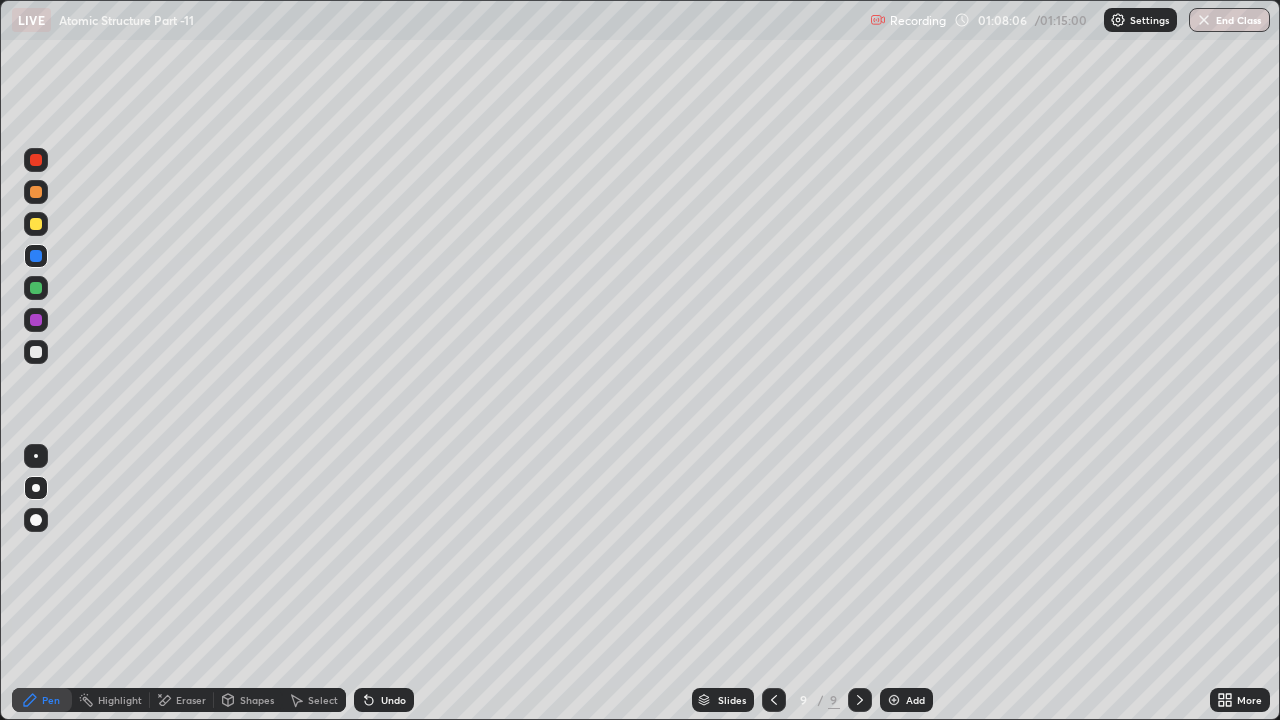 click on "Undo" at bounding box center (384, 700) 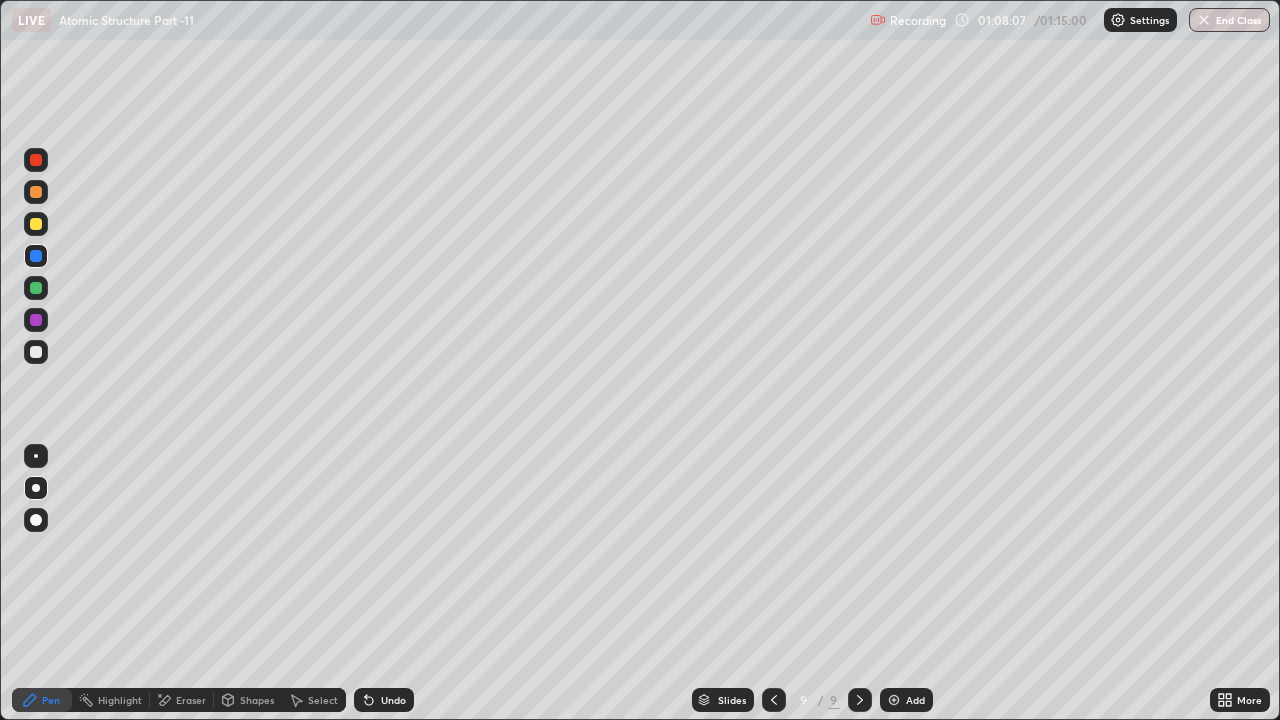 click on "Eraser" at bounding box center [191, 700] 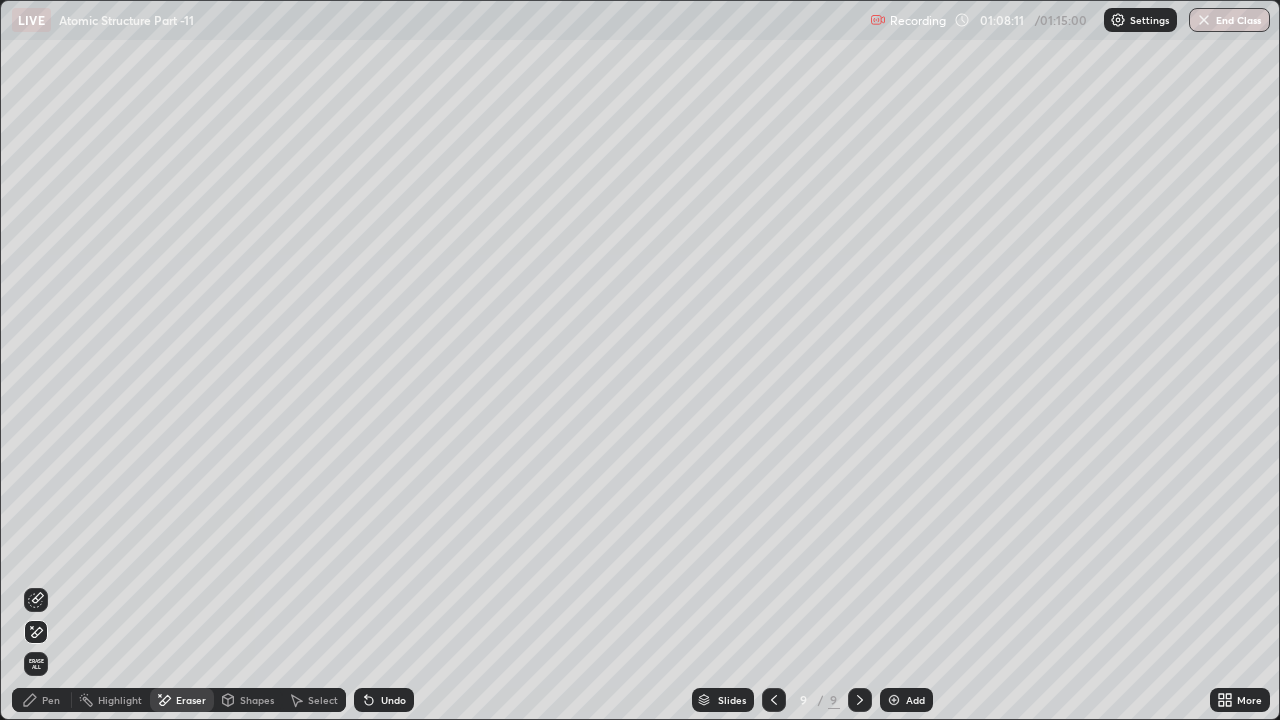 click on "Pen" at bounding box center [42, 700] 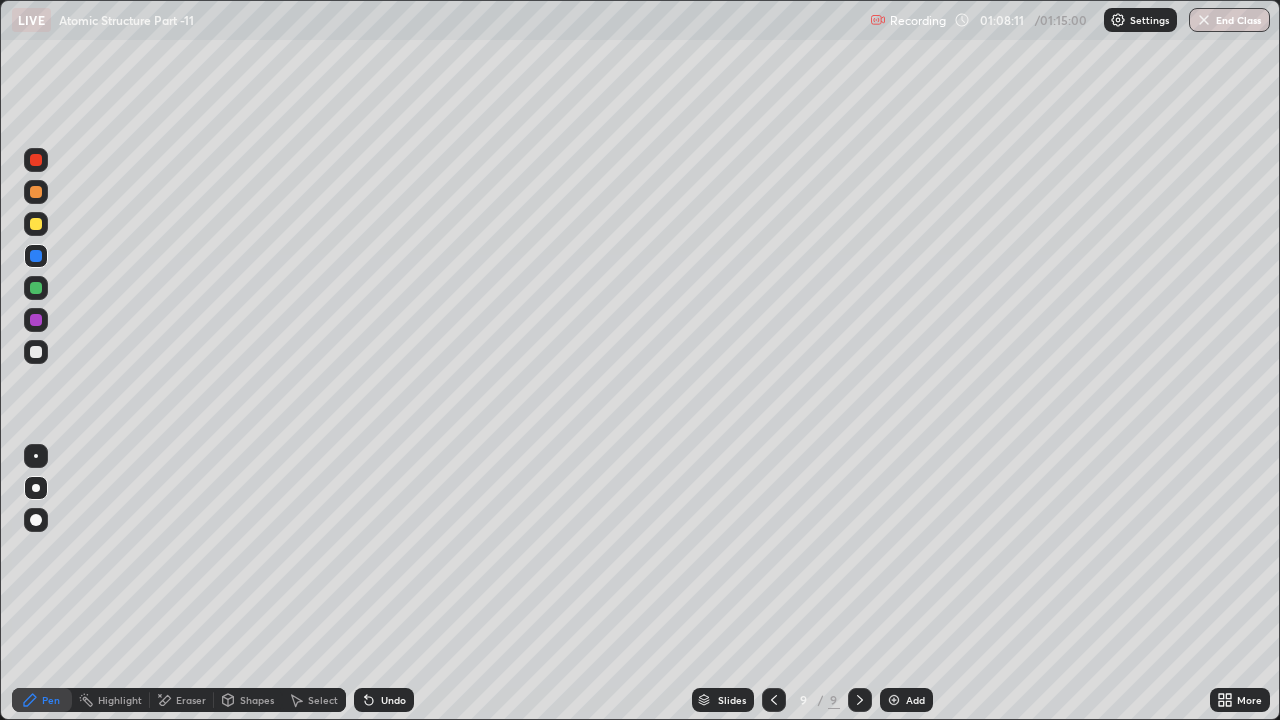 click at bounding box center (36, 352) 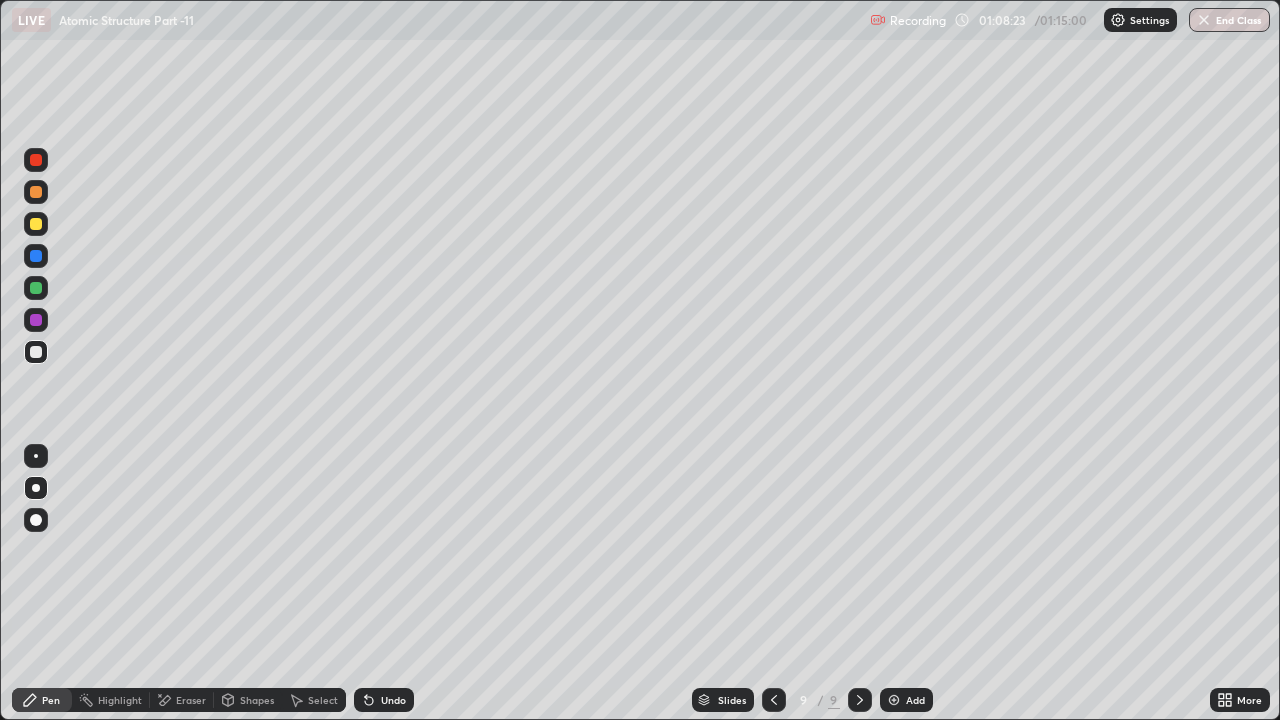 click on "Undo" at bounding box center [393, 700] 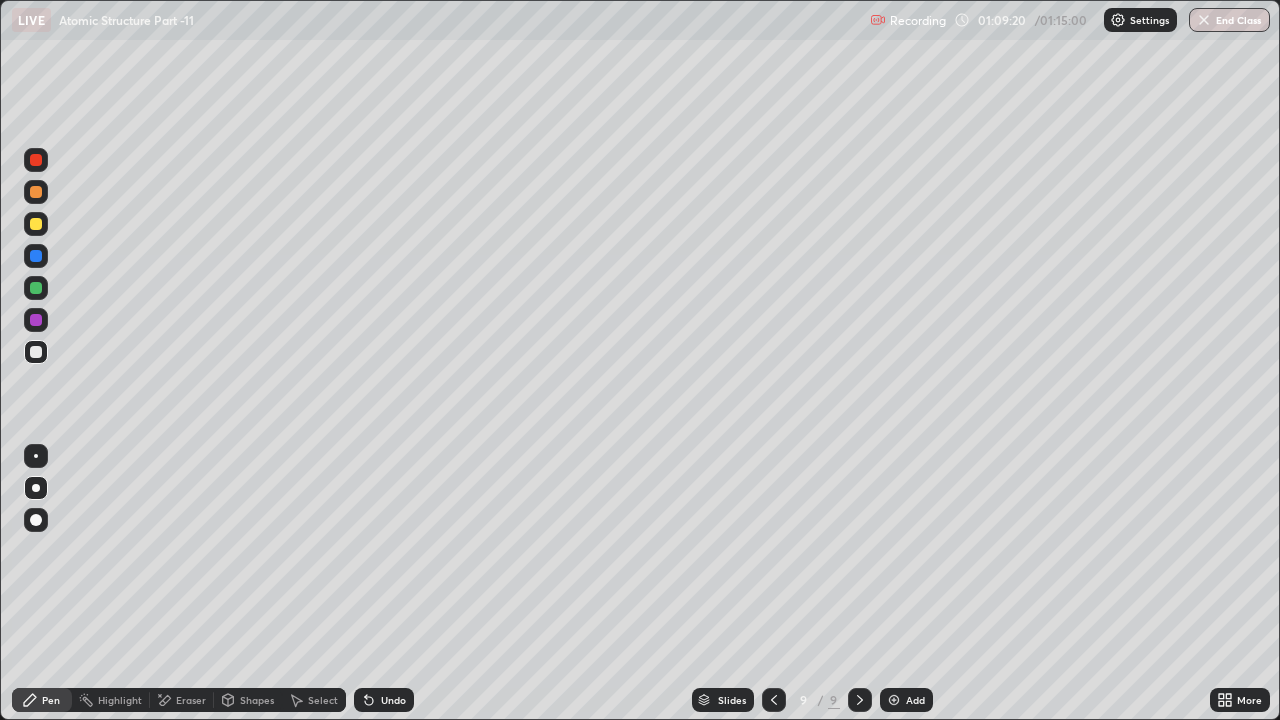 click at bounding box center [36, 320] 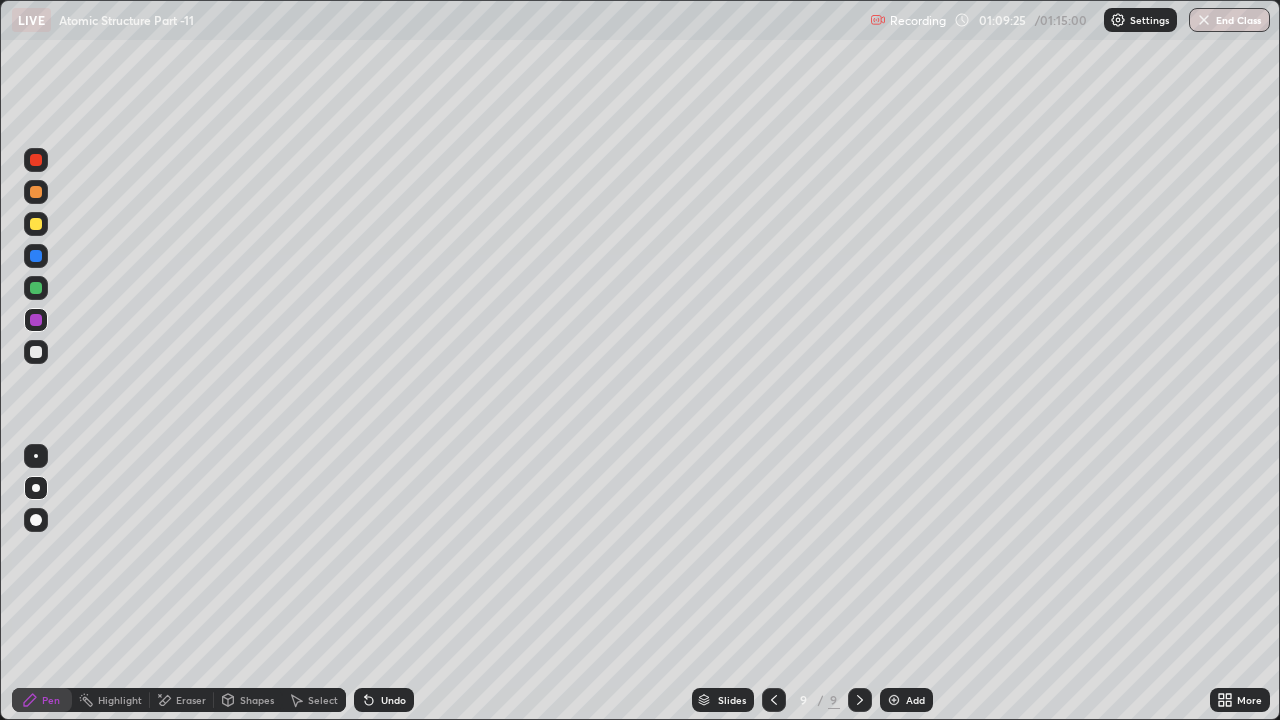 click on "Shapes" at bounding box center (257, 700) 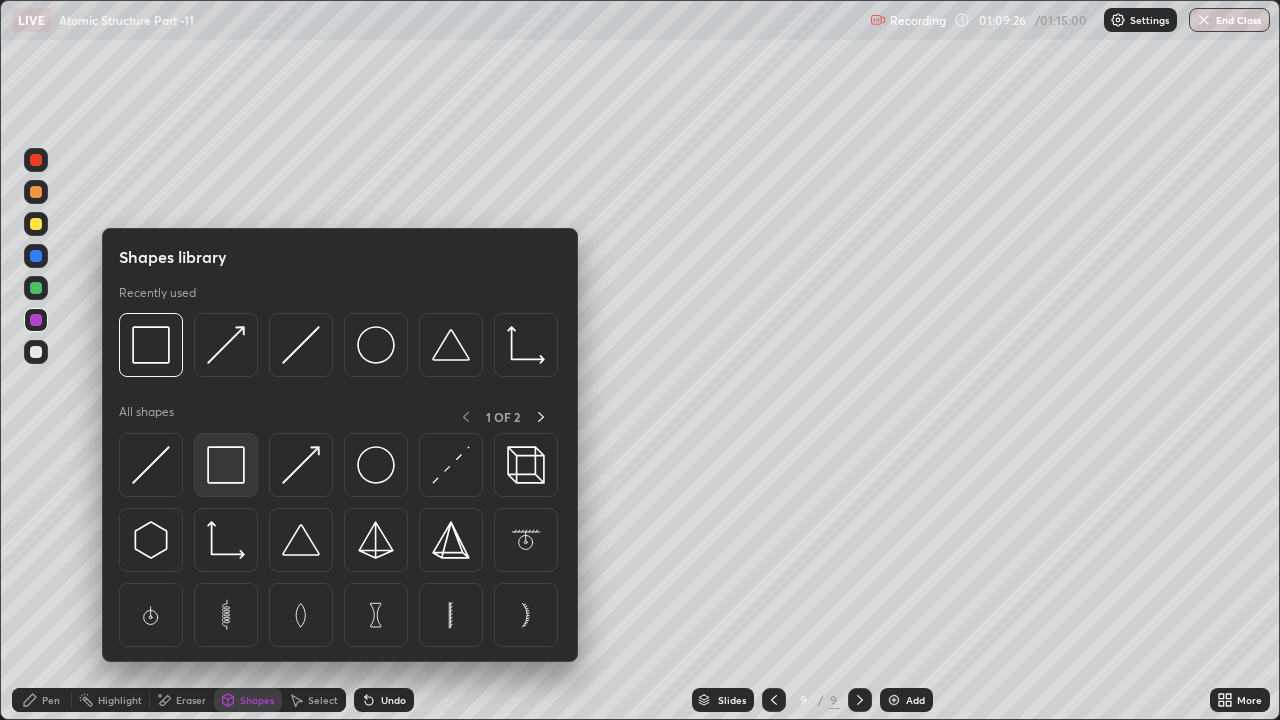 click at bounding box center (226, 465) 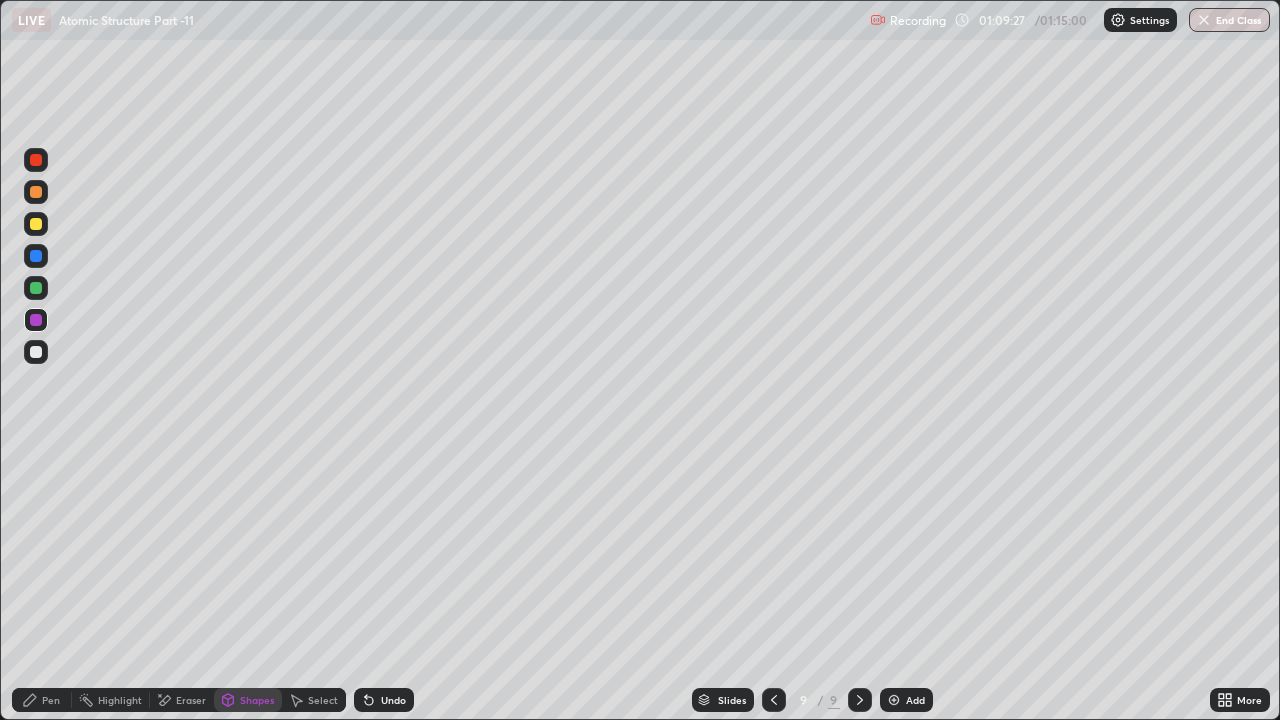 click at bounding box center (36, 352) 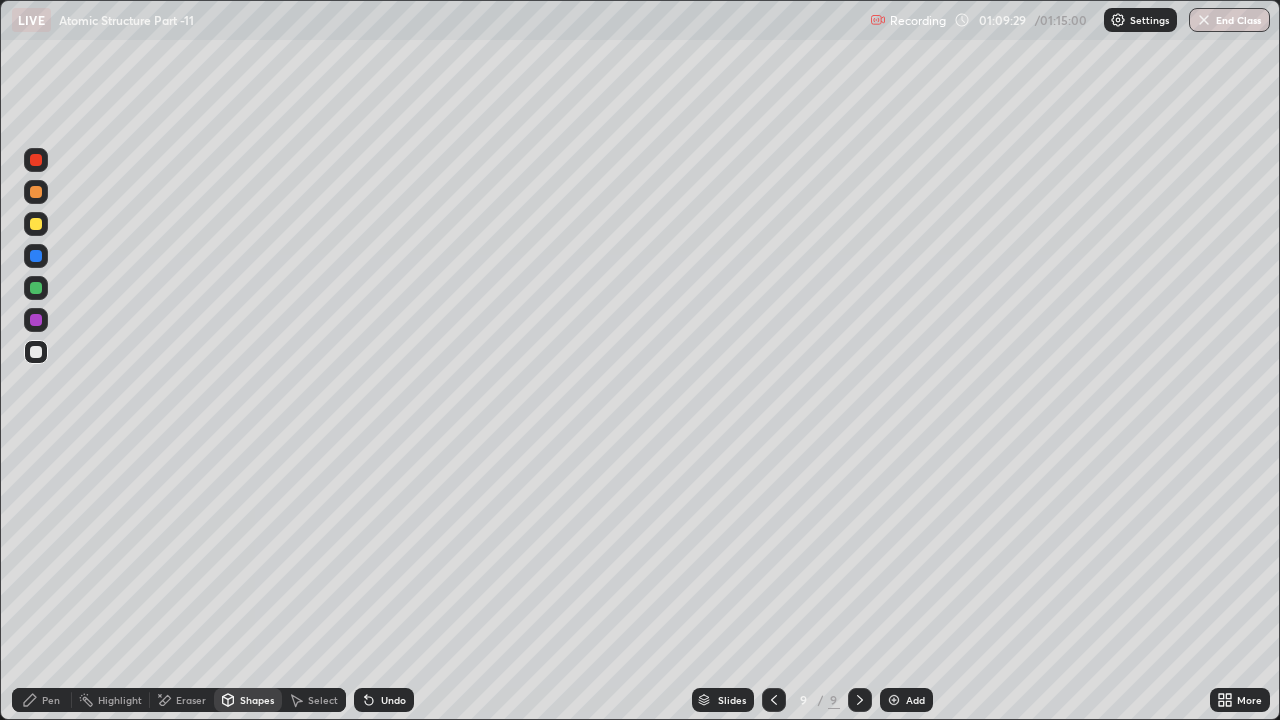 click on "Pen" at bounding box center (51, 700) 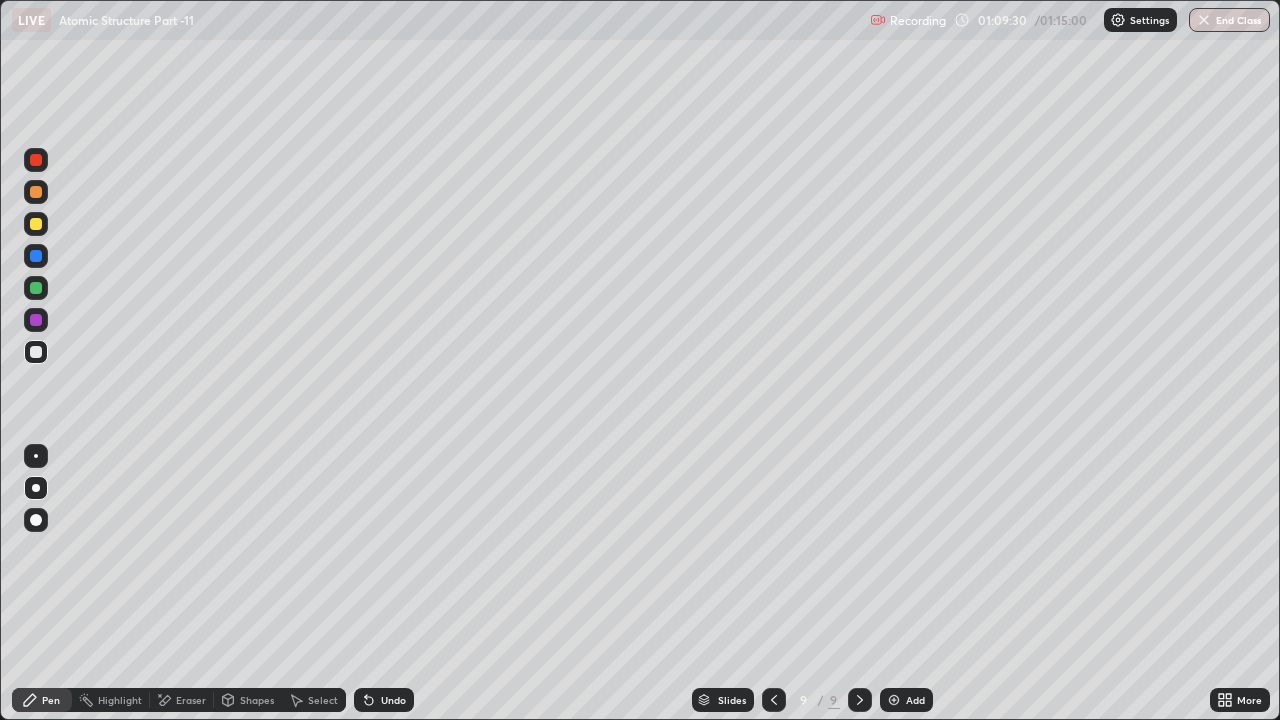 click at bounding box center [36, 288] 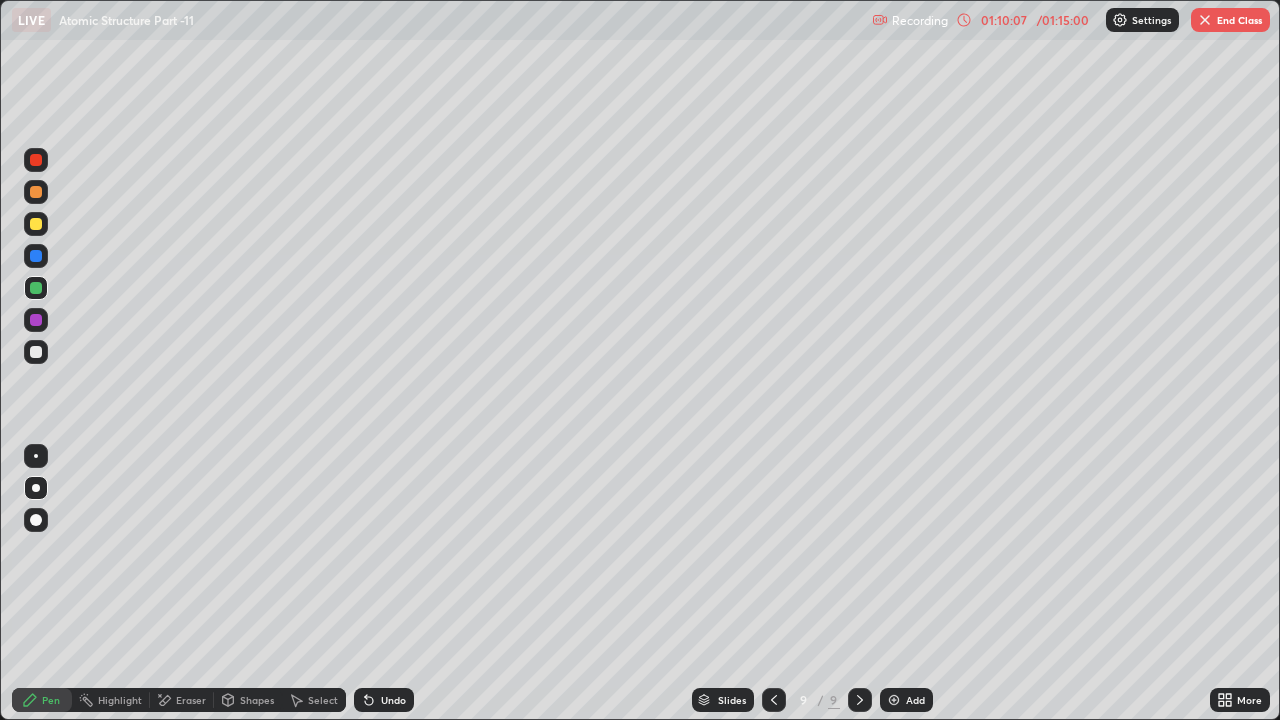 click on "Undo" at bounding box center [384, 700] 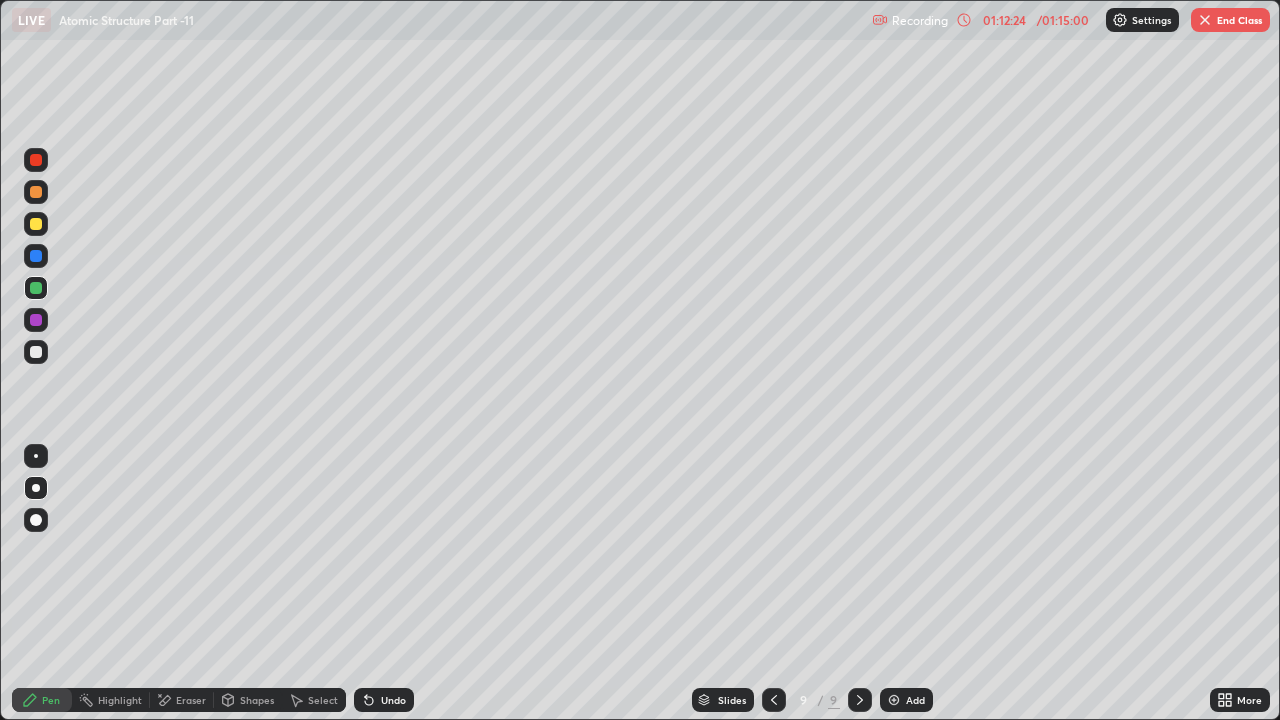 click on "End Class" at bounding box center [1230, 20] 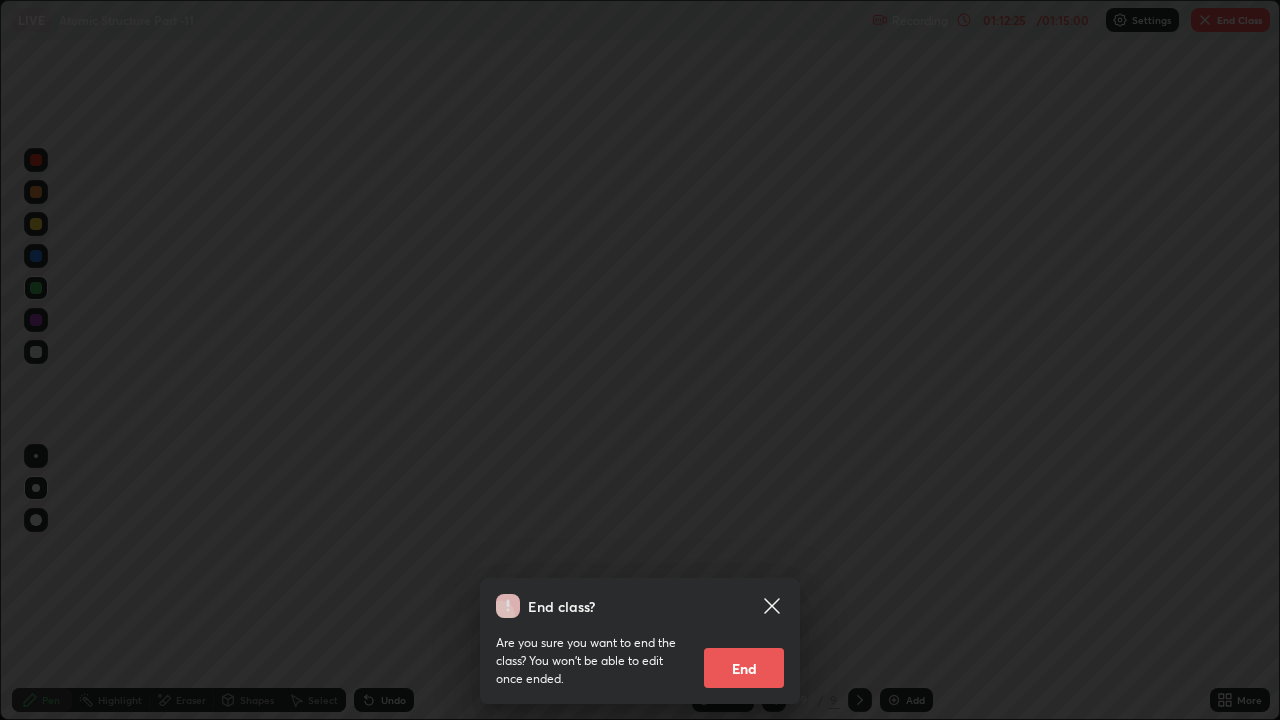 click on "End" at bounding box center [744, 668] 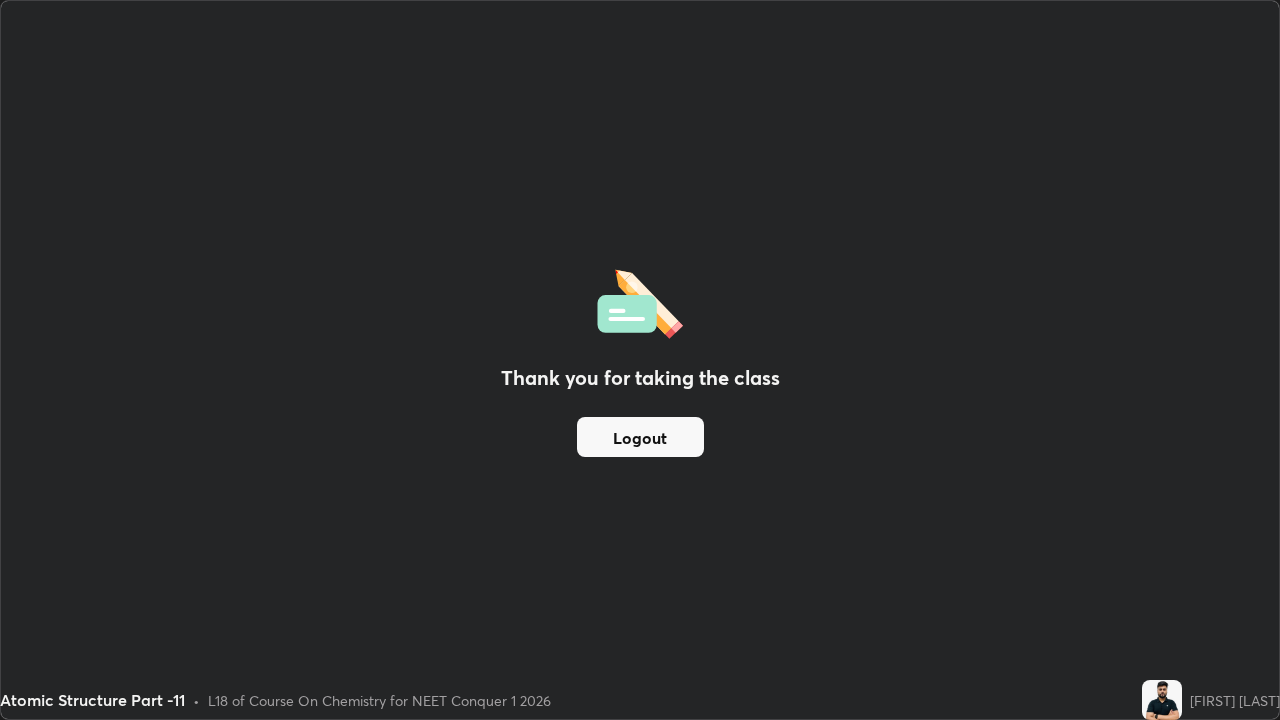 click on "Logout" at bounding box center (640, 437) 